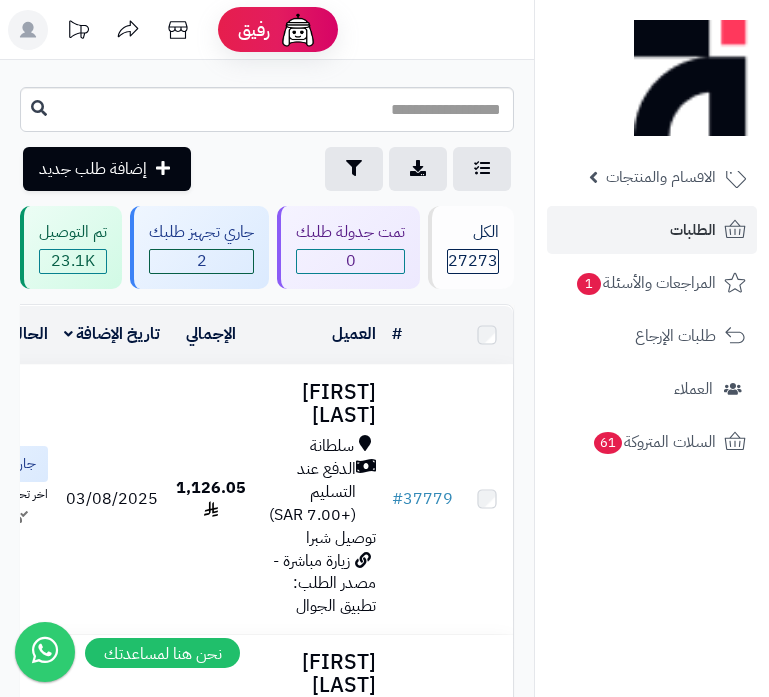 scroll, scrollTop: 0, scrollLeft: 0, axis: both 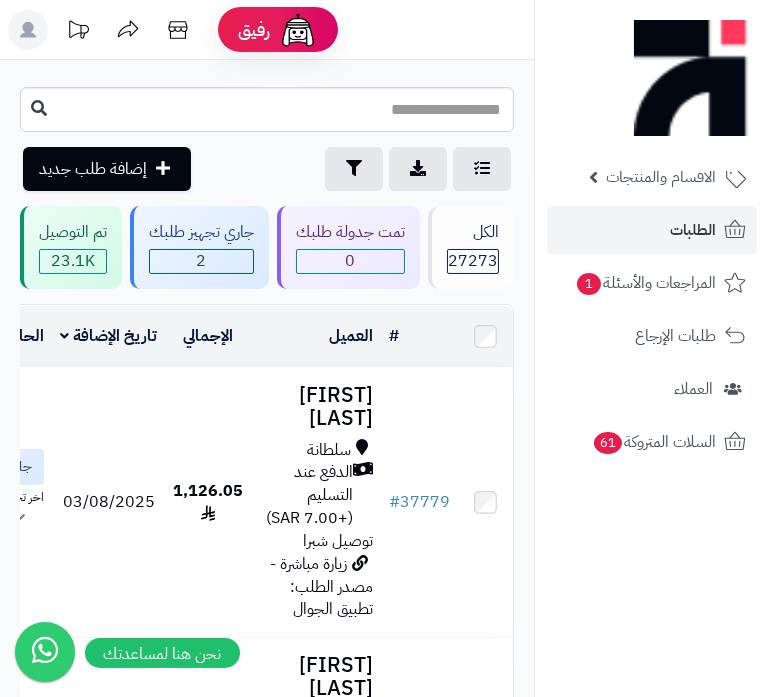click on "**********" at bounding box center [267, 4192] 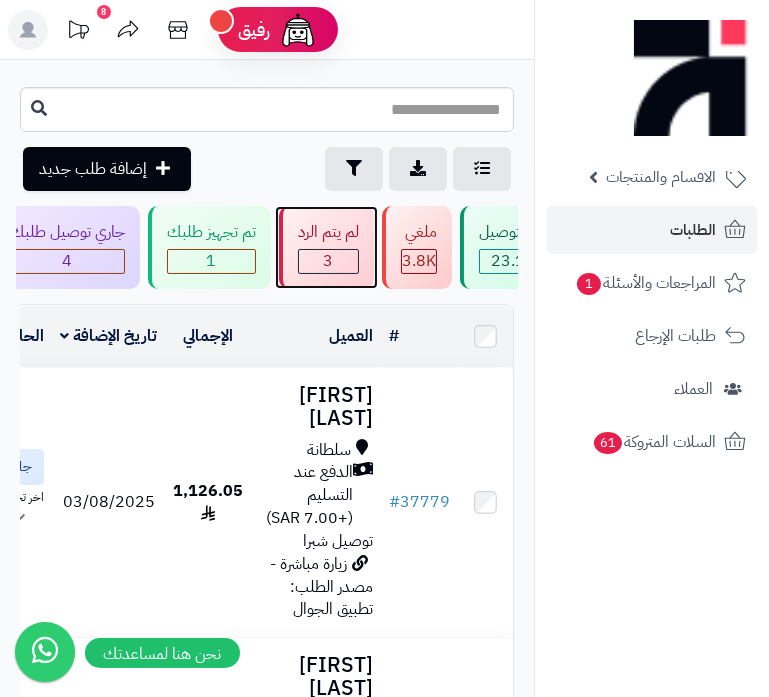 click on "3" at bounding box center [328, 261] 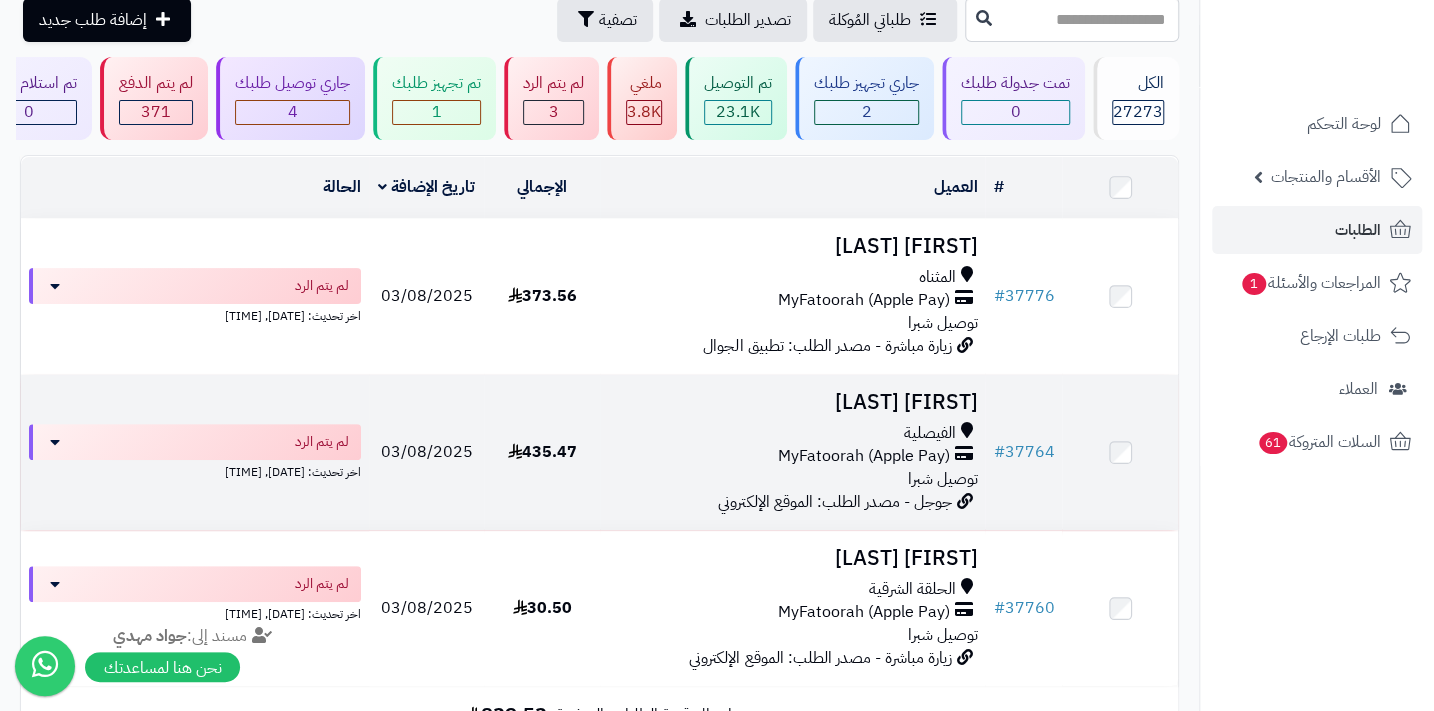 scroll, scrollTop: 340, scrollLeft: 0, axis: vertical 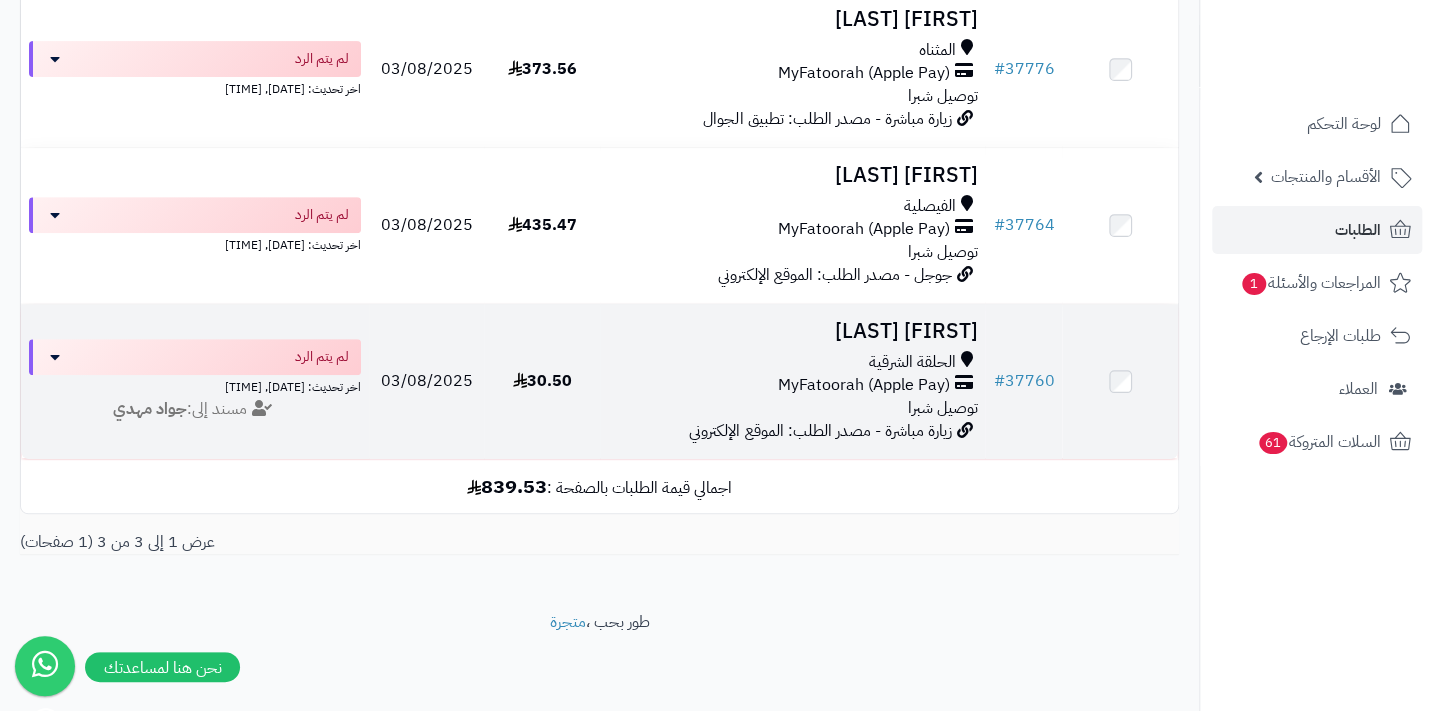 click on "MyFatoorah (Apple Pay)" at bounding box center (863, 385) 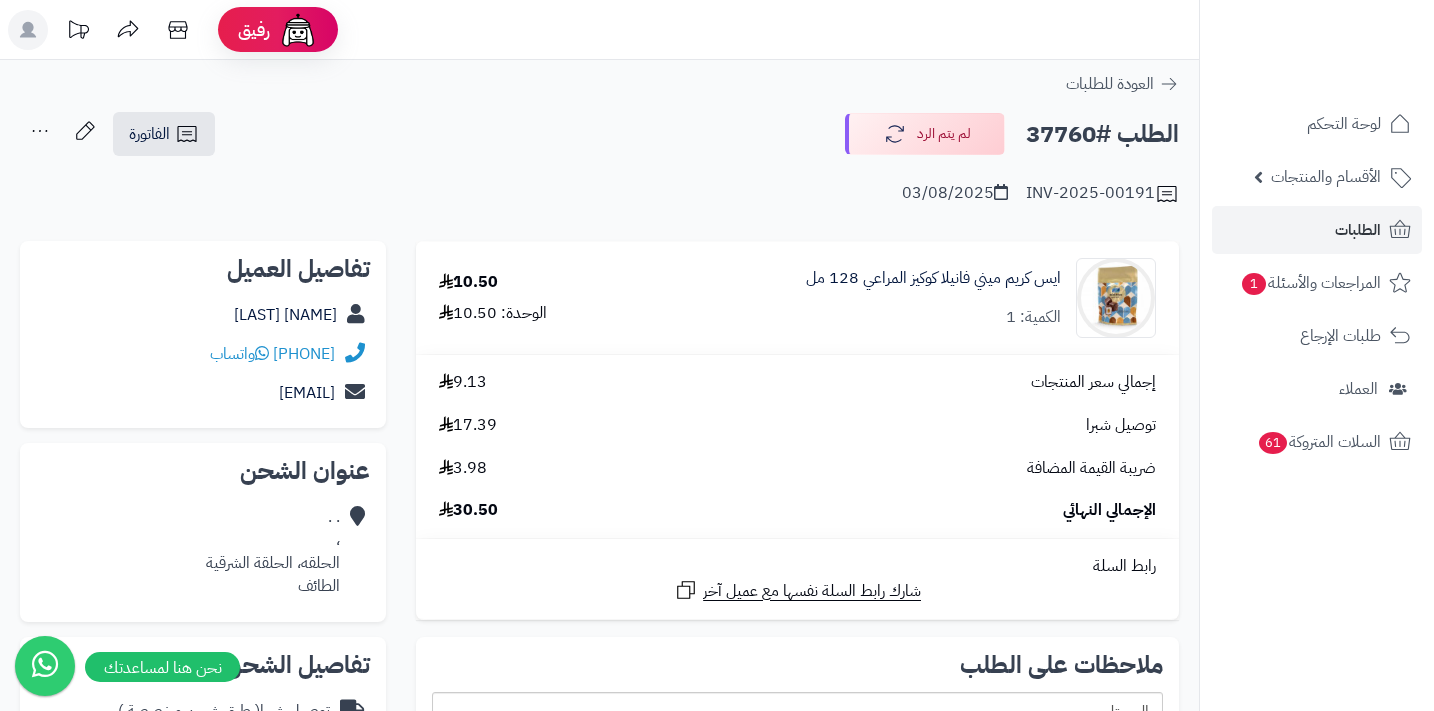 scroll, scrollTop: 0, scrollLeft: 0, axis: both 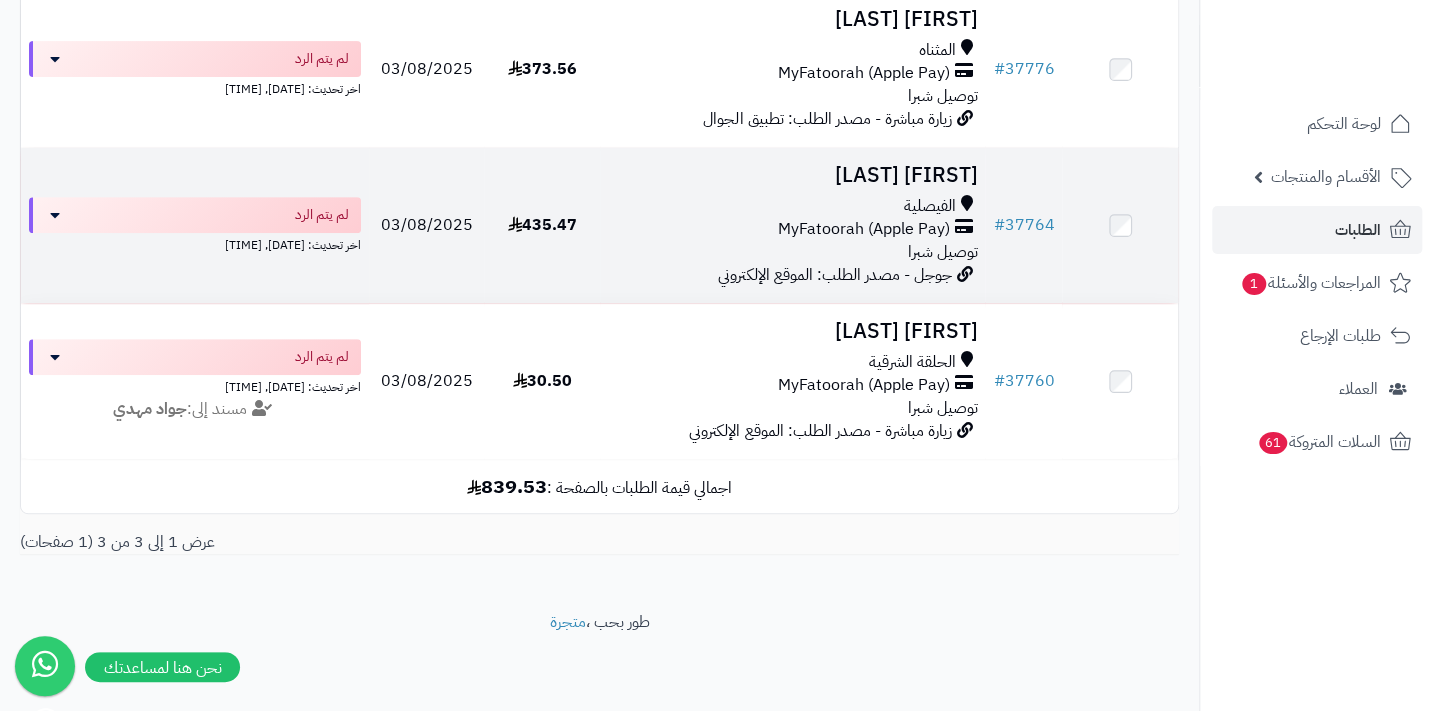 click on "جوجل       -
مصدر الطلب:
الموقع الإلكتروني" at bounding box center (834, 275) 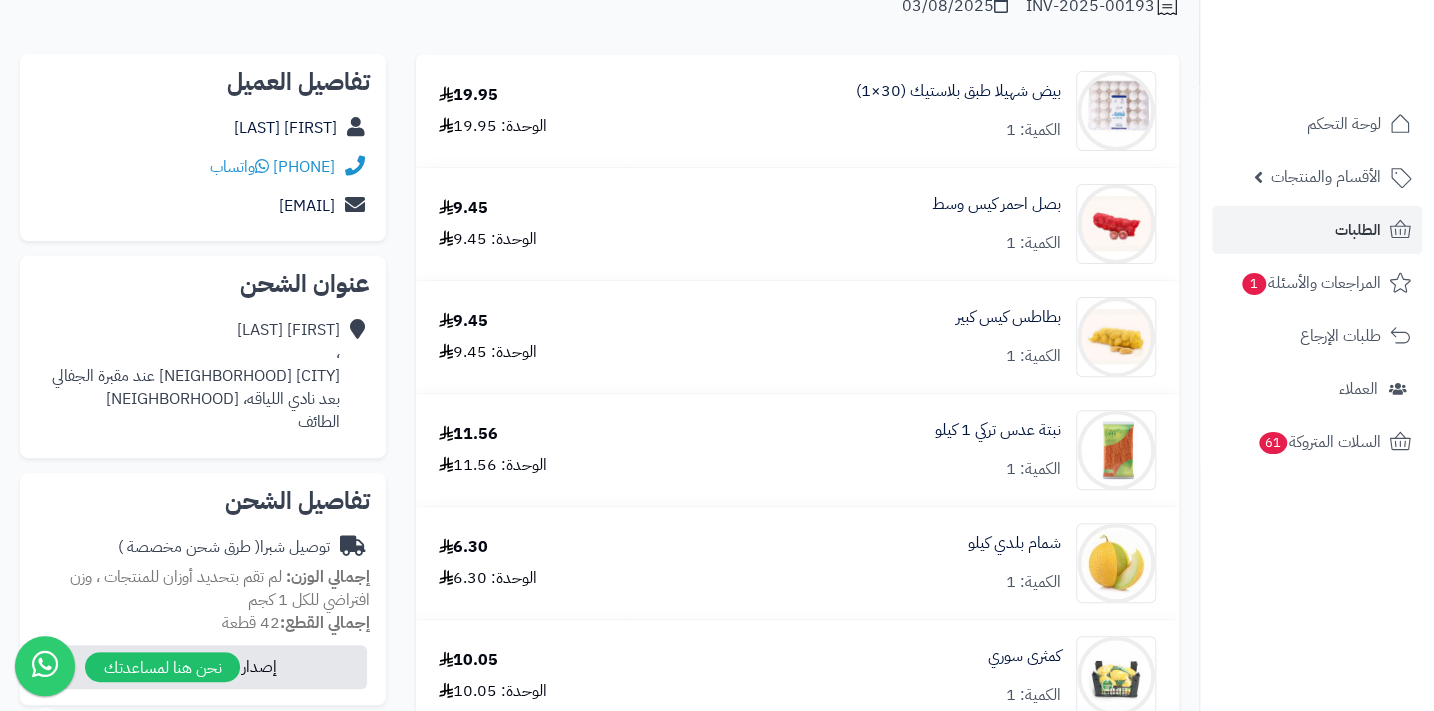 scroll, scrollTop: 0, scrollLeft: 0, axis: both 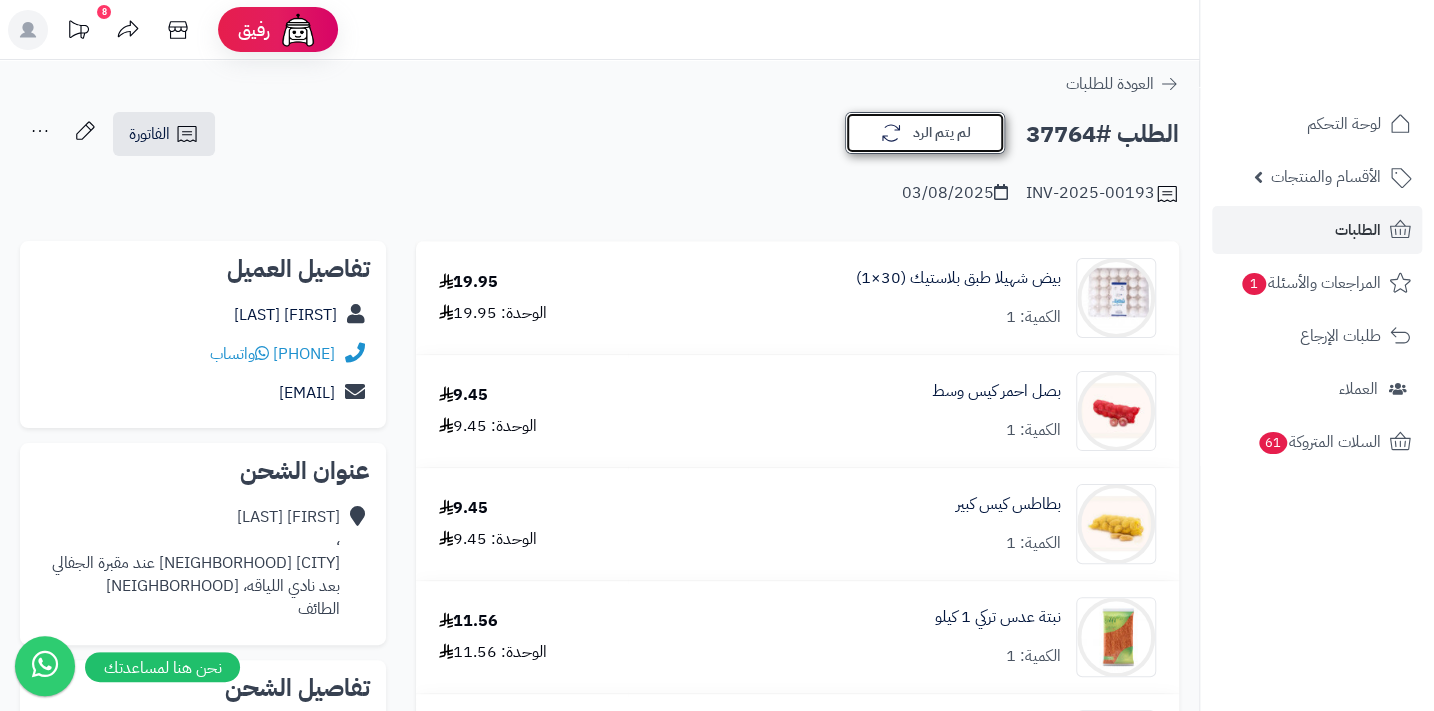 click on "لم يتم الرد" at bounding box center (925, 133) 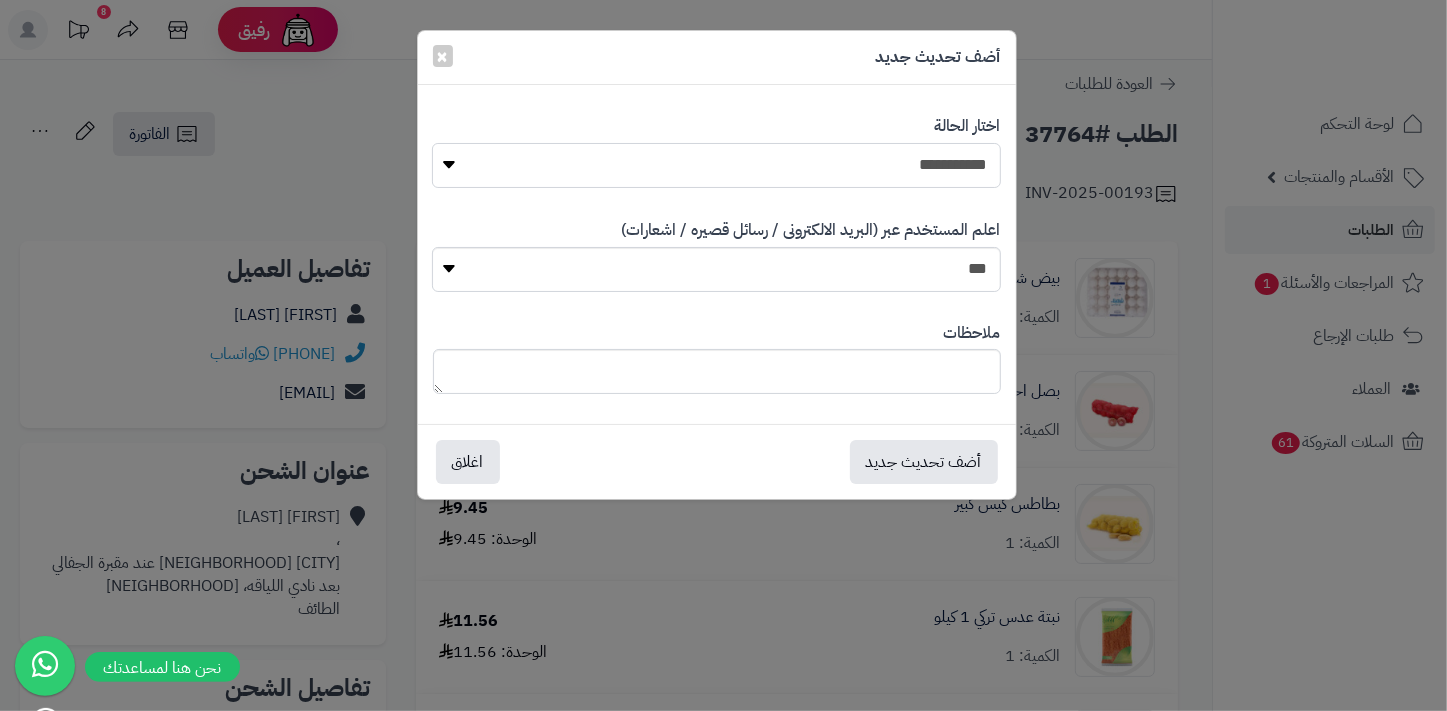 click on "**********" at bounding box center [716, 165] 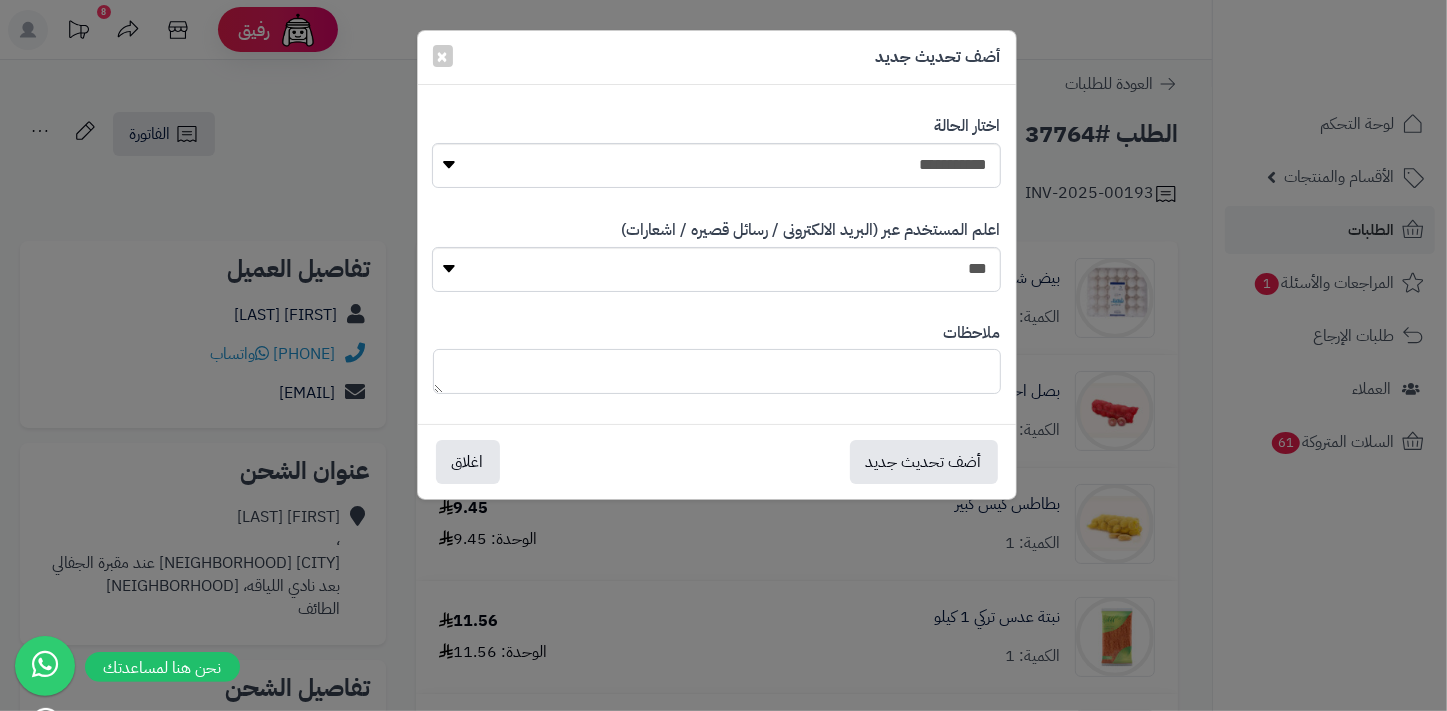 click at bounding box center (717, 371) 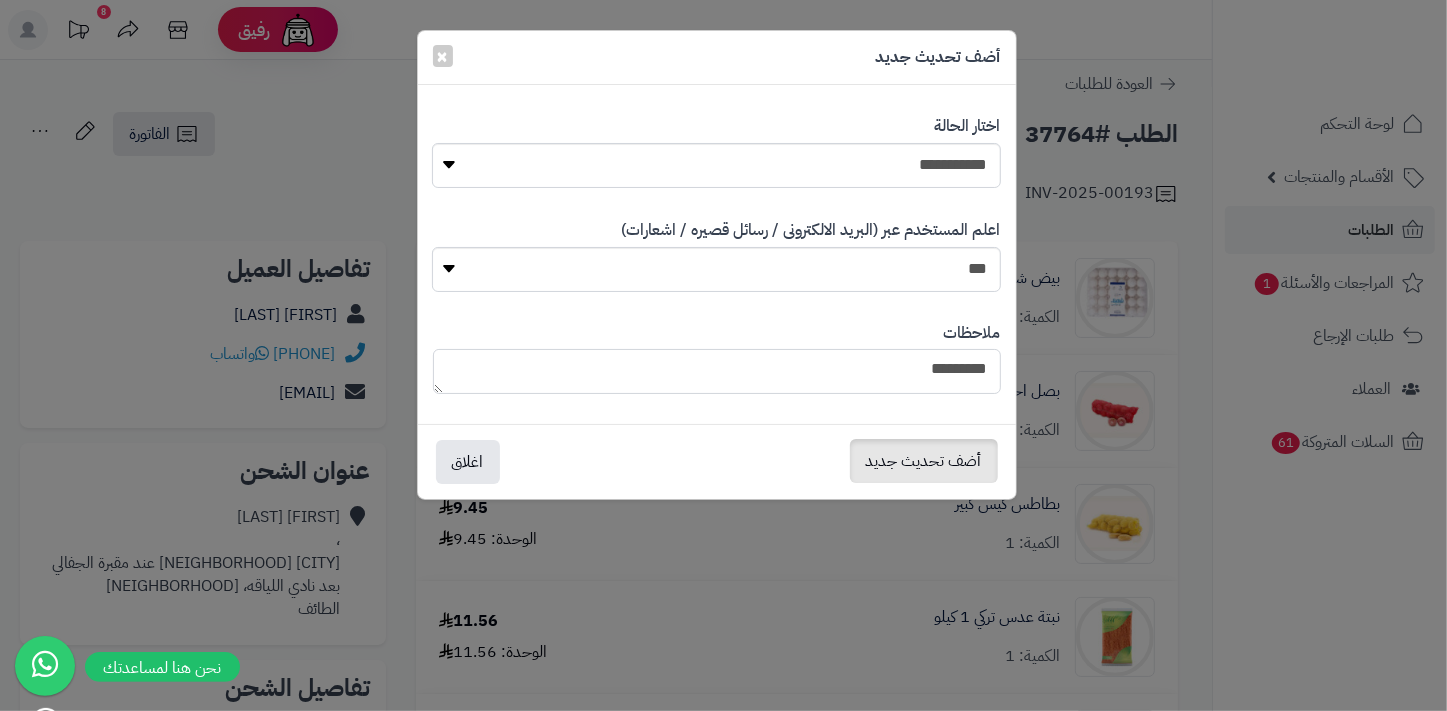 type on "*********" 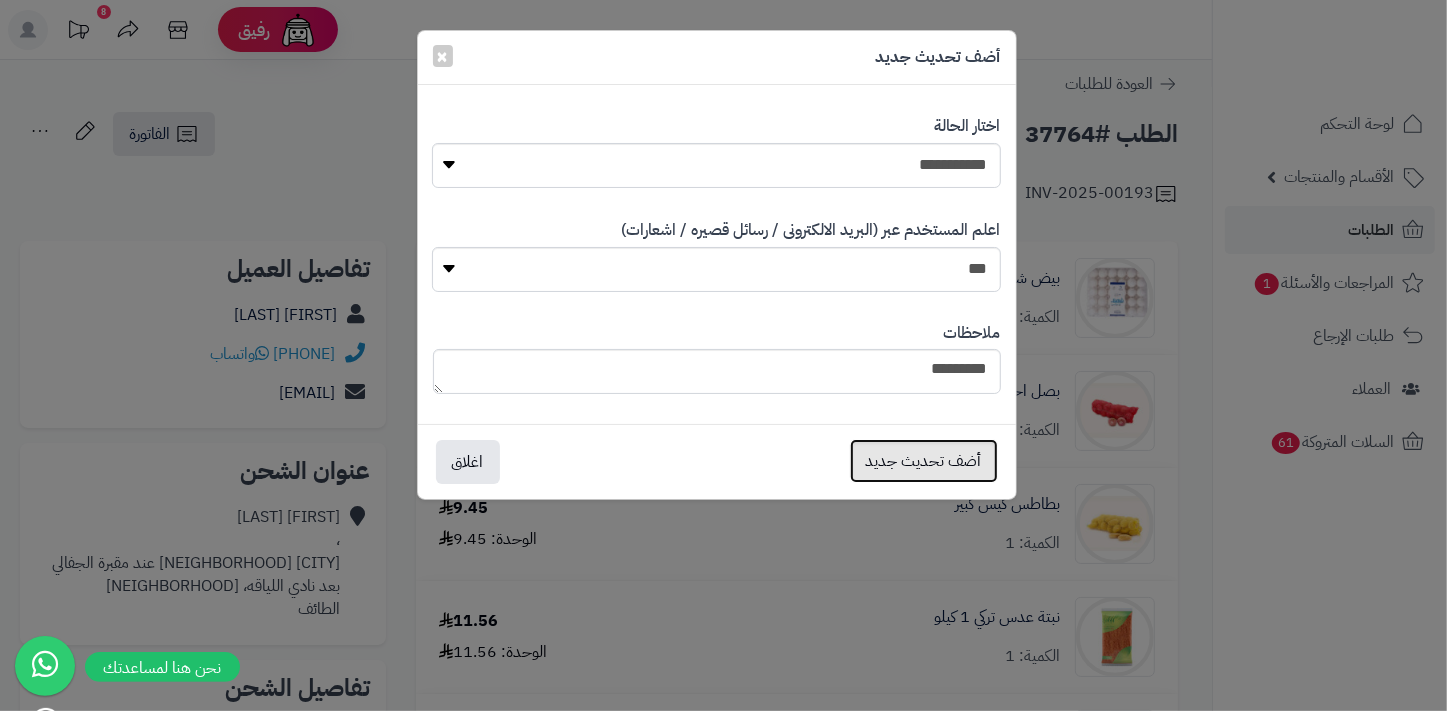 click on "أضف تحديث جديد" at bounding box center (924, 461) 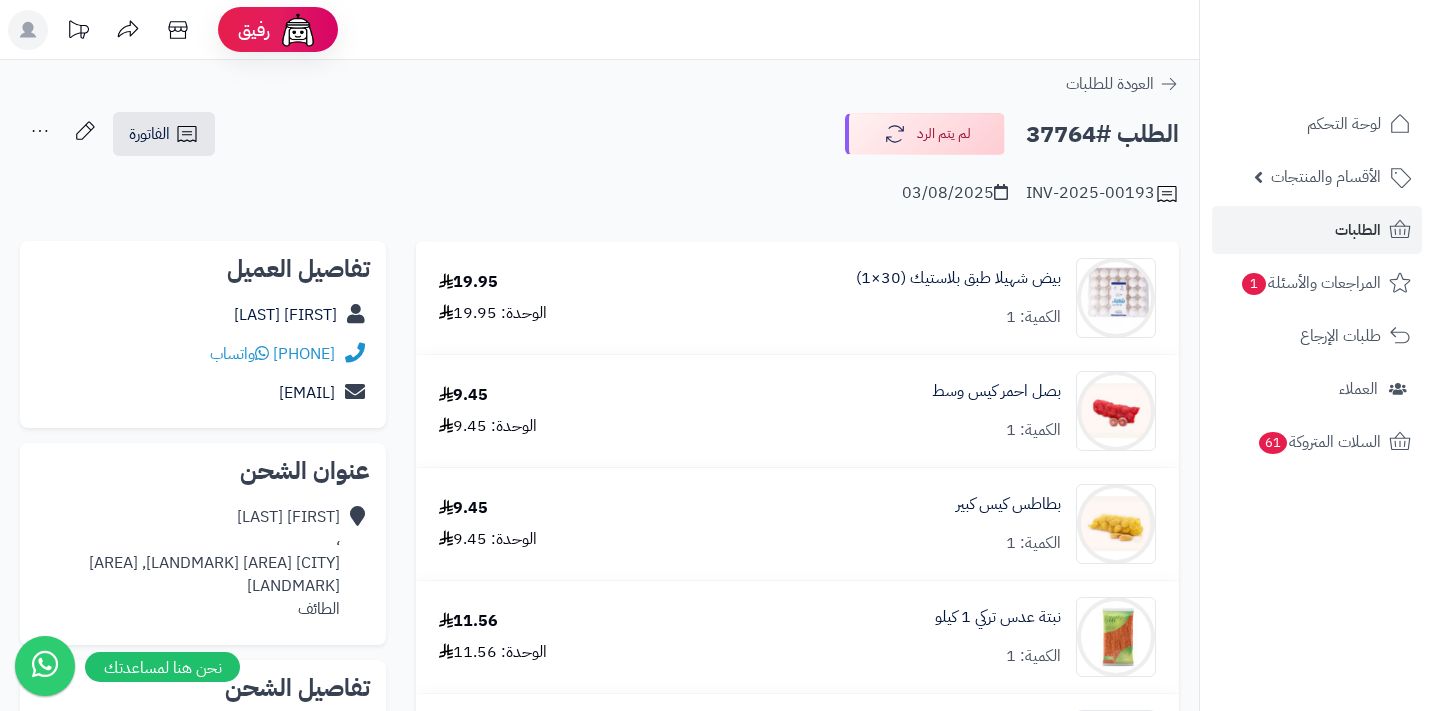 scroll, scrollTop: 0, scrollLeft: 0, axis: both 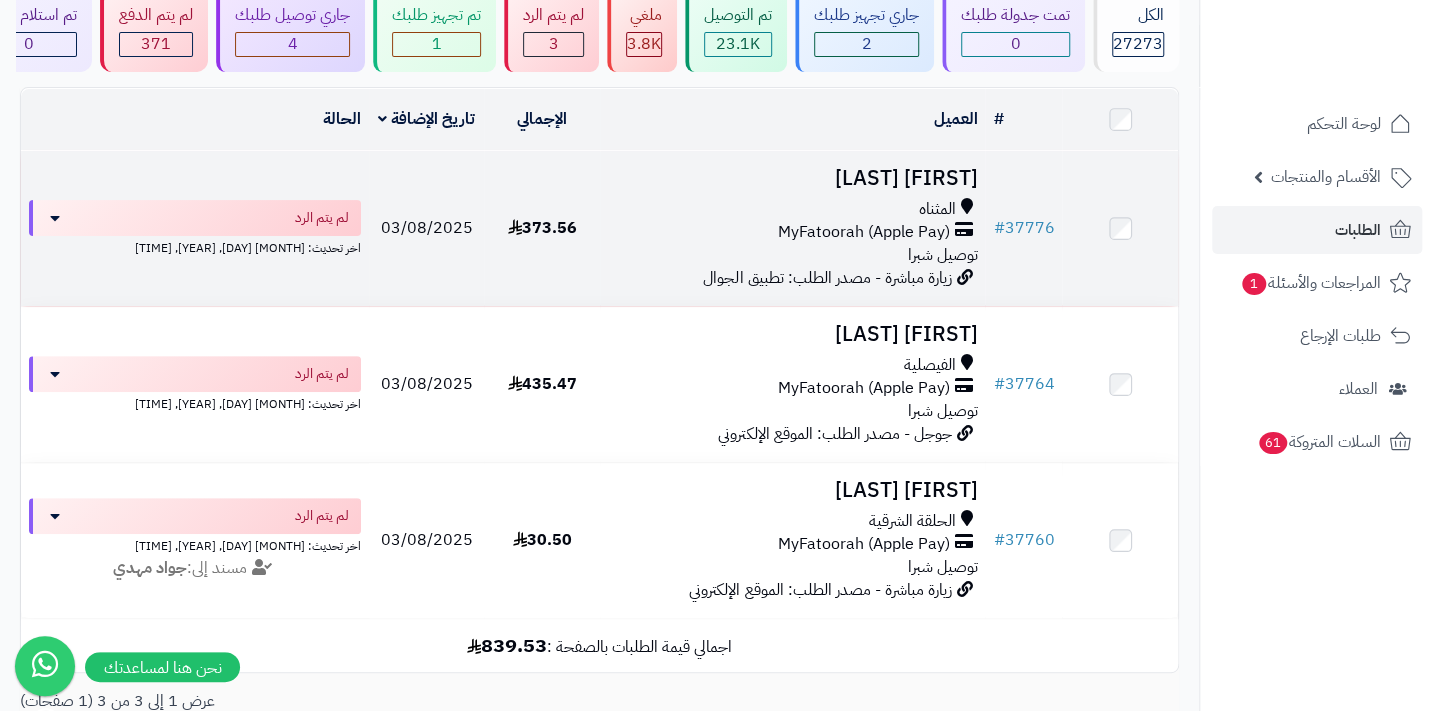click on "المثناه" at bounding box center [792, 209] 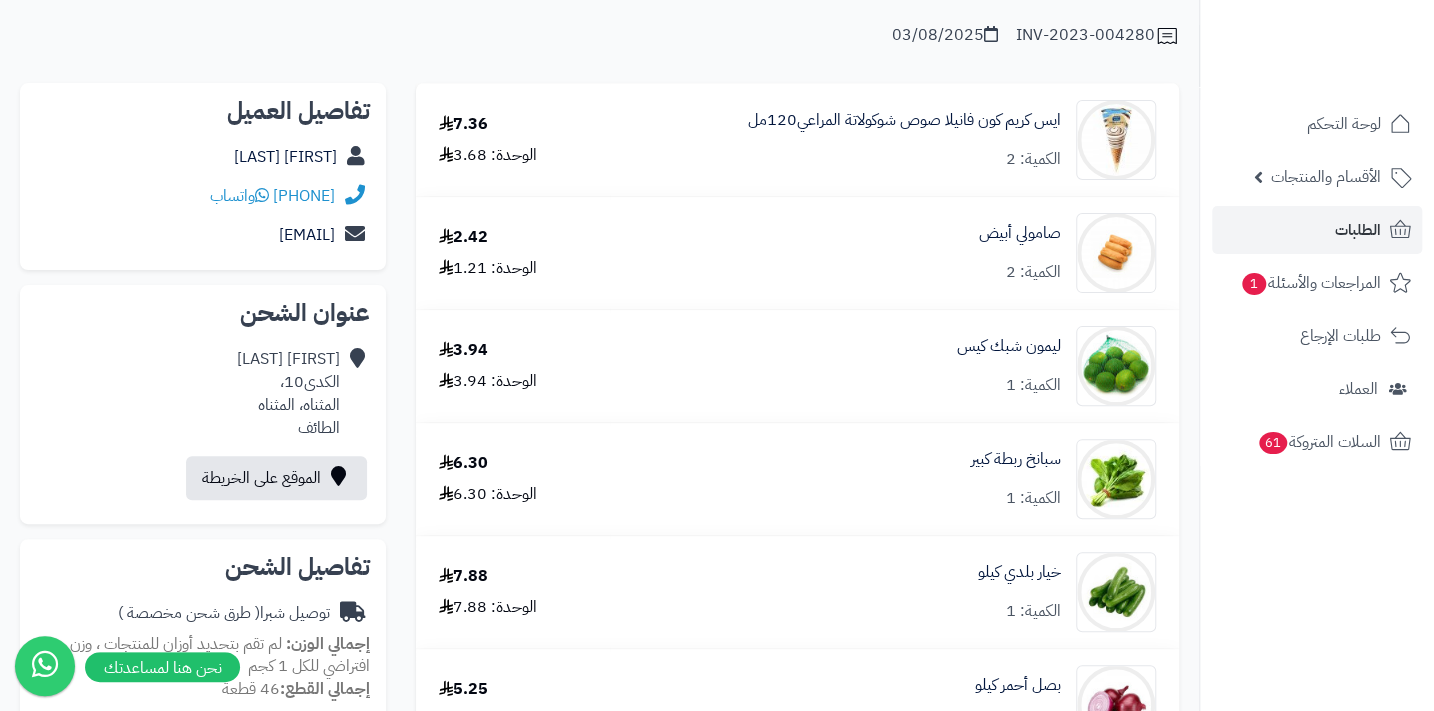 scroll, scrollTop: 0, scrollLeft: 0, axis: both 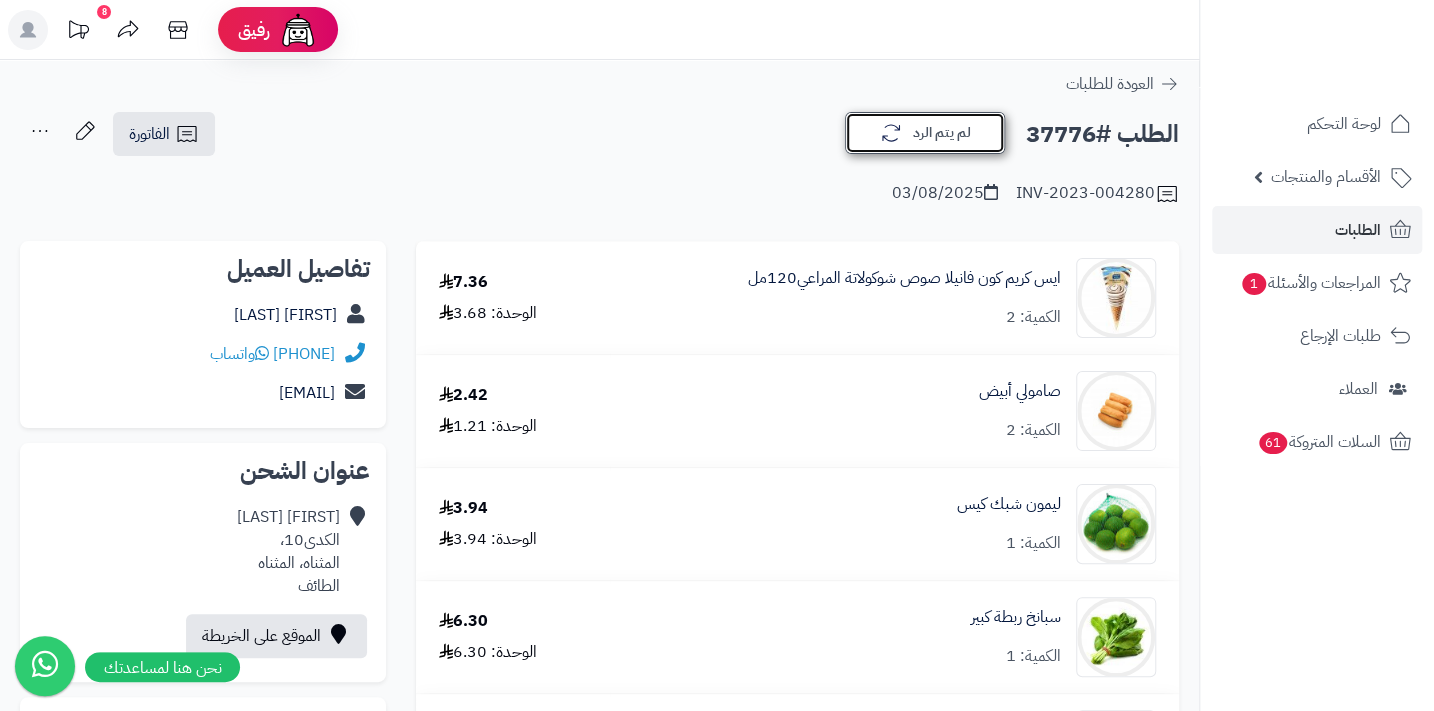 click on "لم يتم الرد" at bounding box center (925, 133) 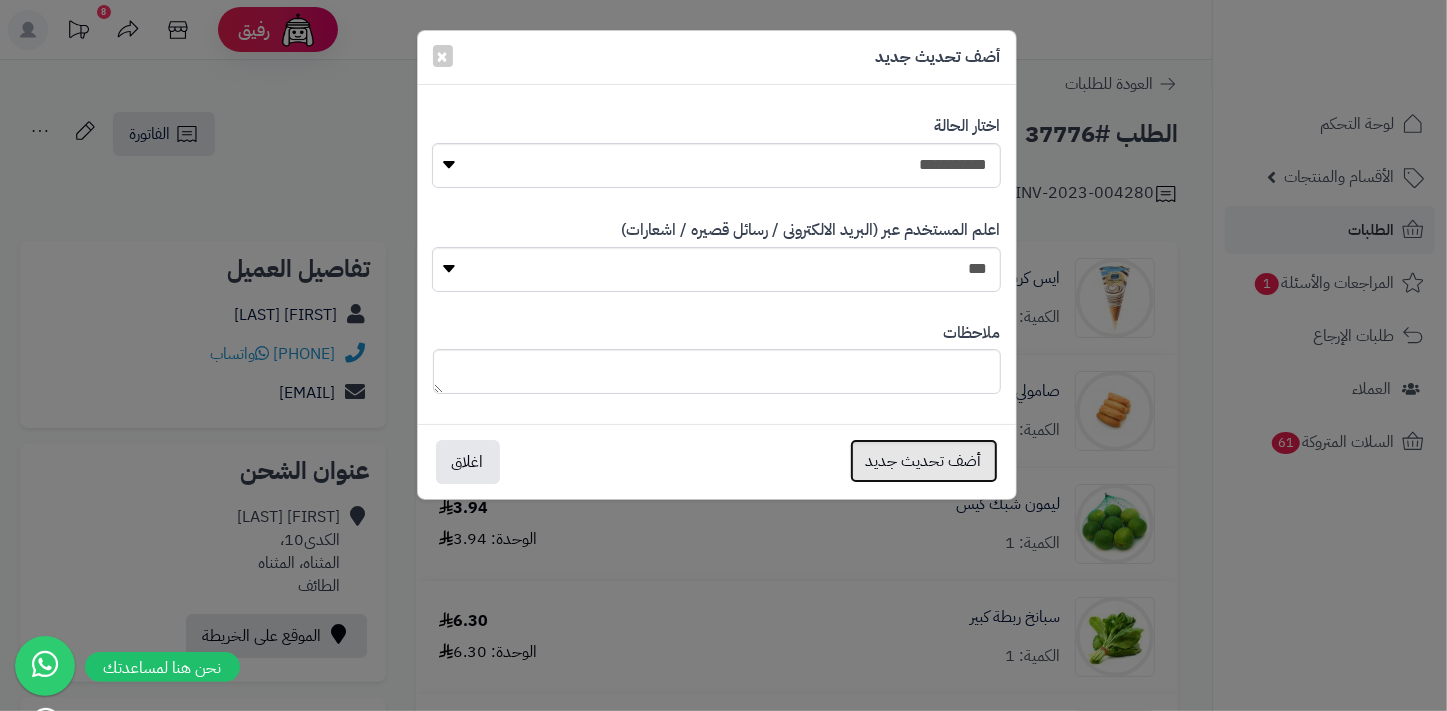 click on "أضف تحديث جديد" at bounding box center [924, 461] 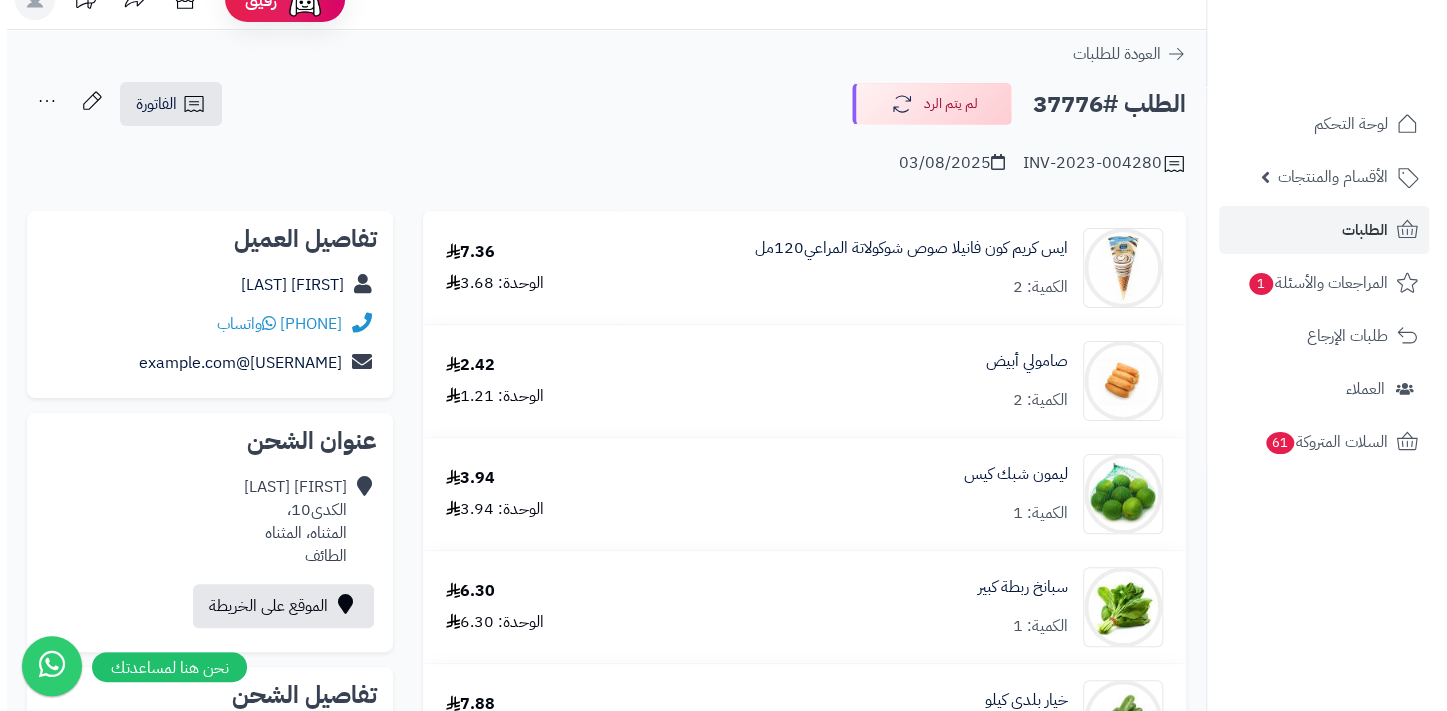 scroll, scrollTop: 0, scrollLeft: 0, axis: both 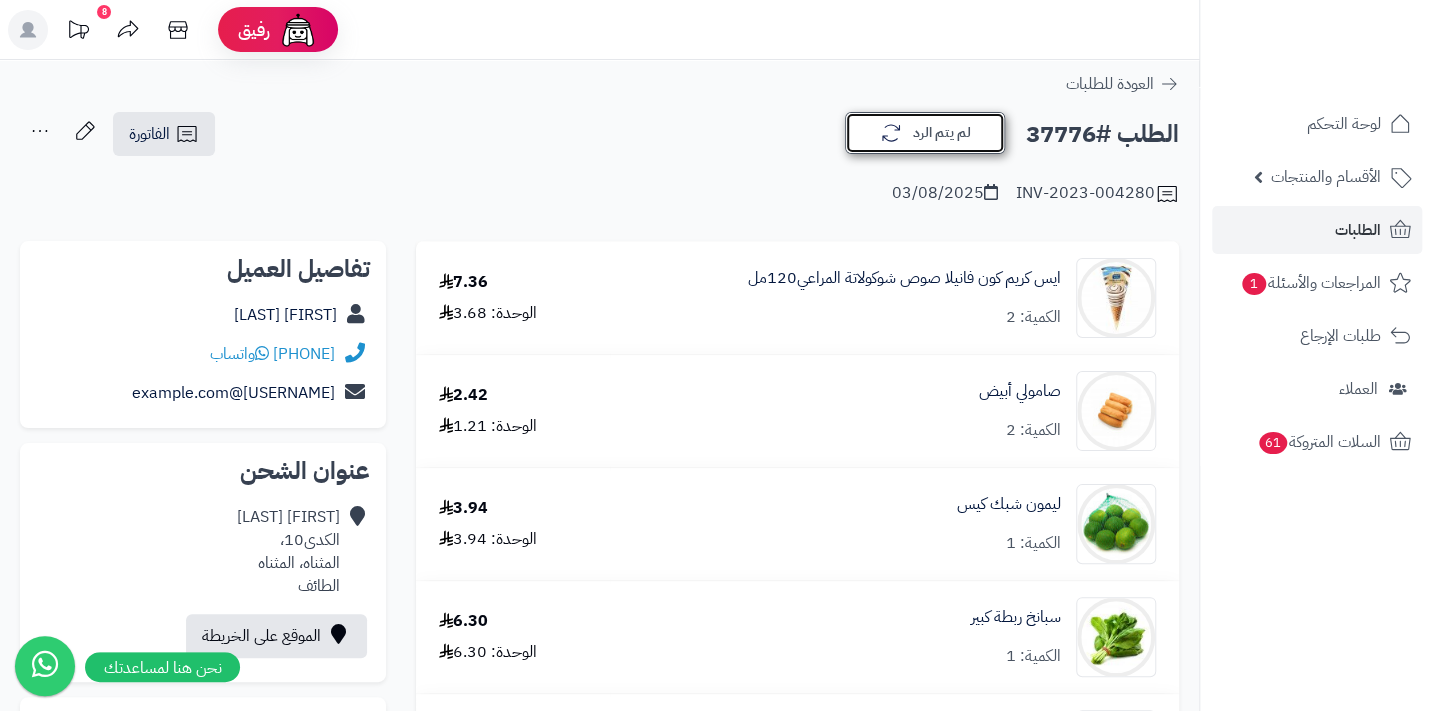 click on "لم يتم الرد" at bounding box center (925, 133) 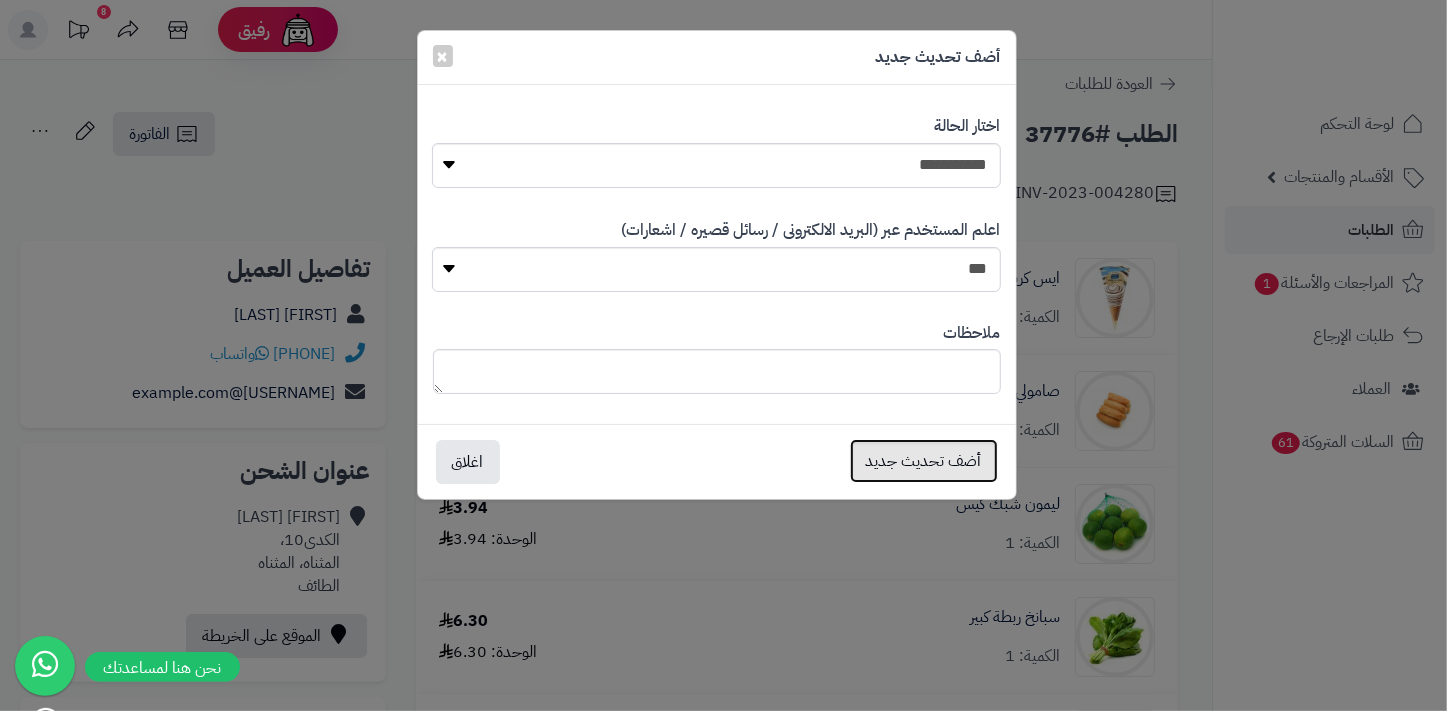 click on "أضف تحديث جديد" at bounding box center [924, 461] 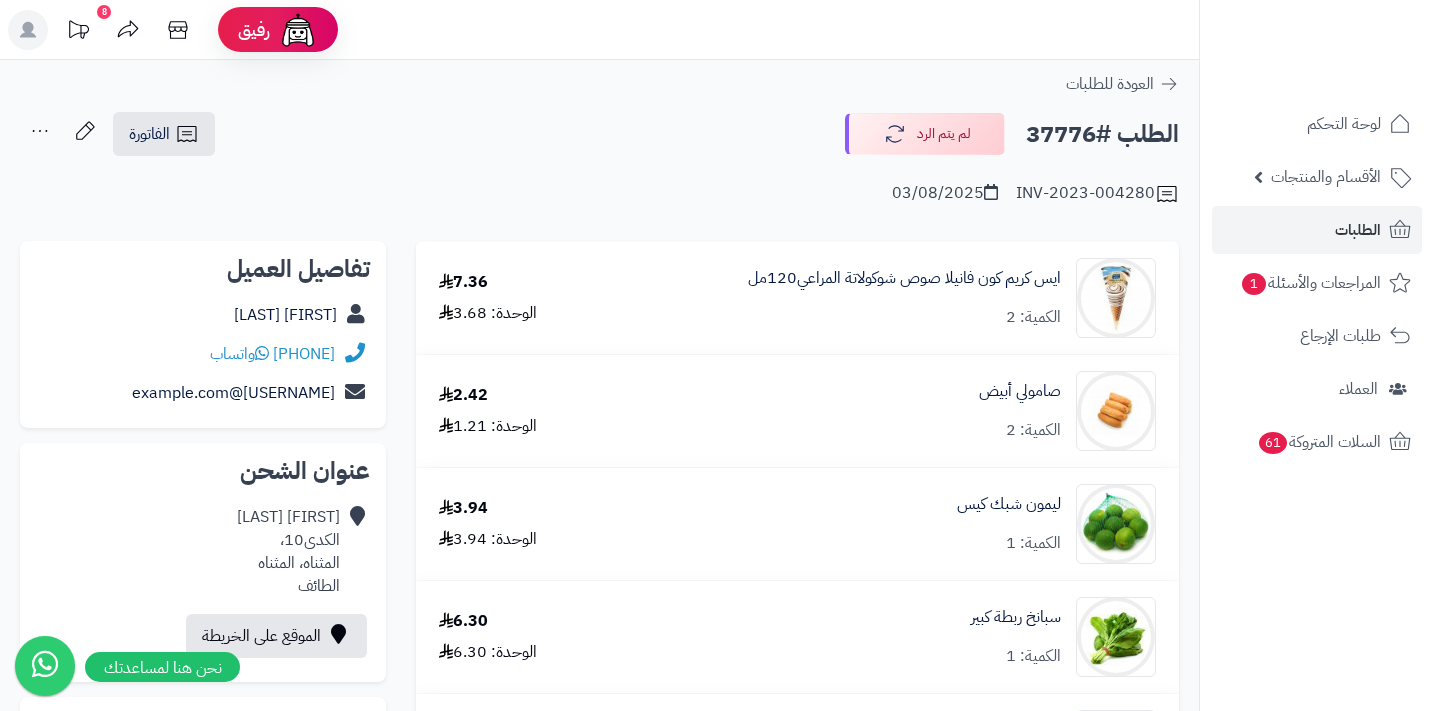 scroll, scrollTop: 0, scrollLeft: 0, axis: both 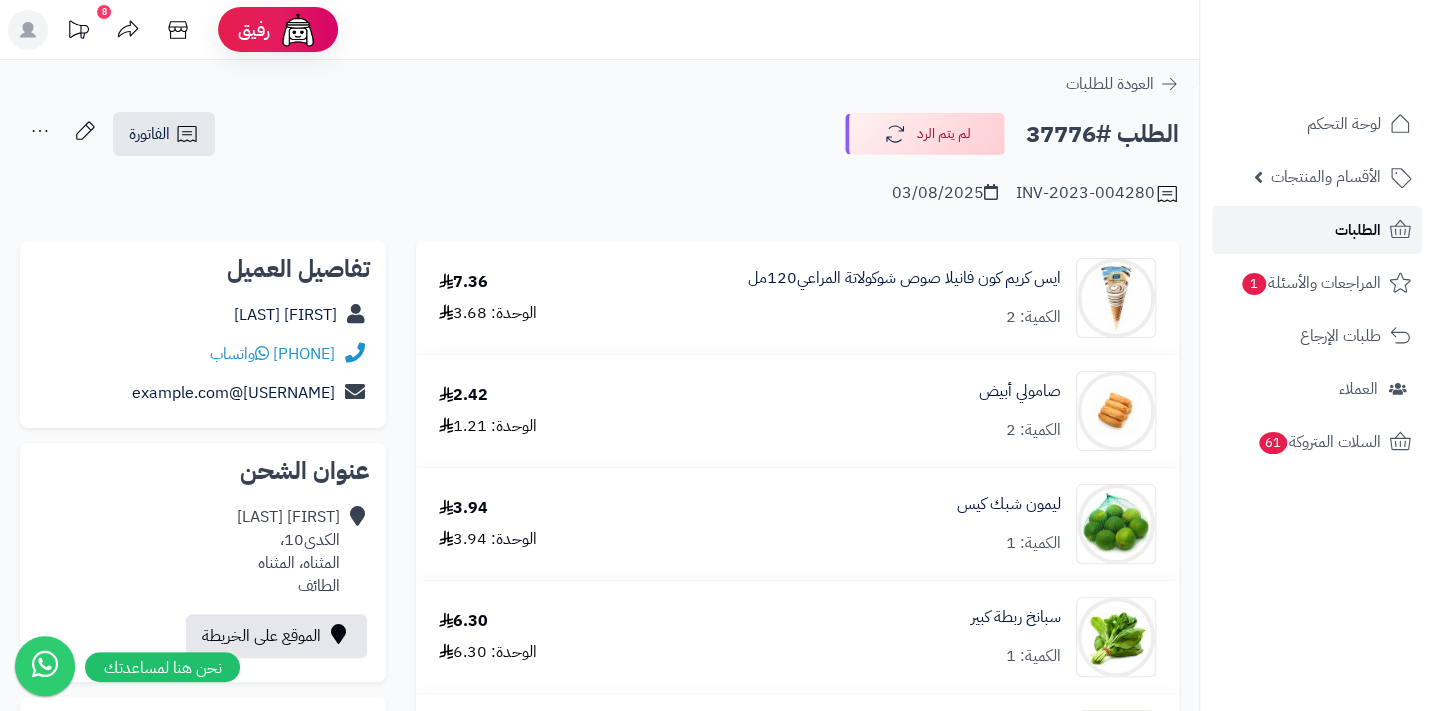 click on "الطلبات" at bounding box center [1358, 230] 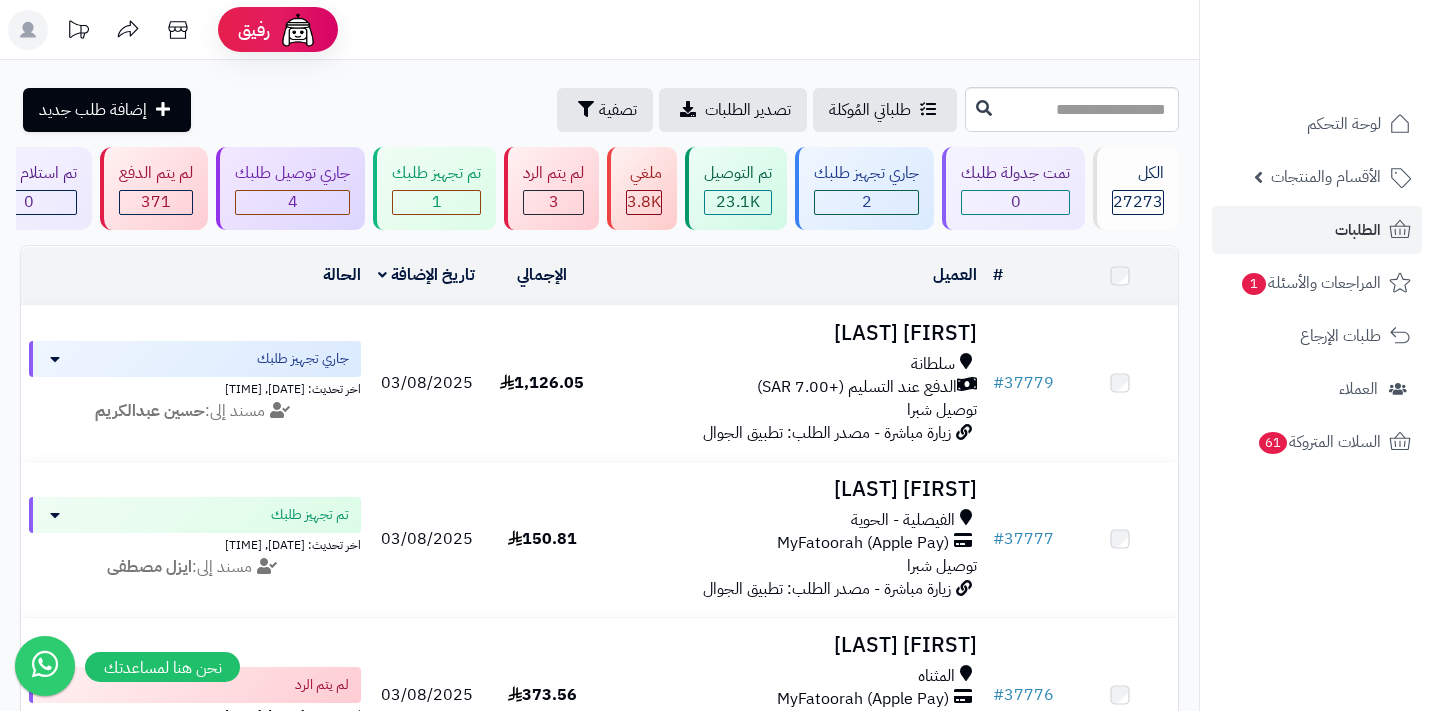 scroll, scrollTop: 0, scrollLeft: 0, axis: both 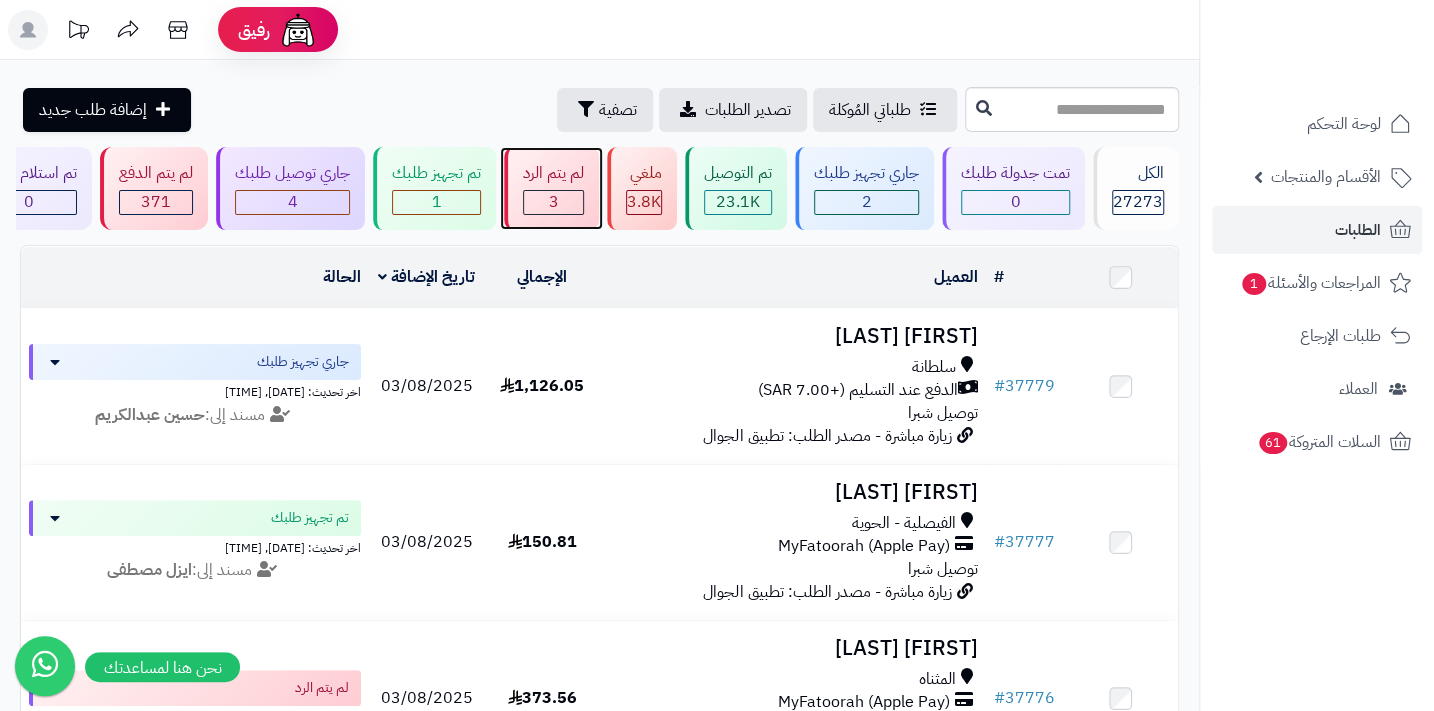 click on "3" at bounding box center [553, 202] 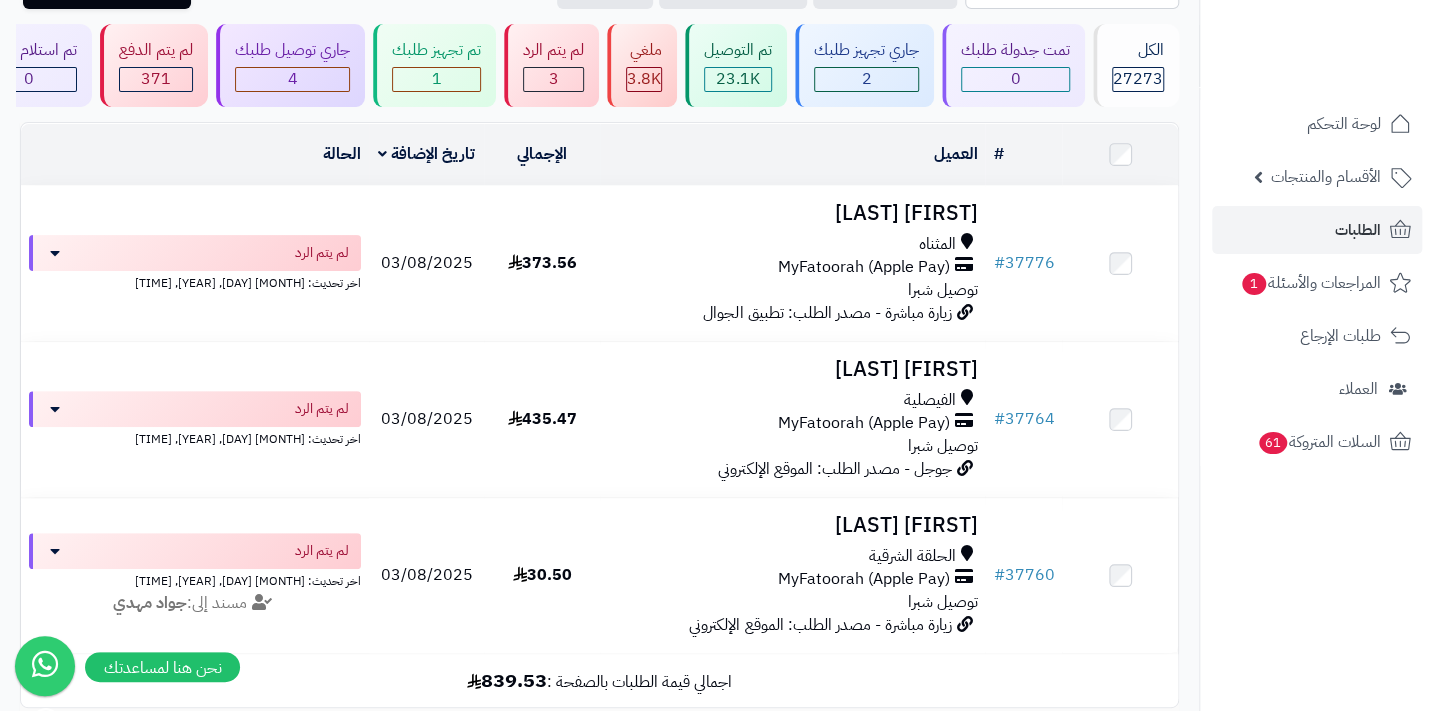 scroll, scrollTop: 181, scrollLeft: 0, axis: vertical 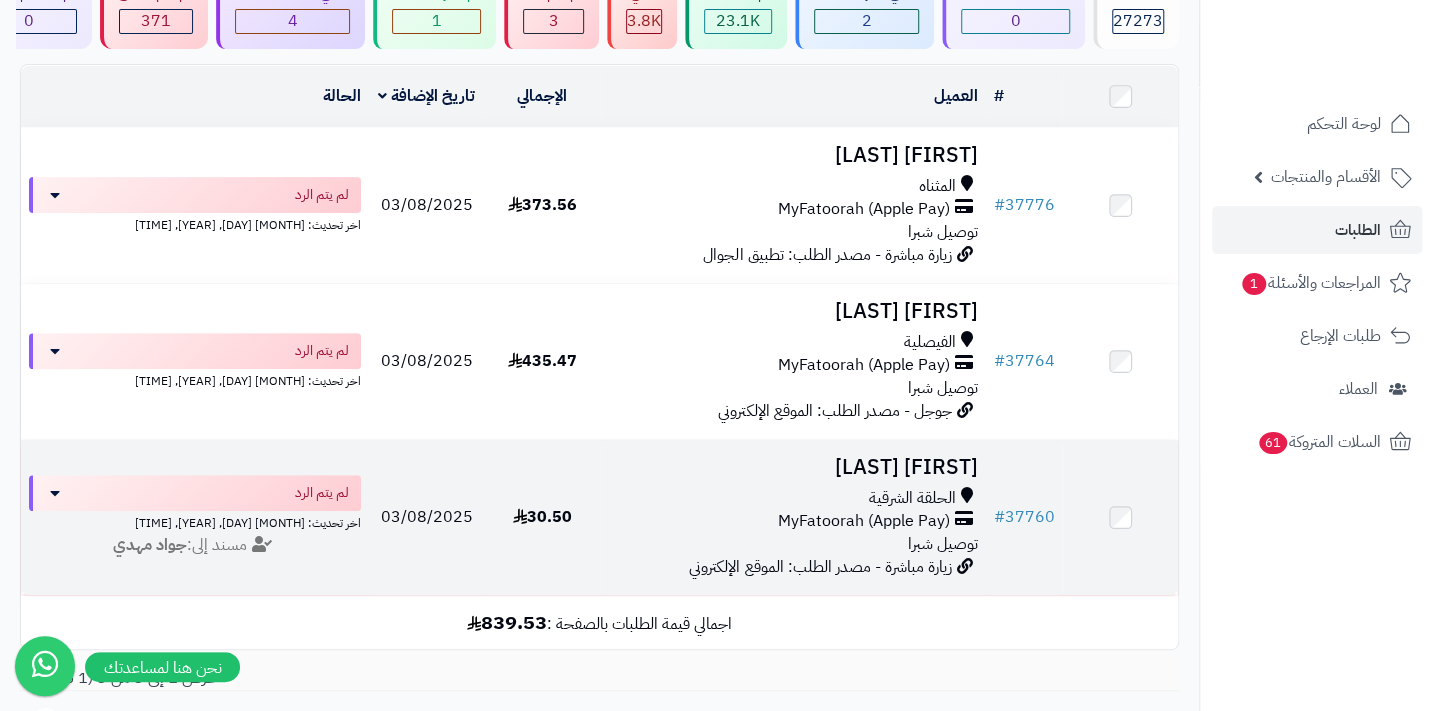 click on "MyFatoorah (Apple Pay)" at bounding box center (863, 521) 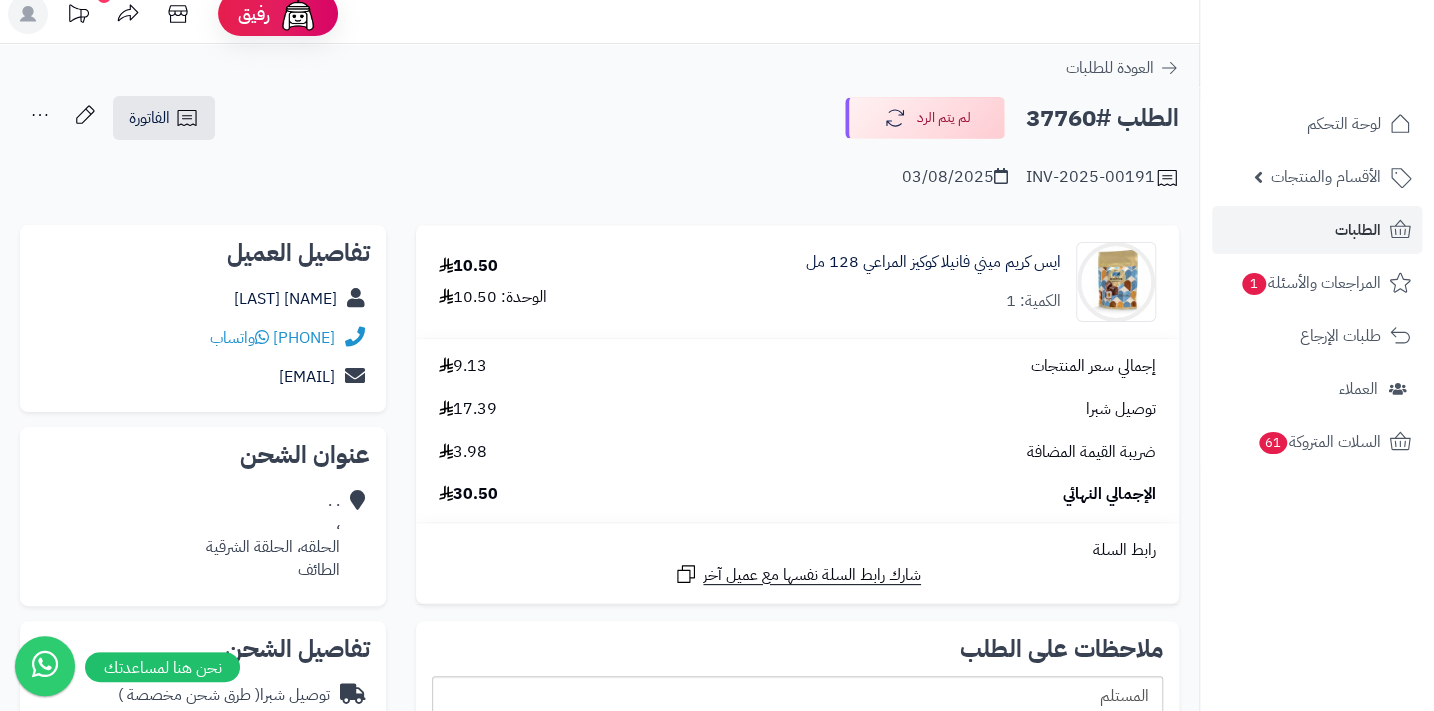 scroll, scrollTop: 0, scrollLeft: 0, axis: both 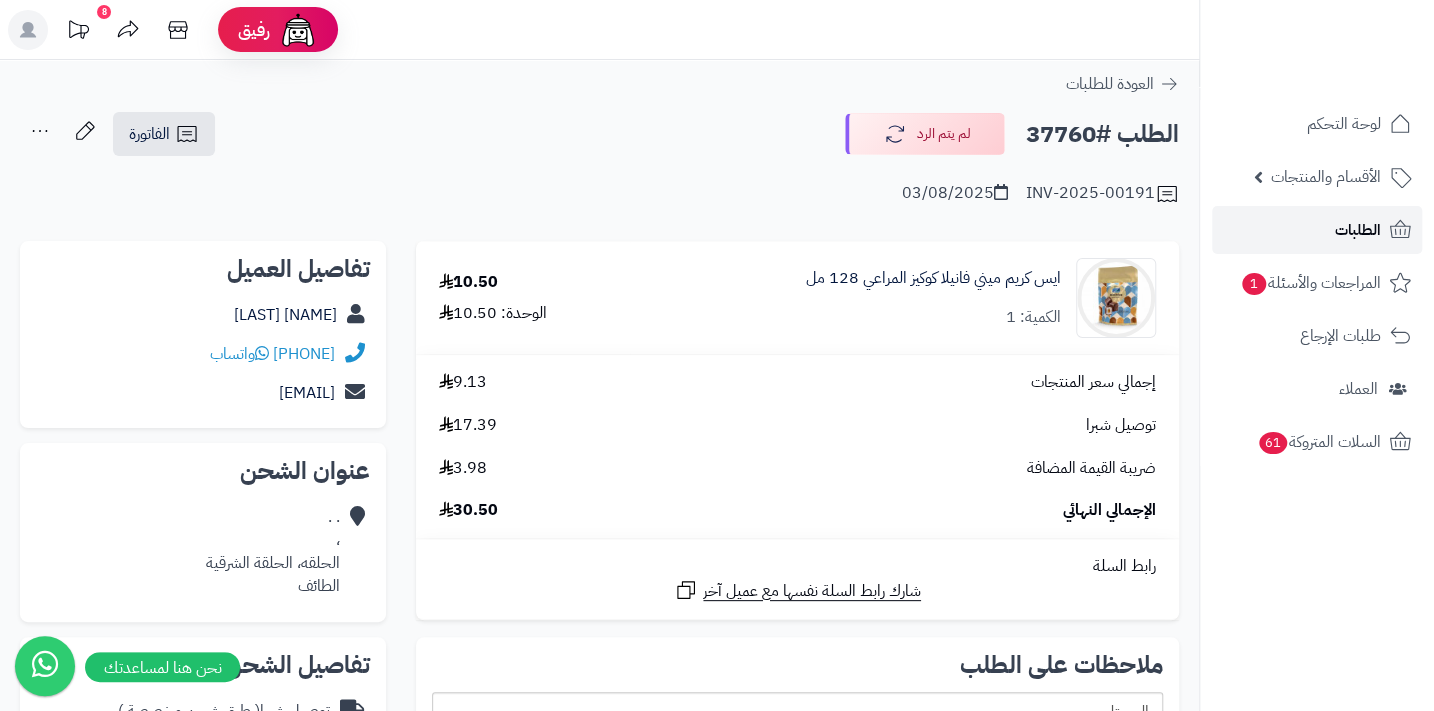 click on "الطلبات" at bounding box center [1358, 230] 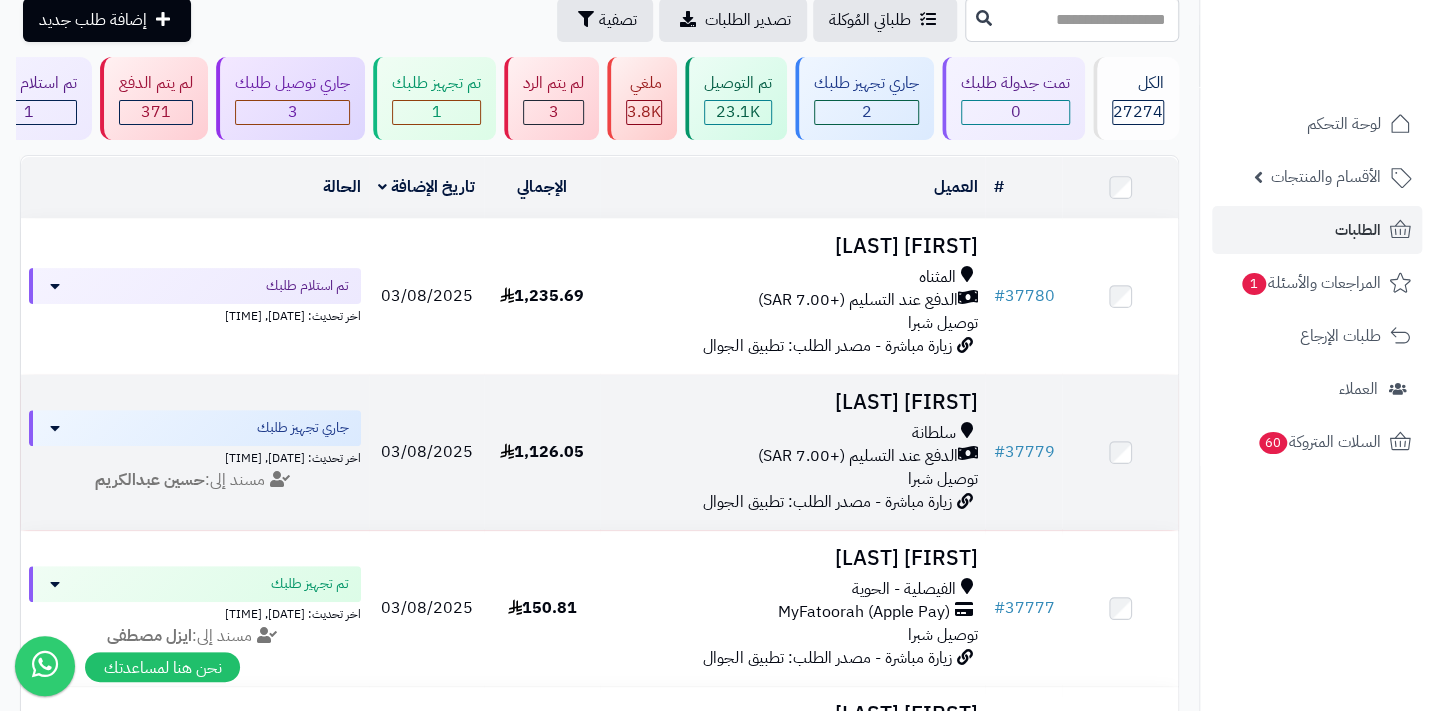 scroll, scrollTop: 0, scrollLeft: 0, axis: both 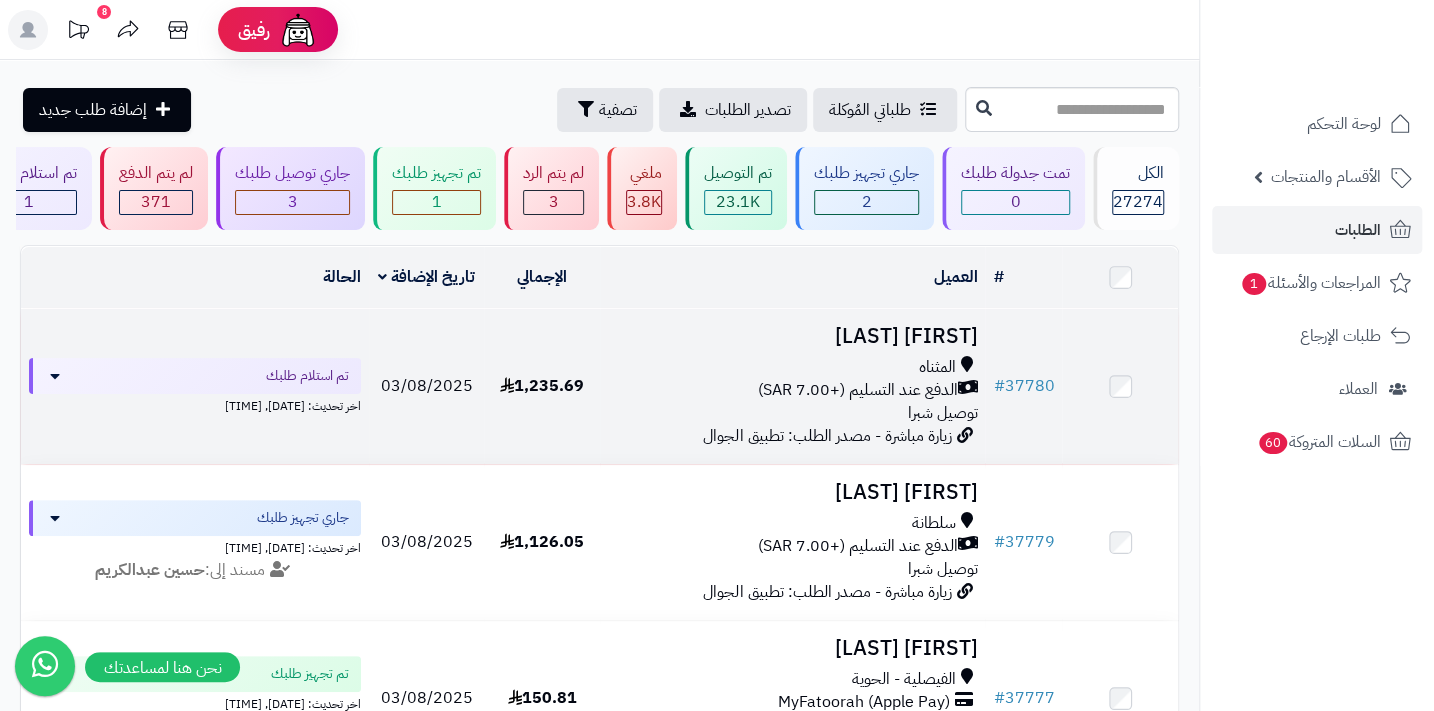 click on "الدفع عند التسليم (+7.00 SAR)" at bounding box center (857, 390) 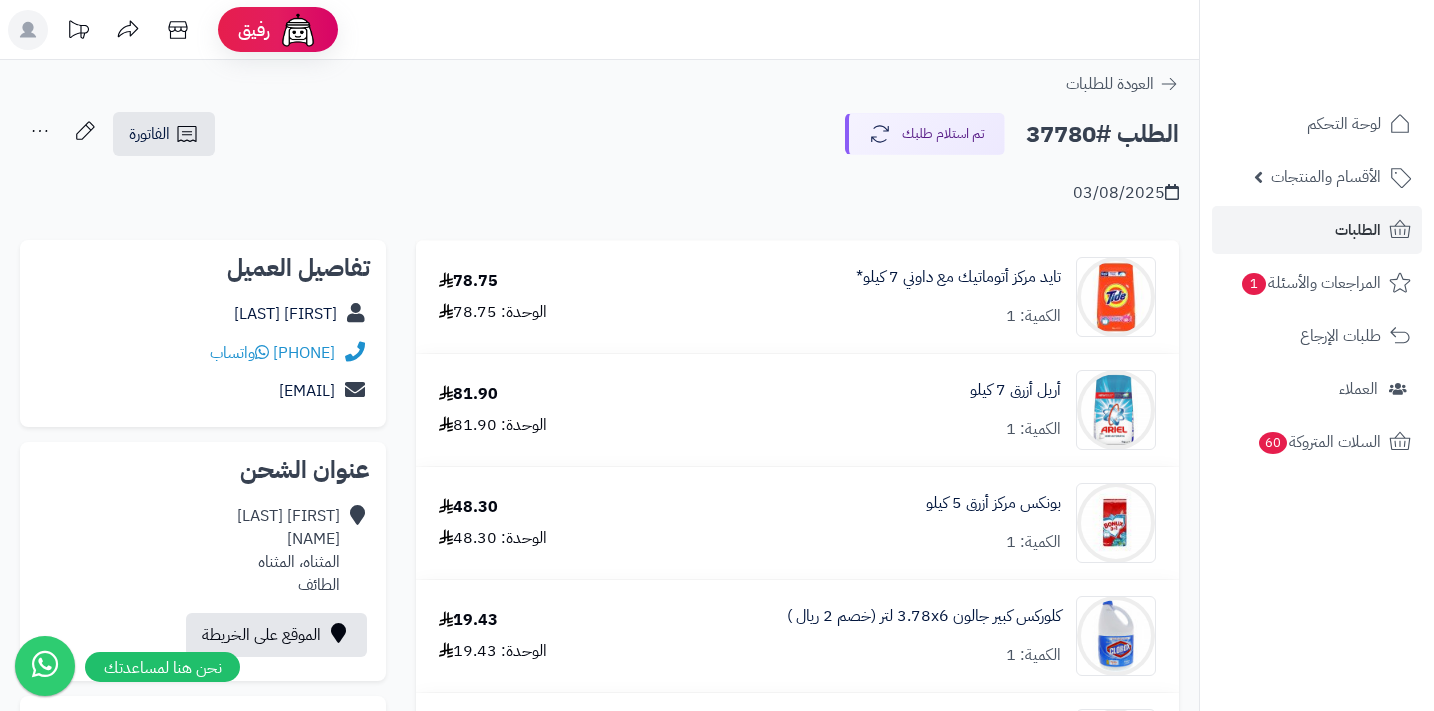 scroll, scrollTop: 0, scrollLeft: 0, axis: both 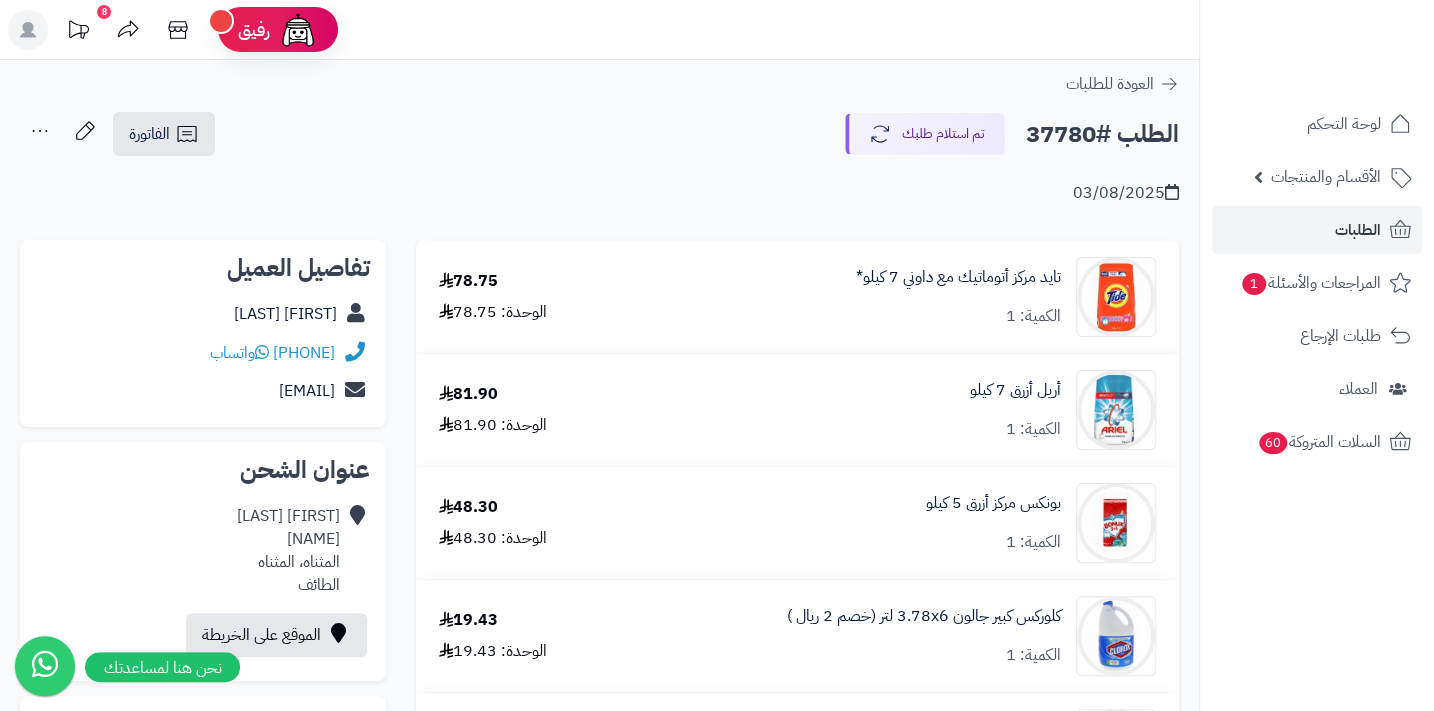 drag, startPoint x: 218, startPoint y: 345, endPoint x: 334, endPoint y: 349, distance: 116.06895 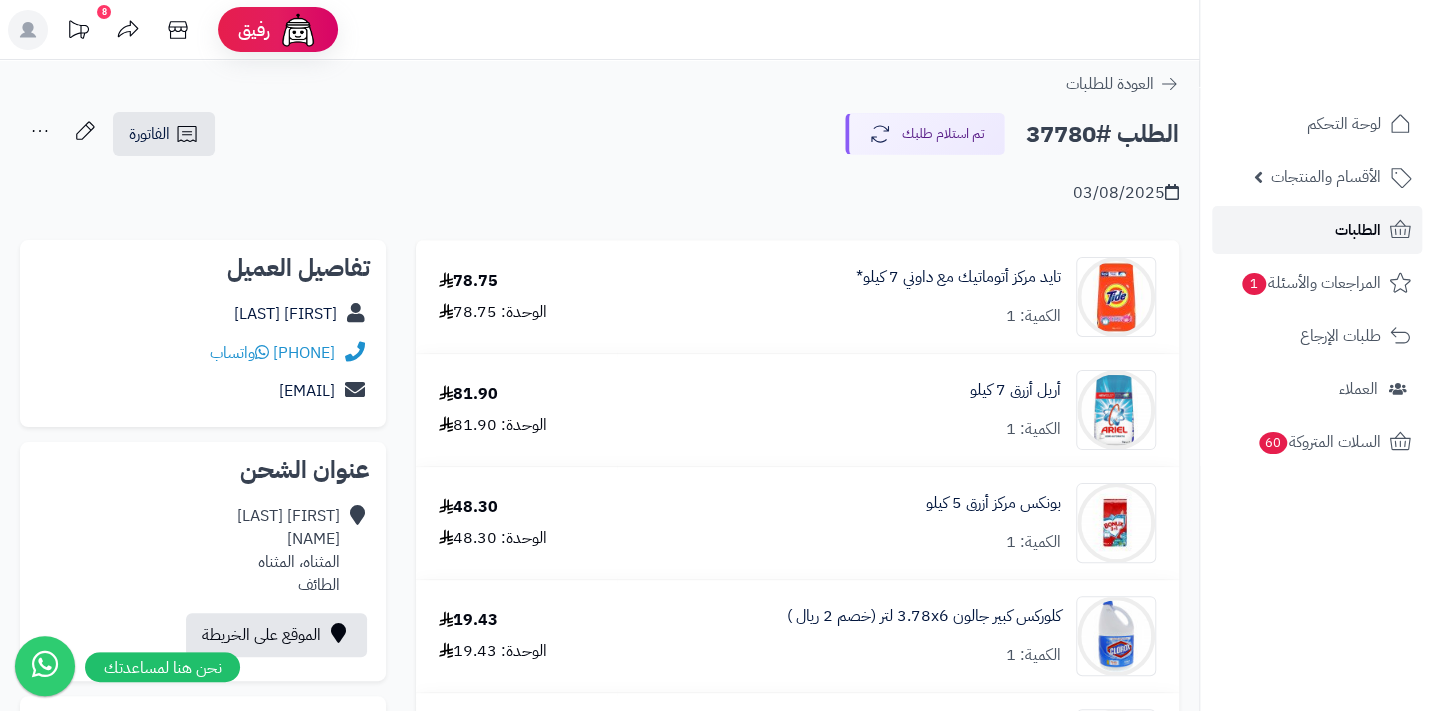 click on "الطلبات" at bounding box center [1358, 230] 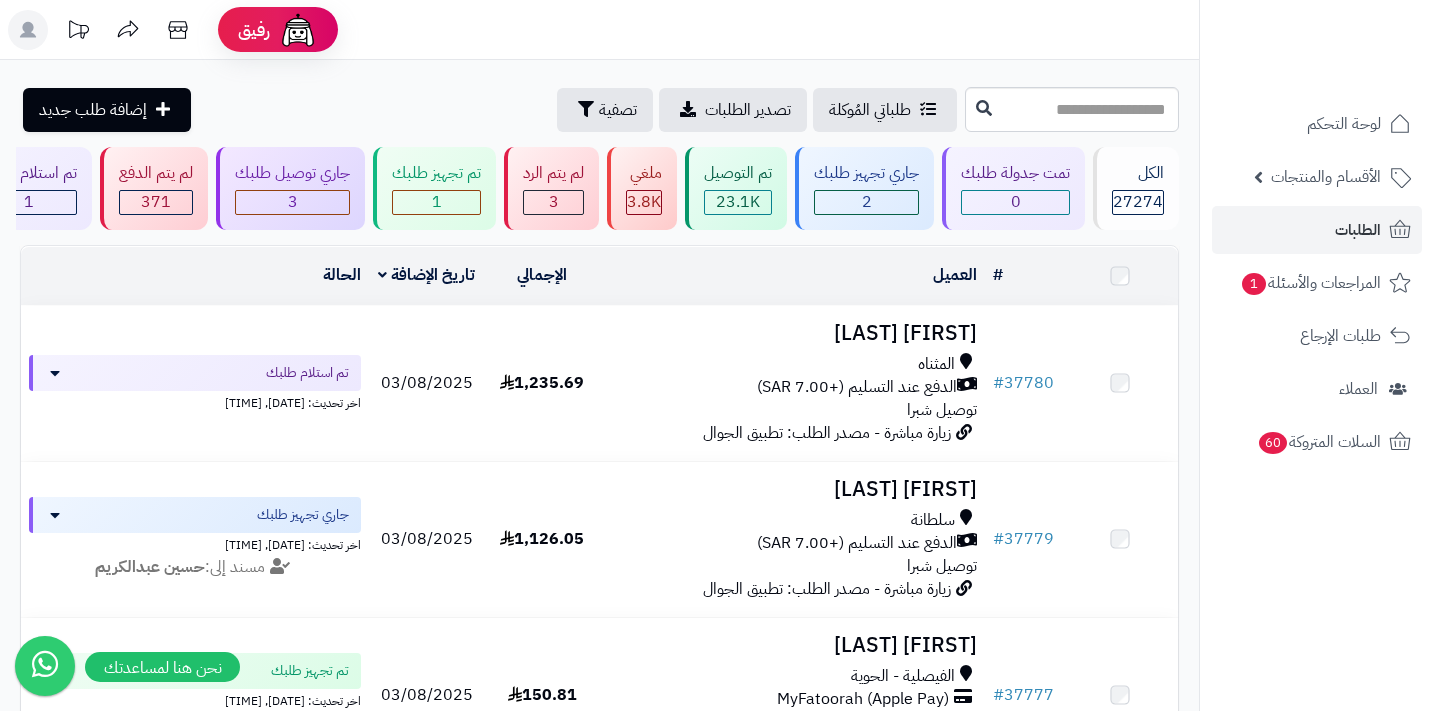 scroll, scrollTop: 0, scrollLeft: 0, axis: both 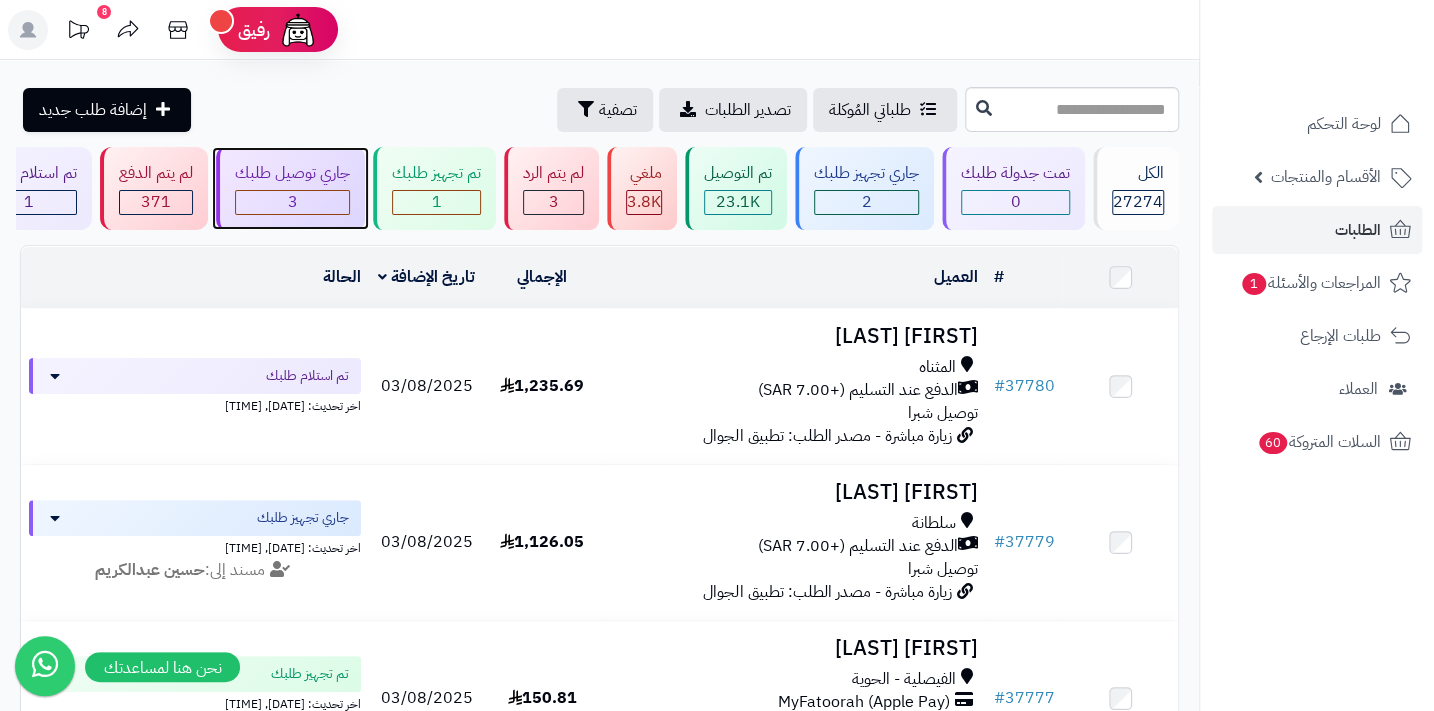 click on "3" at bounding box center [293, 202] 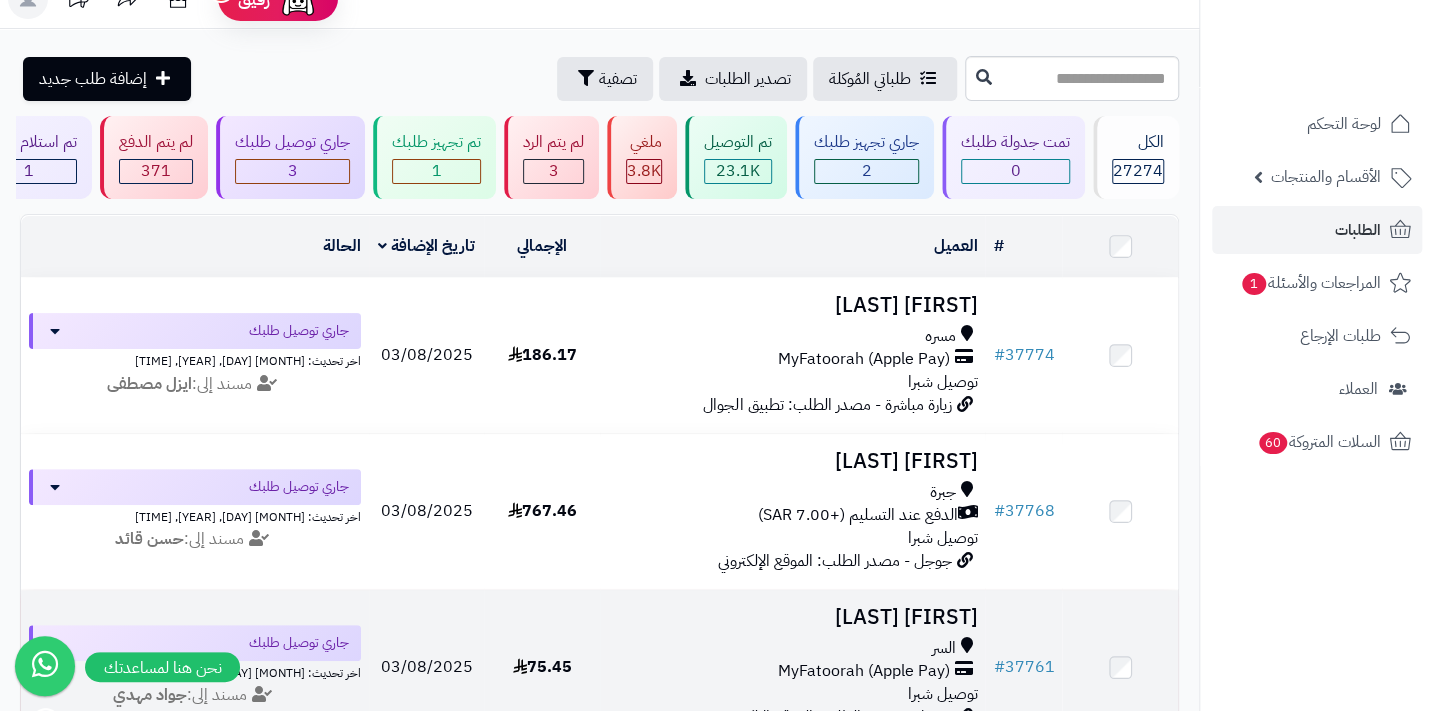 scroll, scrollTop: 0, scrollLeft: 0, axis: both 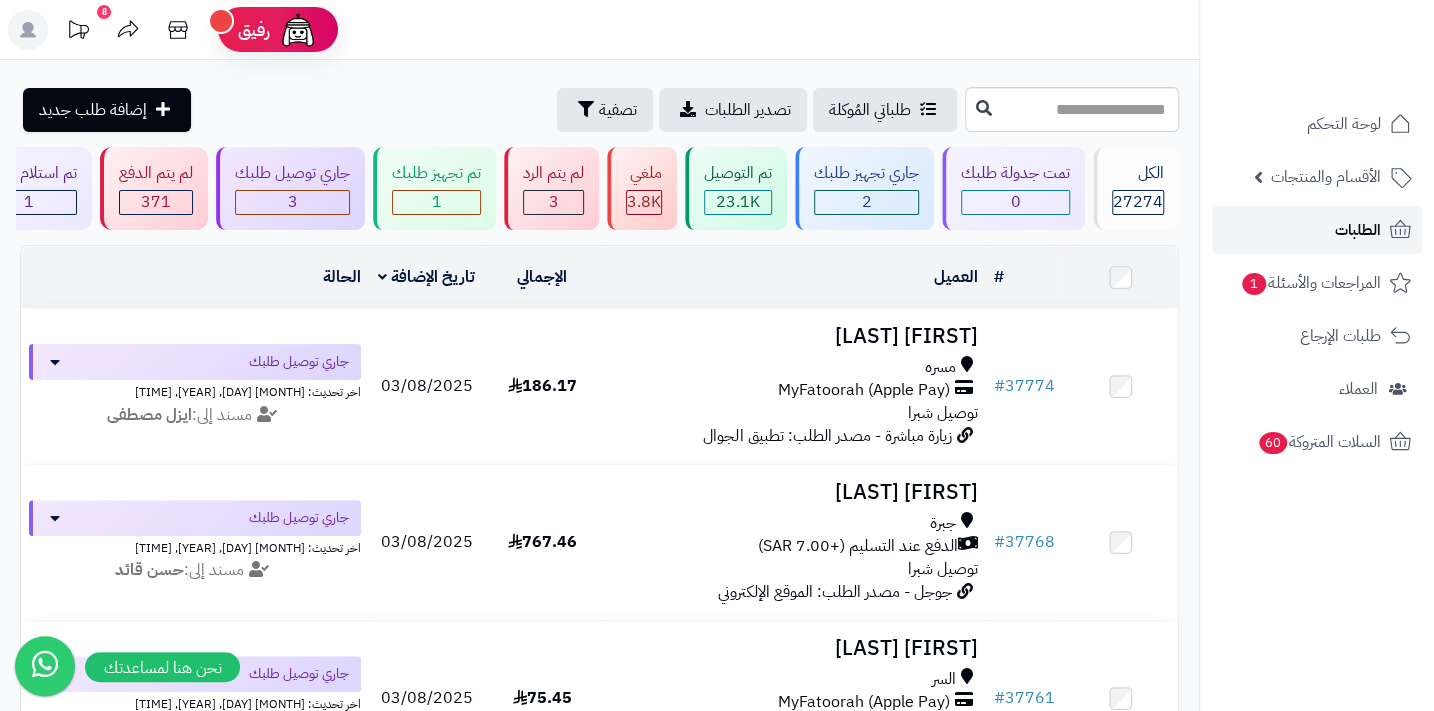 click on "الطلبات" at bounding box center (1358, 230) 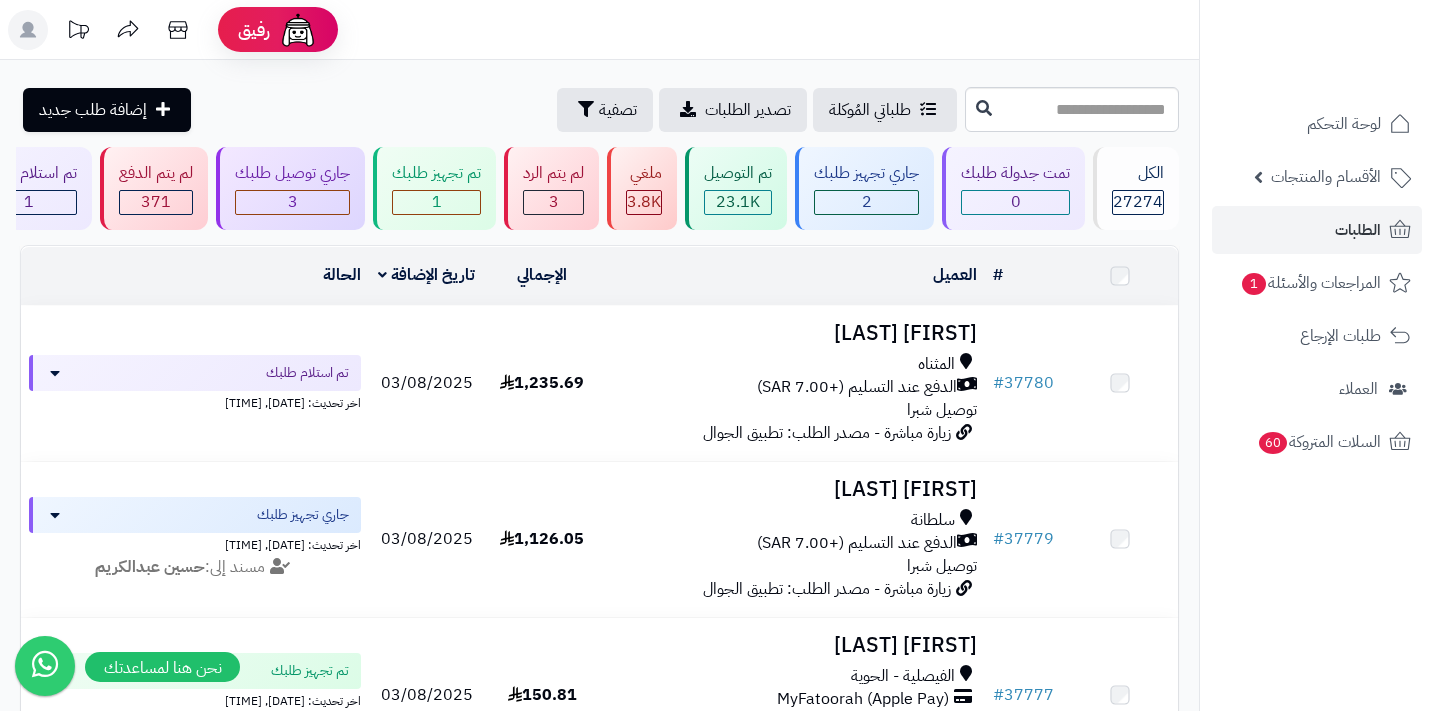 scroll, scrollTop: 0, scrollLeft: 0, axis: both 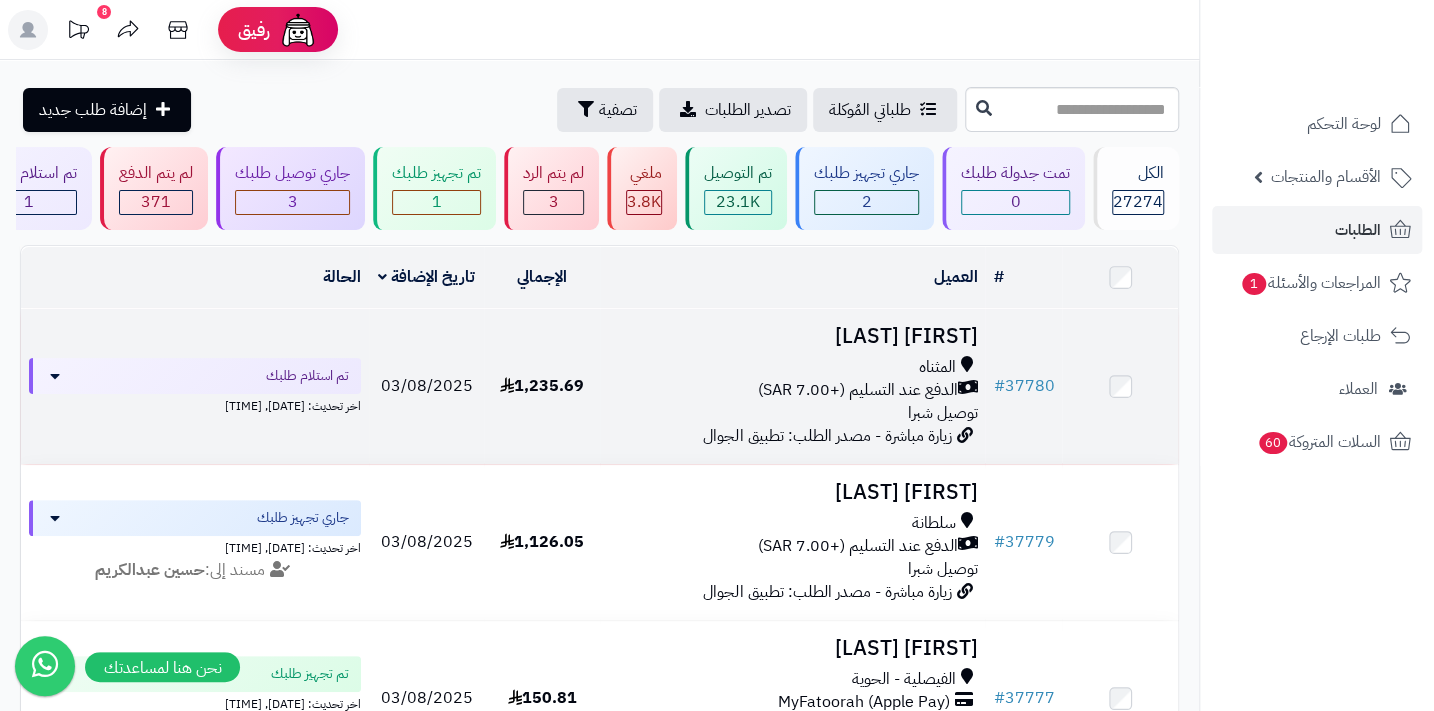 click on "الدفع عند التسليم (+7.00 SAR)" at bounding box center (857, 390) 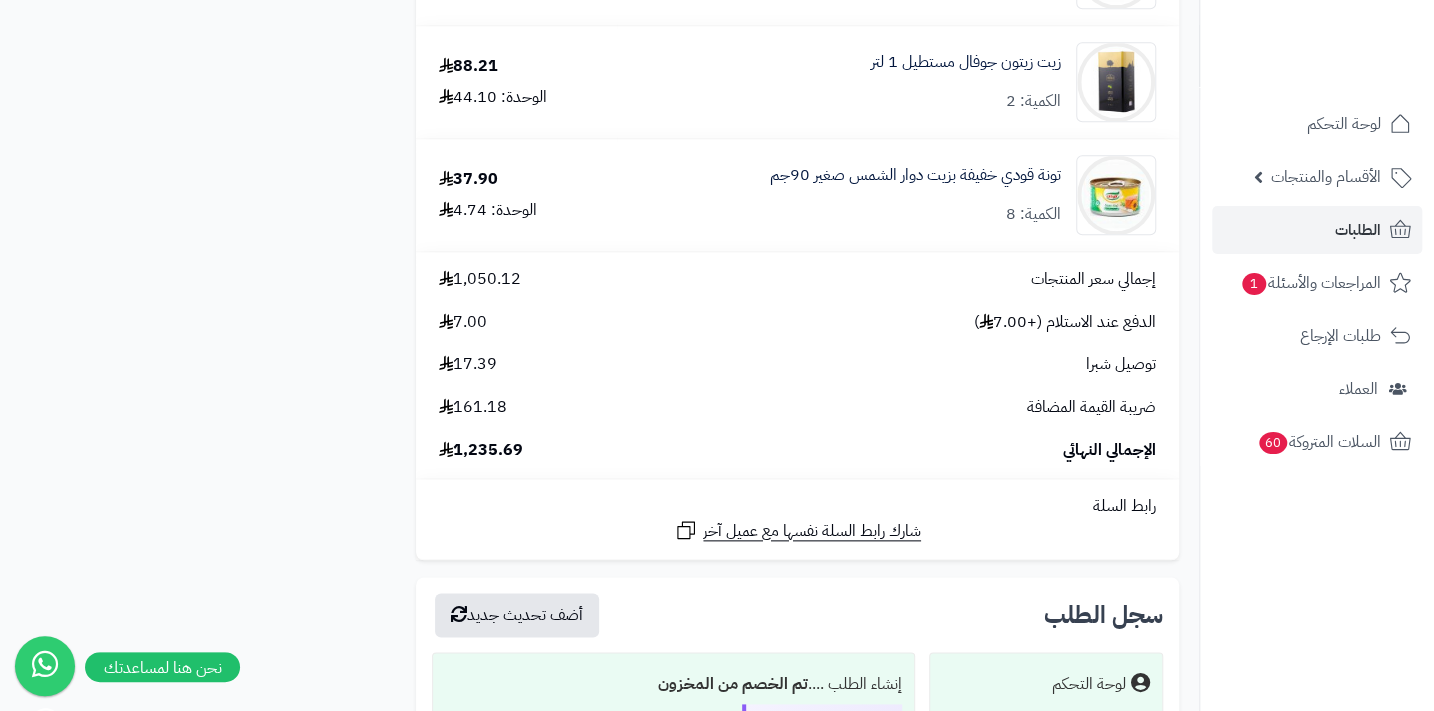 scroll, scrollTop: 5163, scrollLeft: 0, axis: vertical 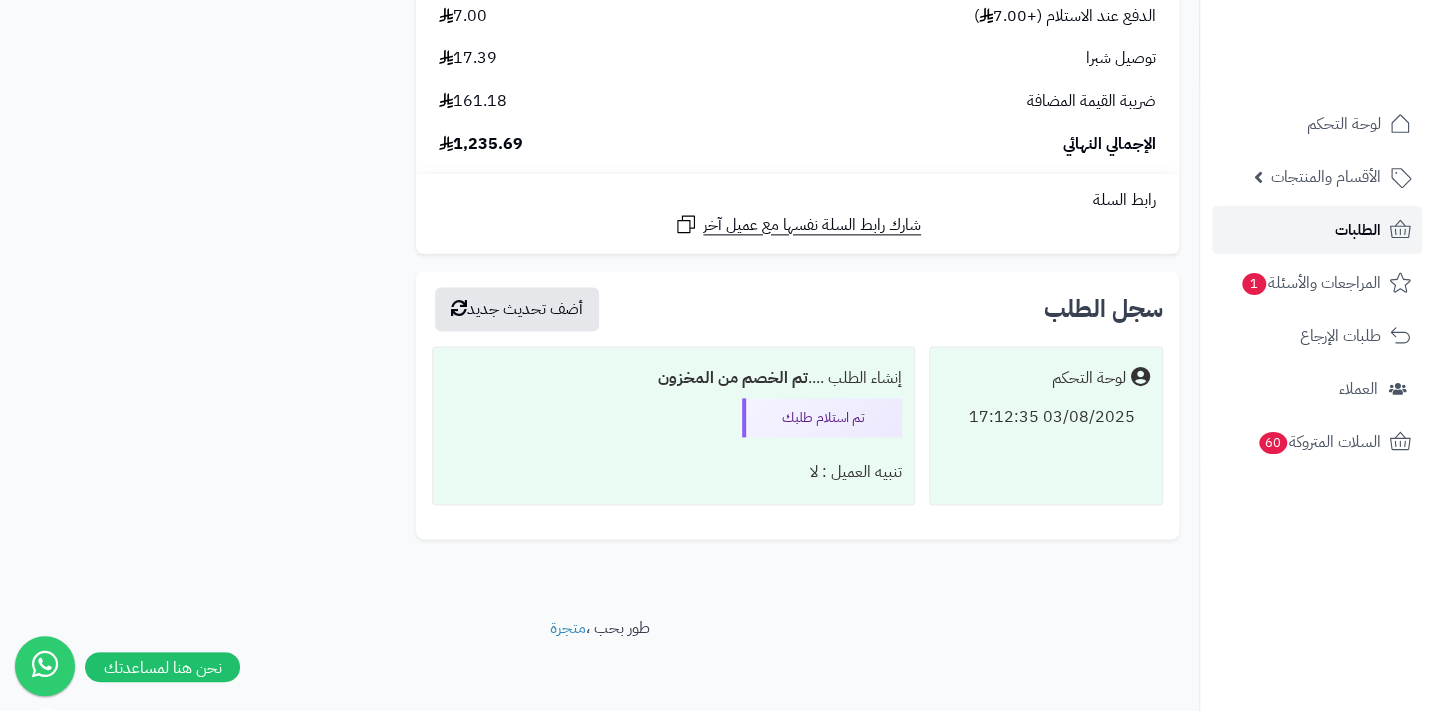 click on "الطلبات" at bounding box center [1317, 230] 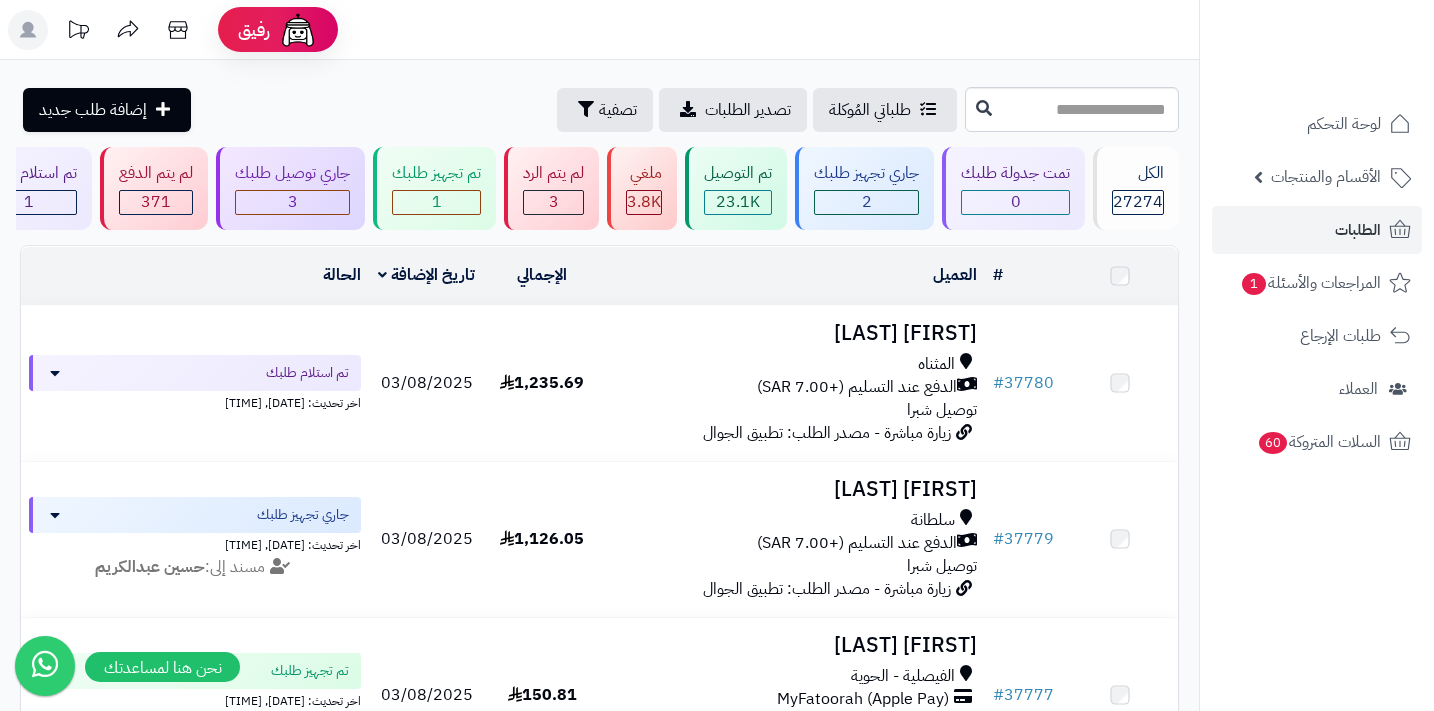 scroll, scrollTop: 0, scrollLeft: 0, axis: both 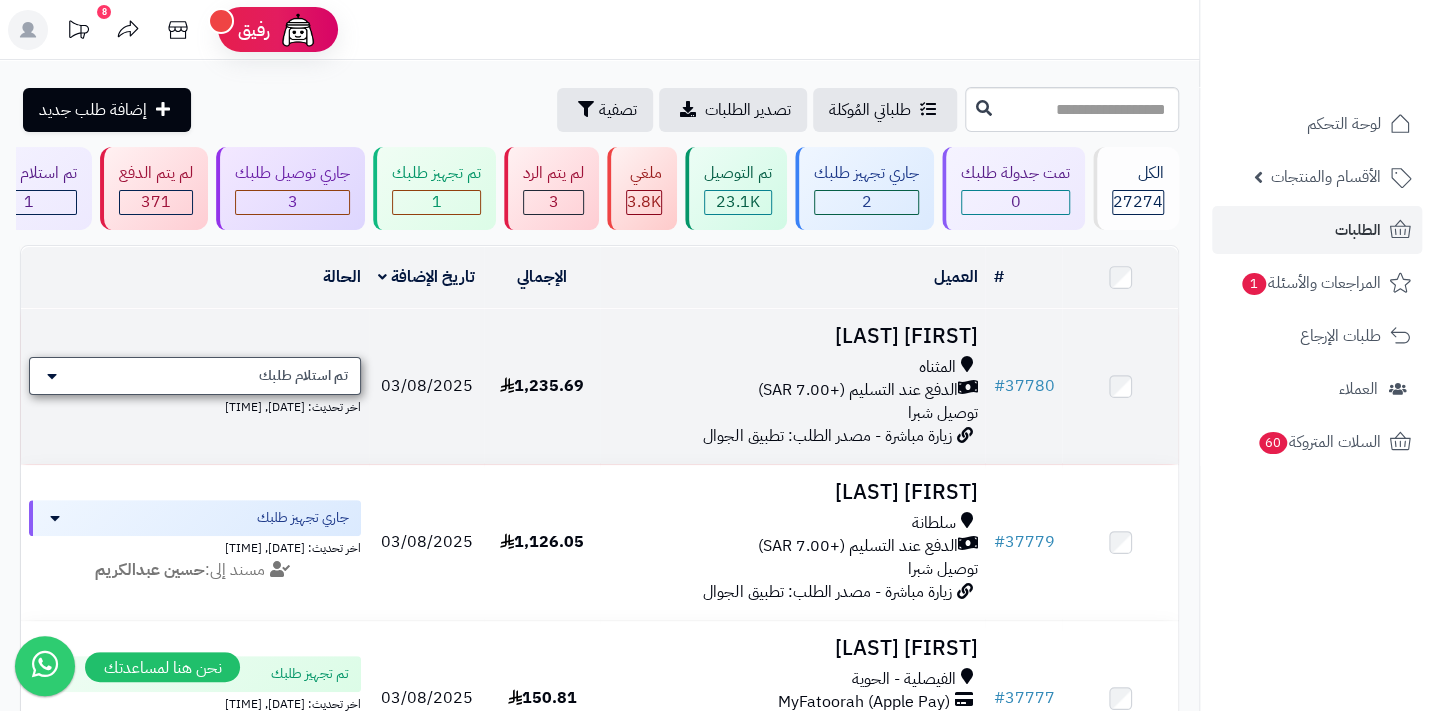 click on "تم استلام طلبك" at bounding box center (195, 376) 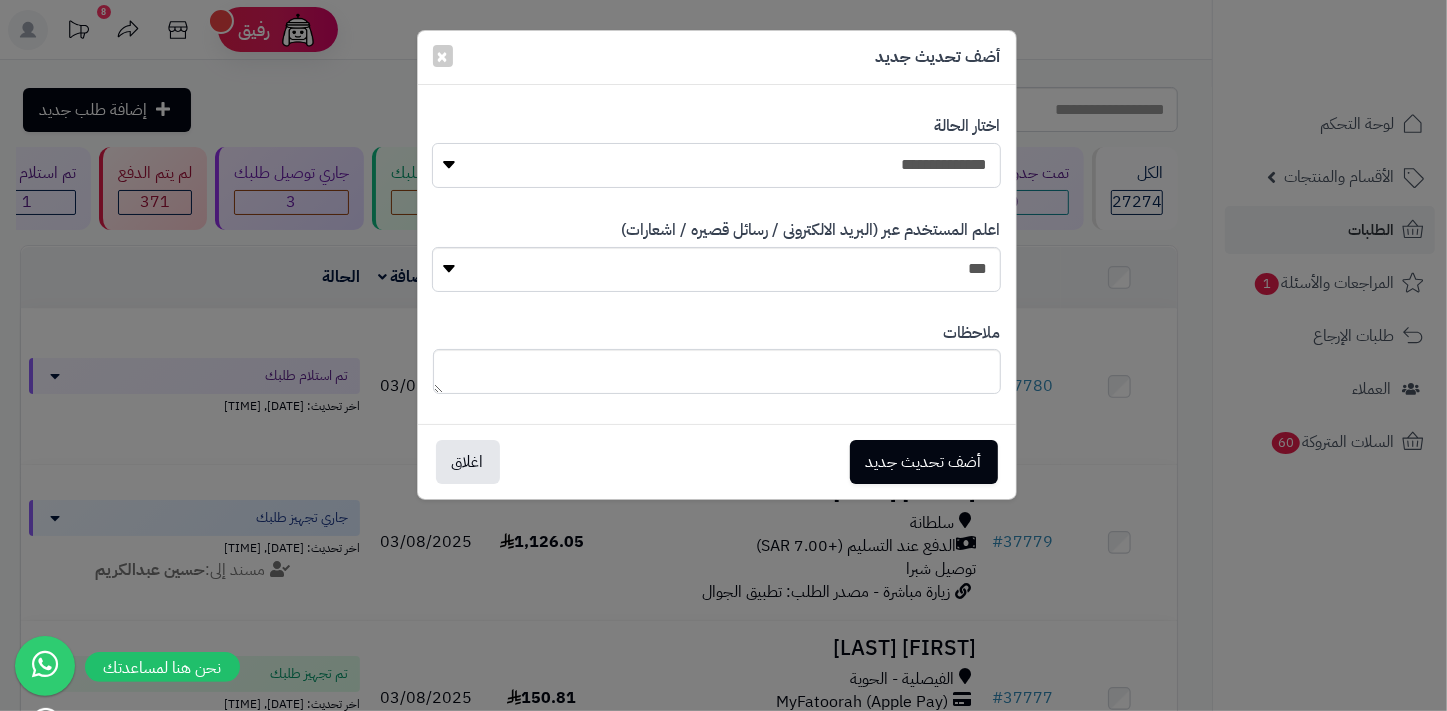 drag, startPoint x: 956, startPoint y: 161, endPoint x: 952, endPoint y: 180, distance: 19.416489 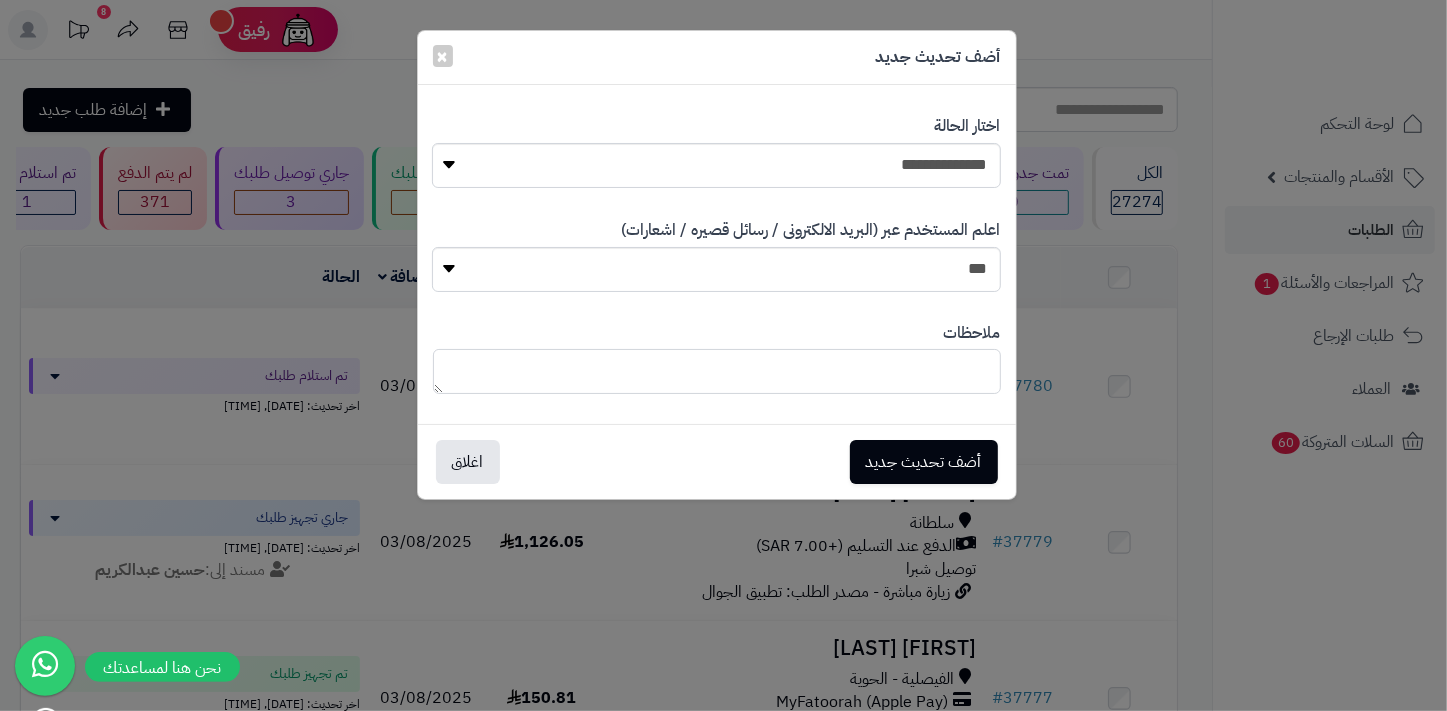 click at bounding box center [717, 371] 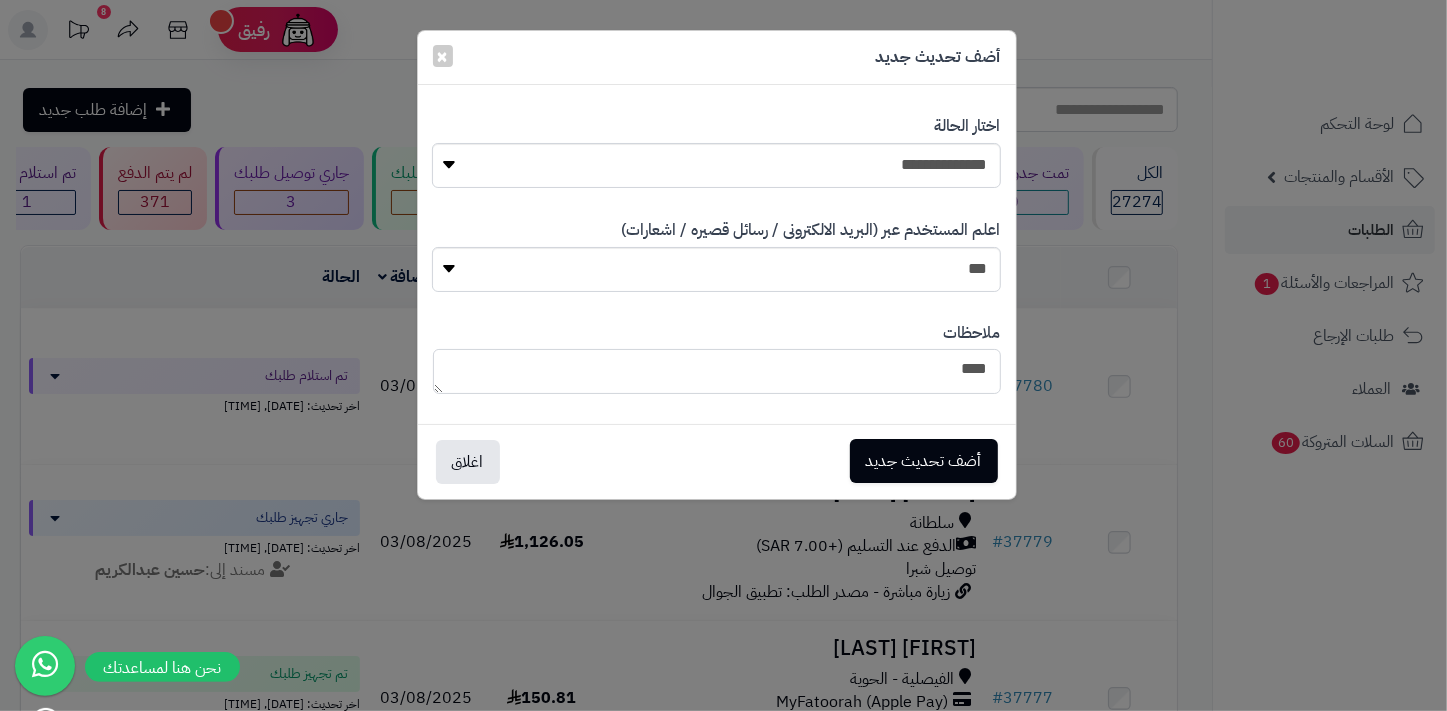 type on "****" 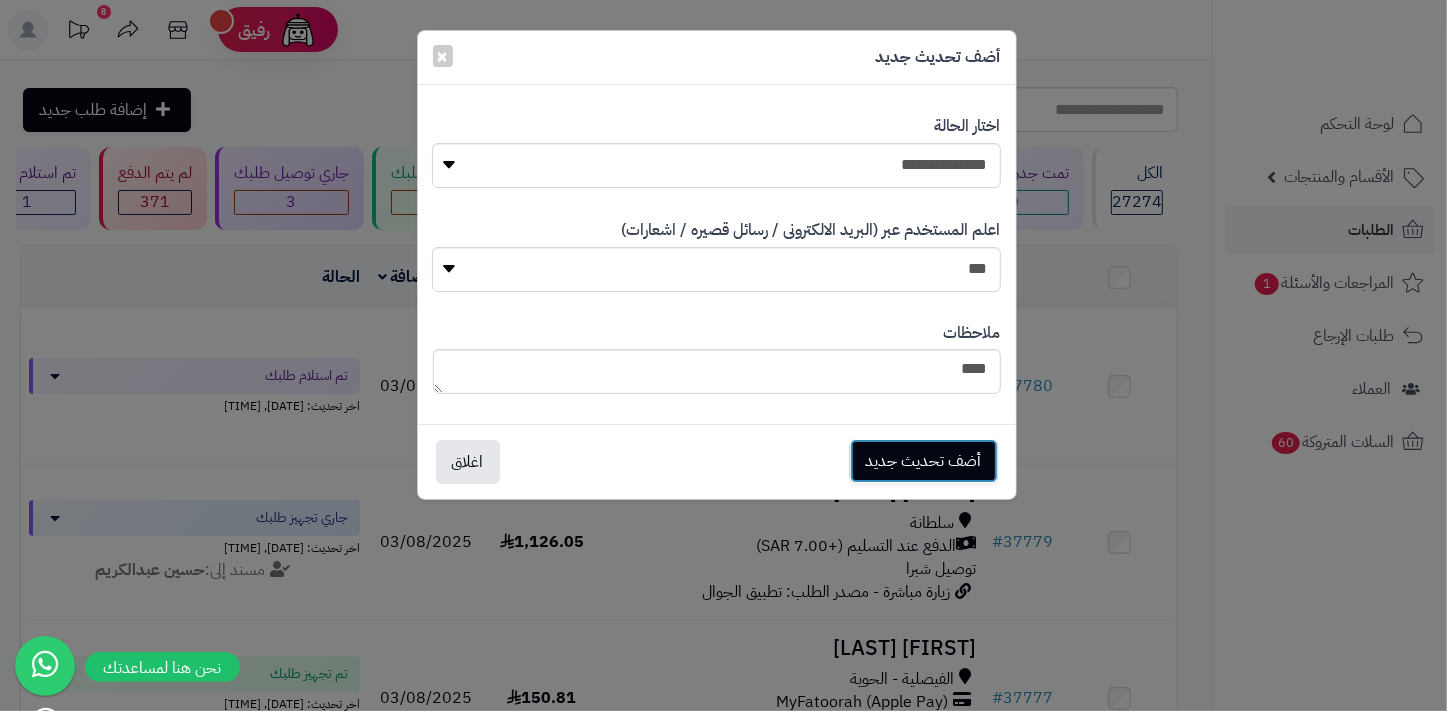 click on "أضف تحديث جديد" at bounding box center (924, 461) 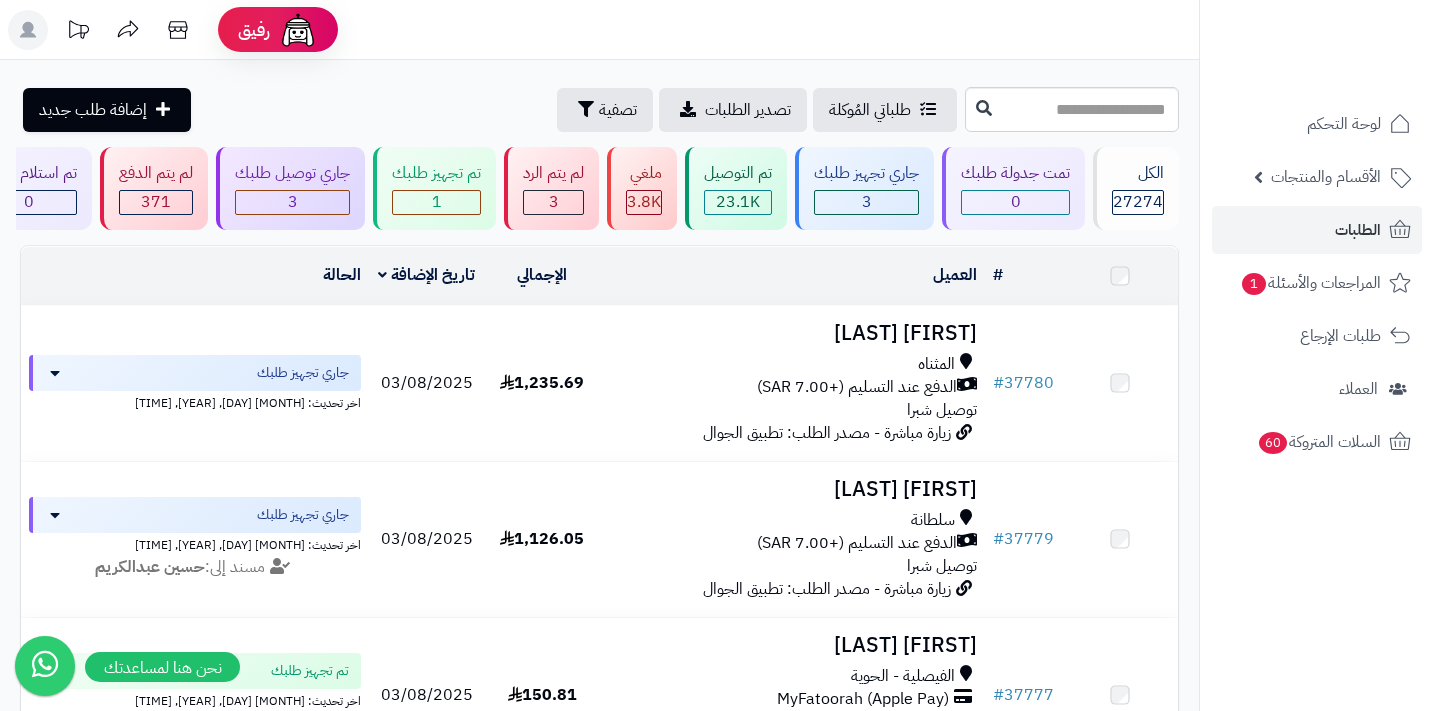 scroll, scrollTop: 0, scrollLeft: 0, axis: both 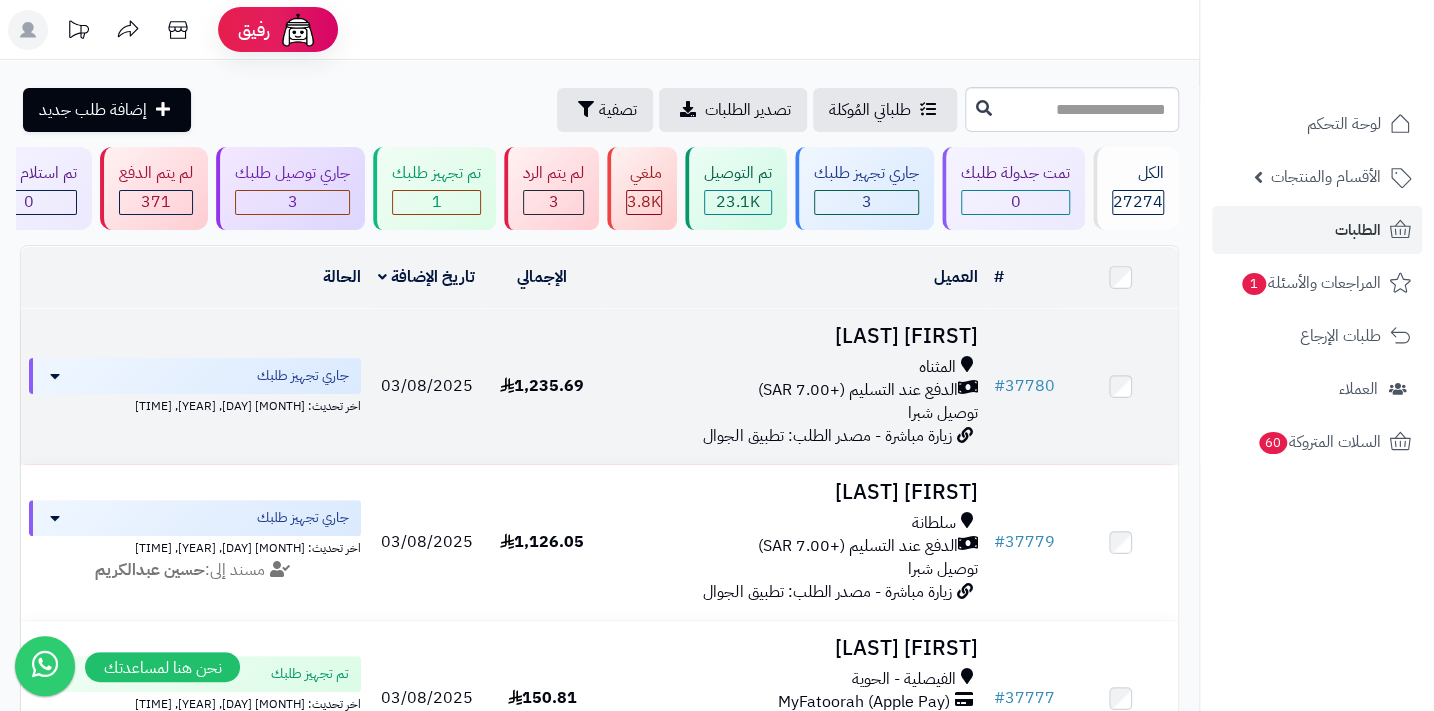 click on "الدفع عند التسليم (+7.00 SAR)" at bounding box center (857, 390) 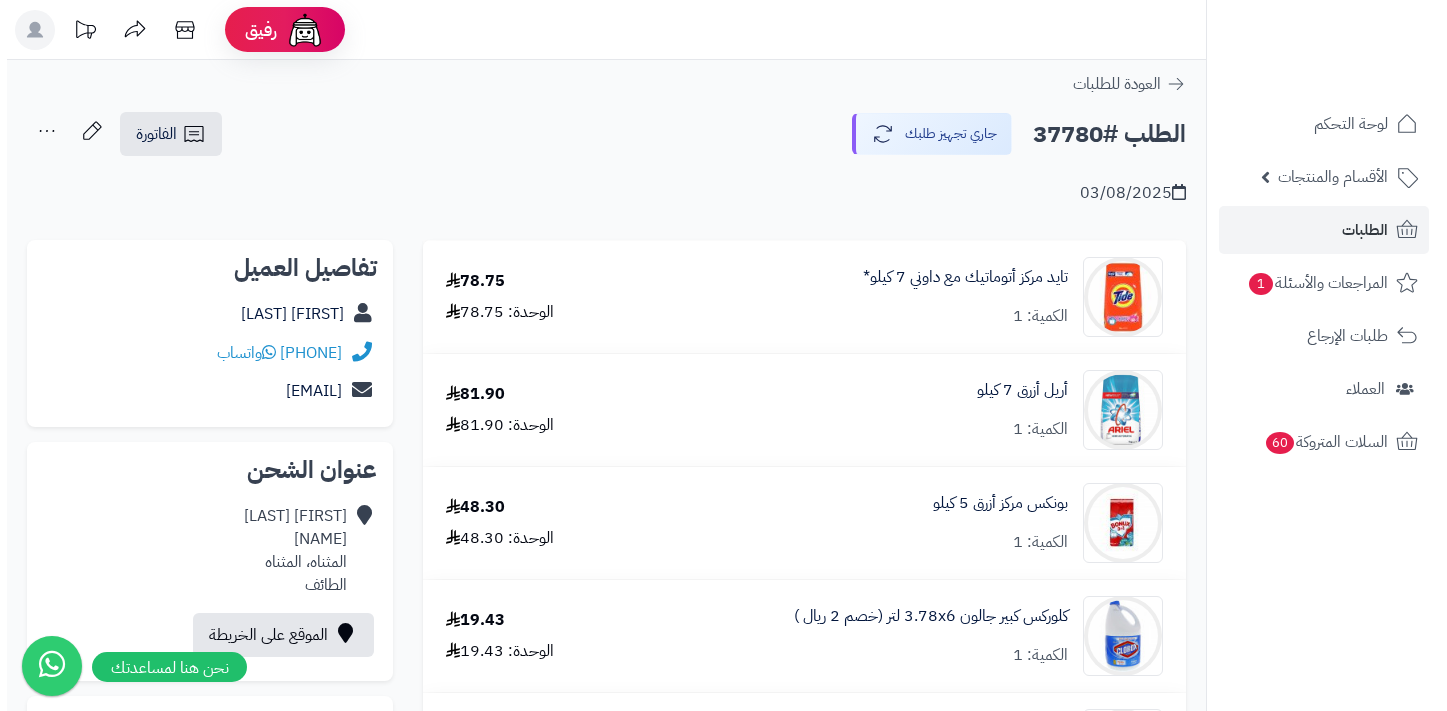 scroll, scrollTop: 0, scrollLeft: 0, axis: both 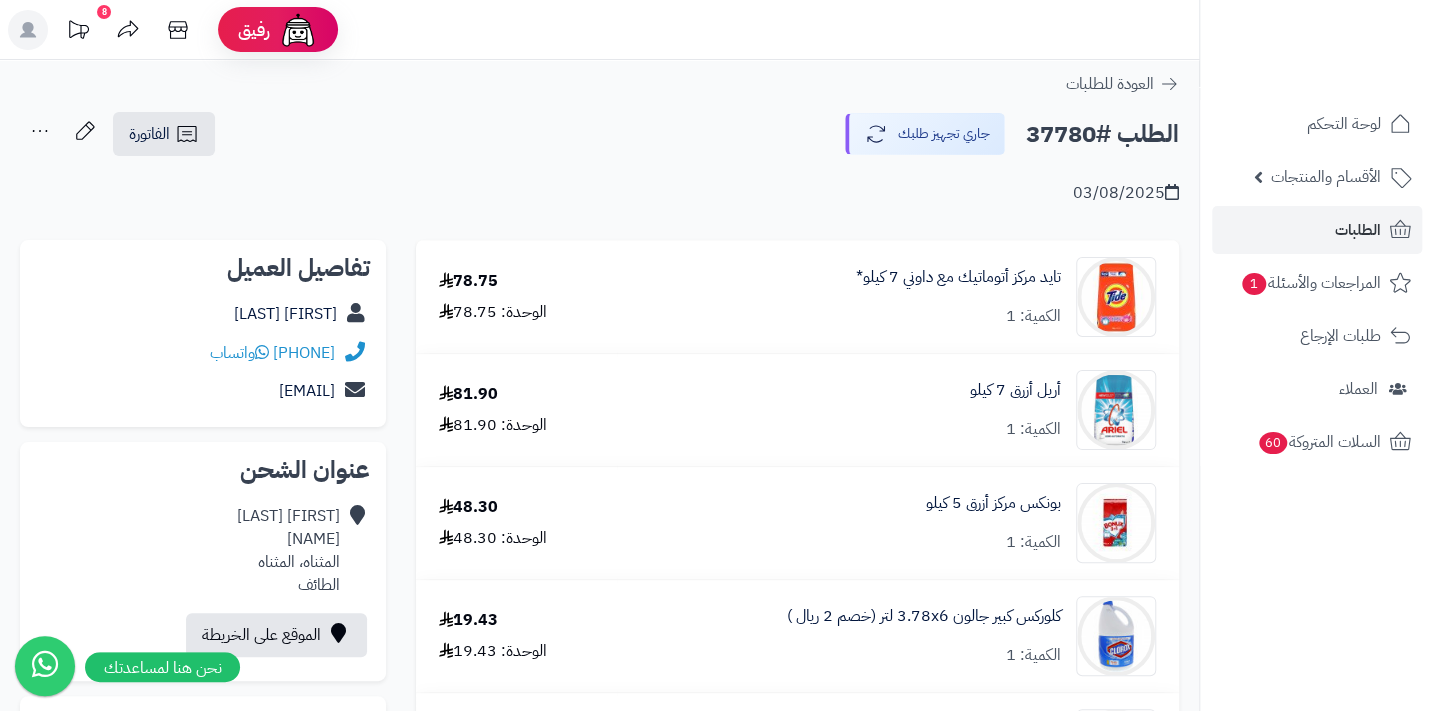 click 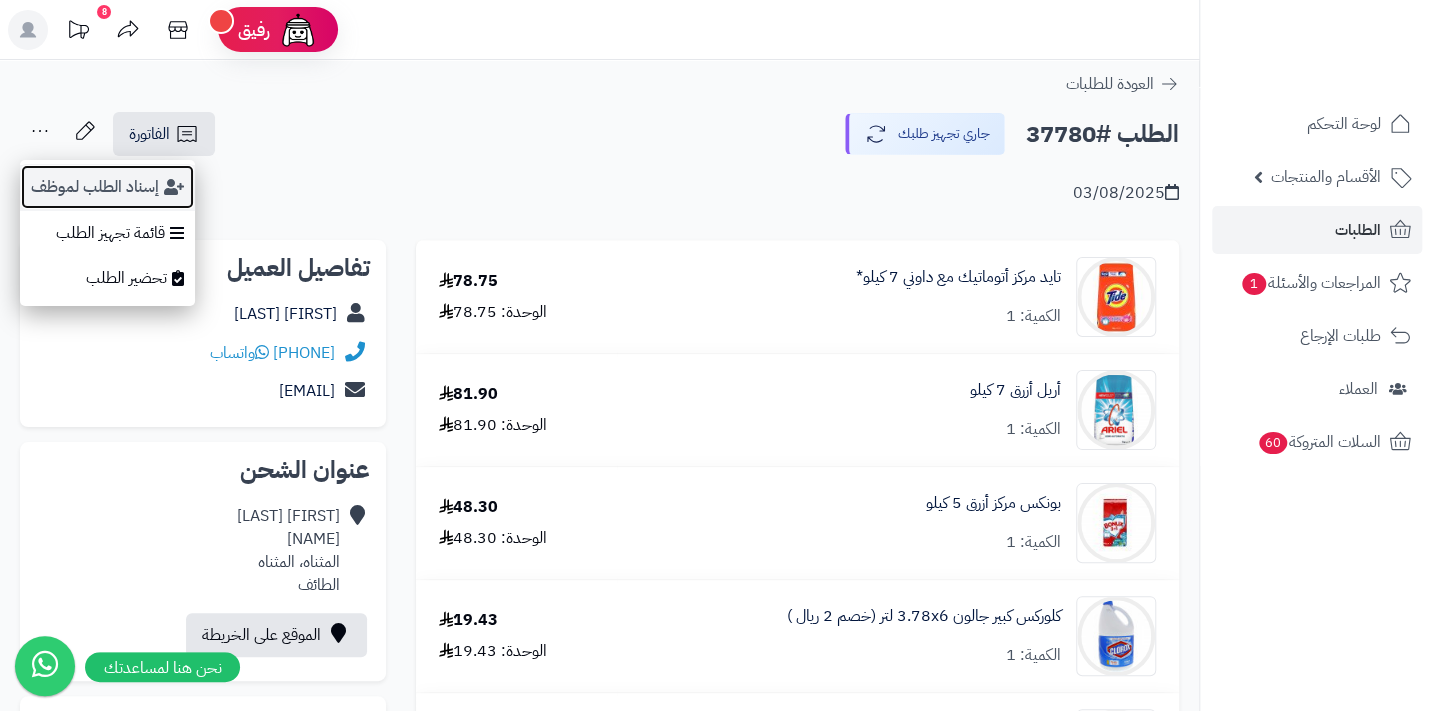 click on "إسناد الطلب لموظف" at bounding box center (107, 187) 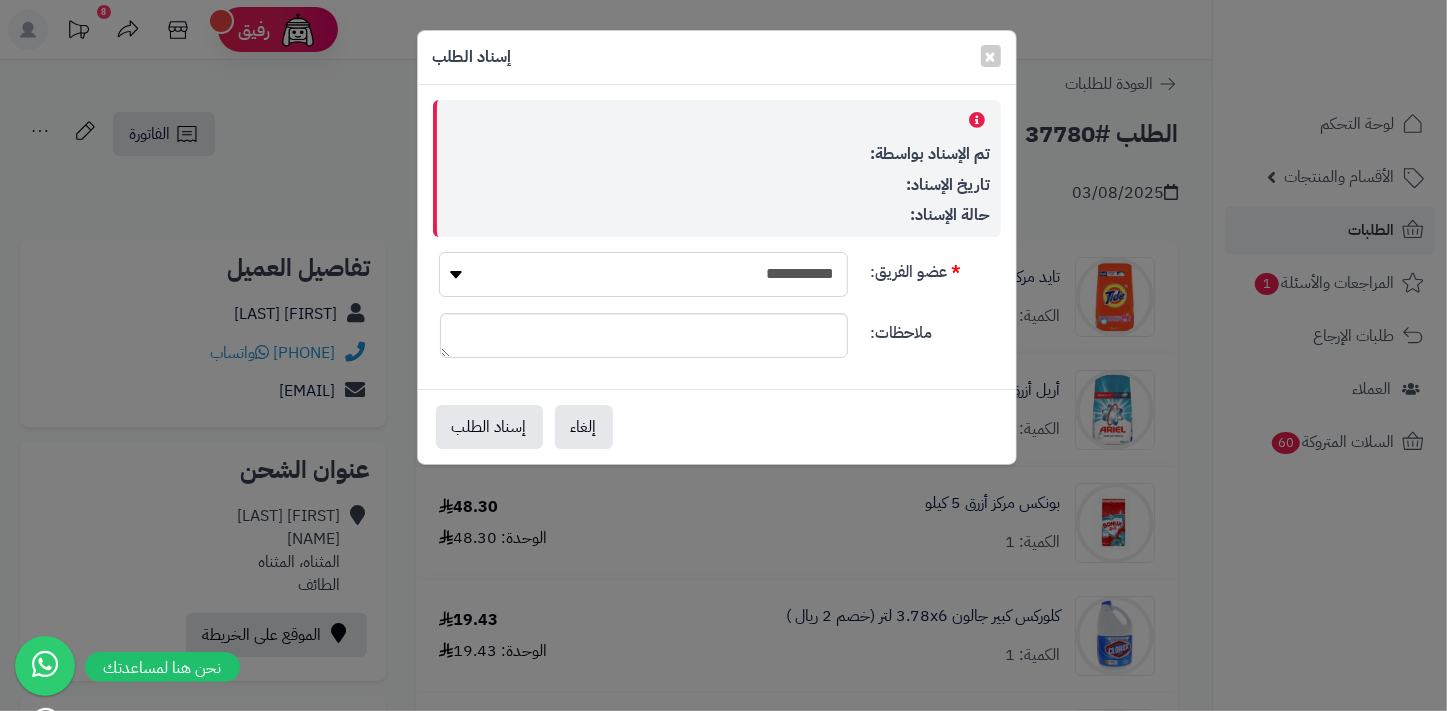 click on "**********" at bounding box center (643, 274) 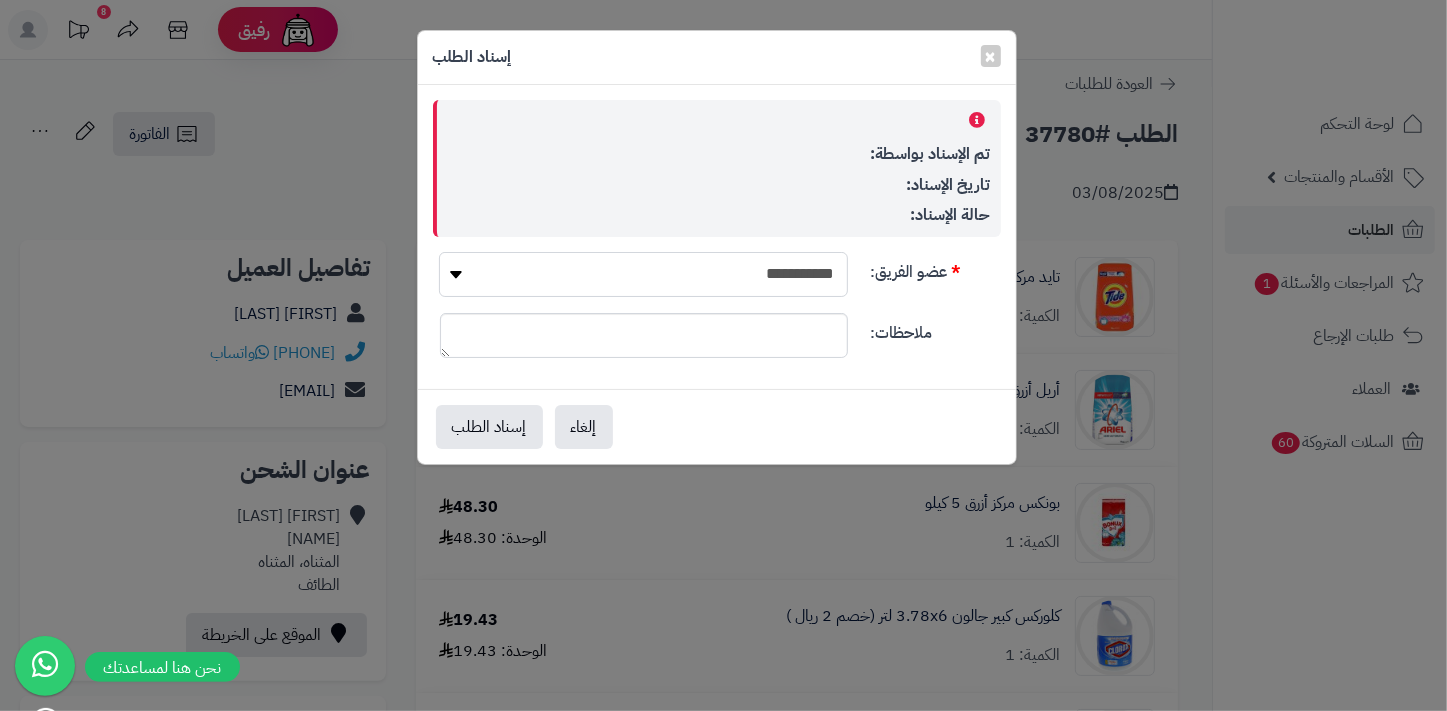 select on "**" 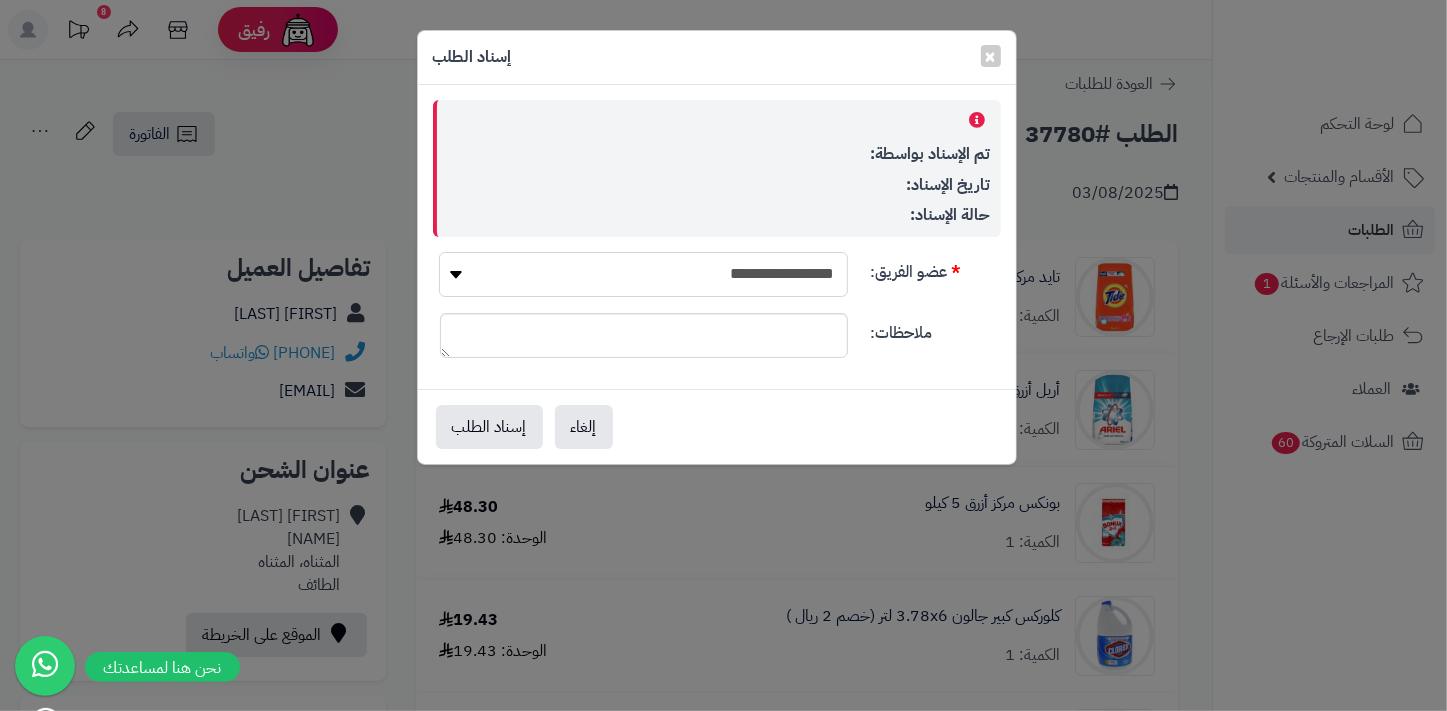 click on "**********" at bounding box center [643, 274] 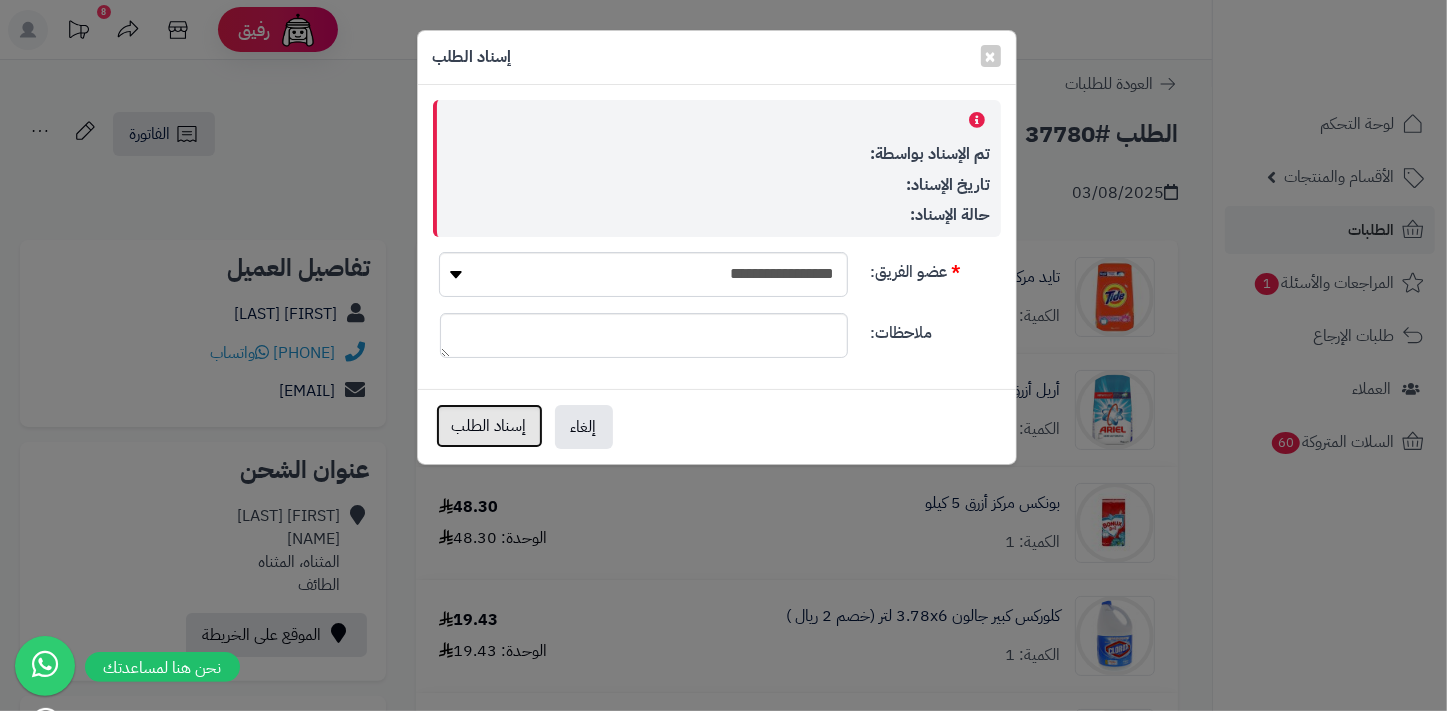 click on "إسناد الطلب" at bounding box center (489, 426) 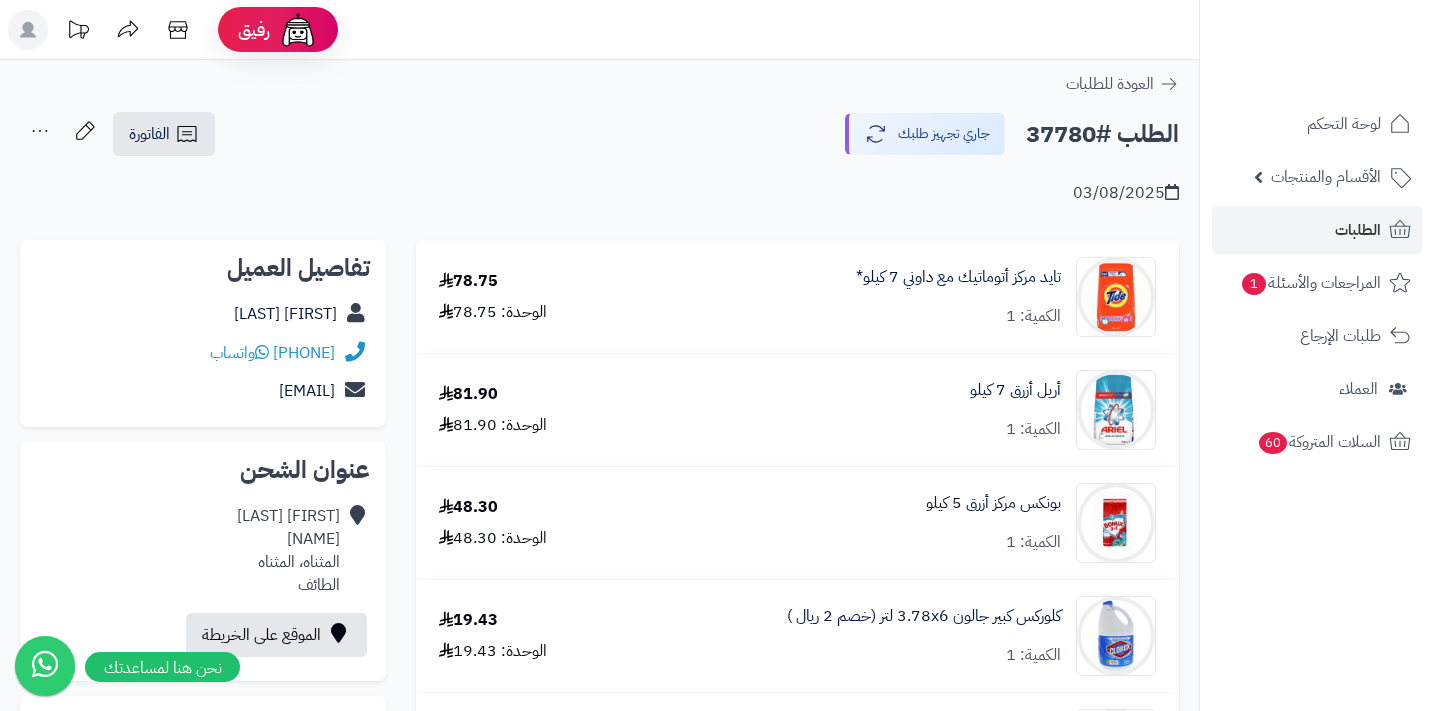 scroll, scrollTop: 0, scrollLeft: 0, axis: both 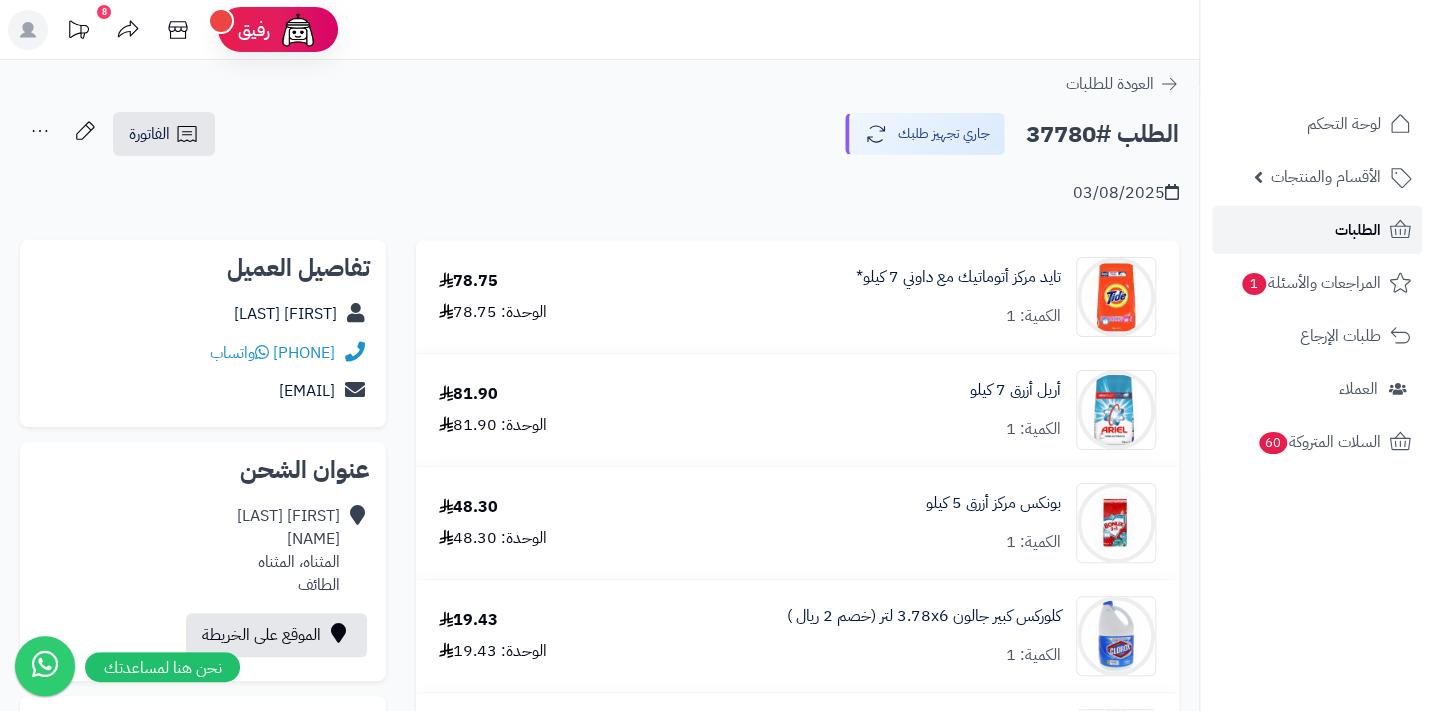 click on "الطلبات" at bounding box center [1317, 230] 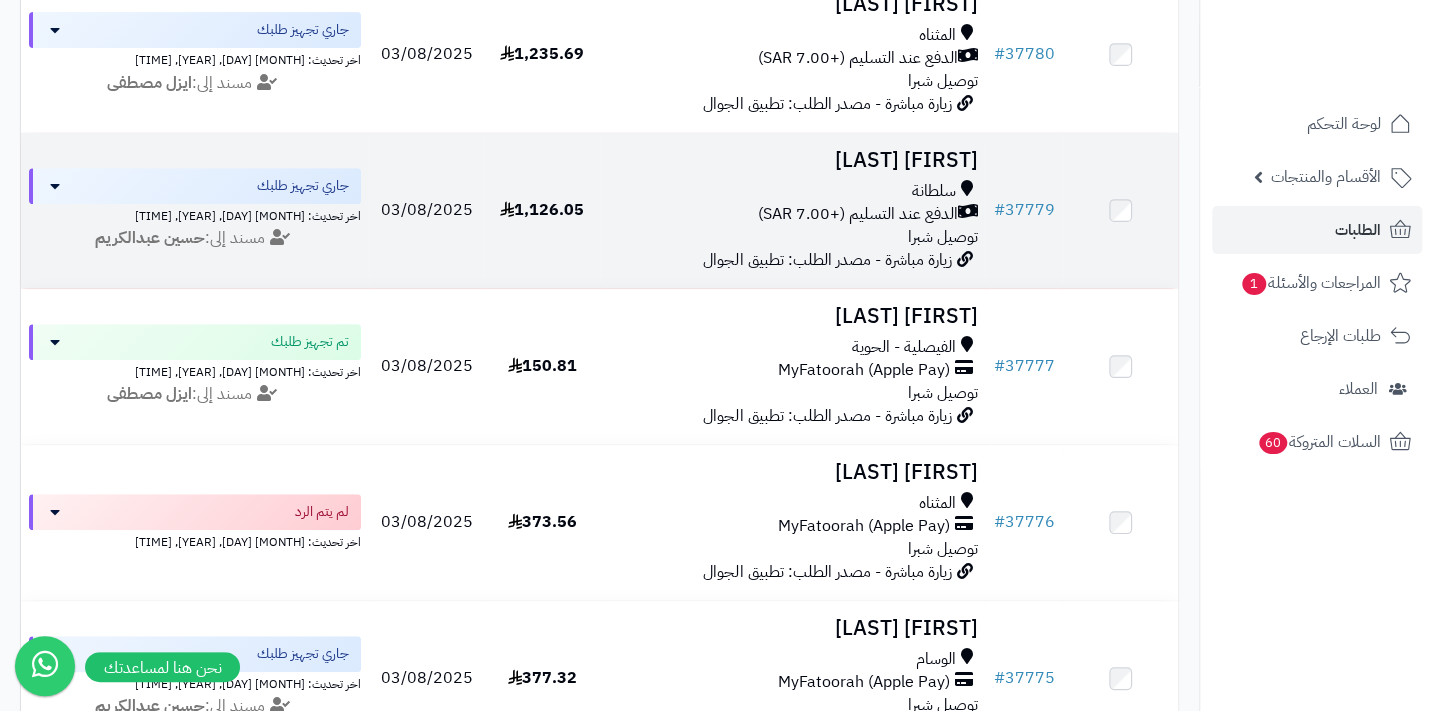 scroll, scrollTop: 454, scrollLeft: 0, axis: vertical 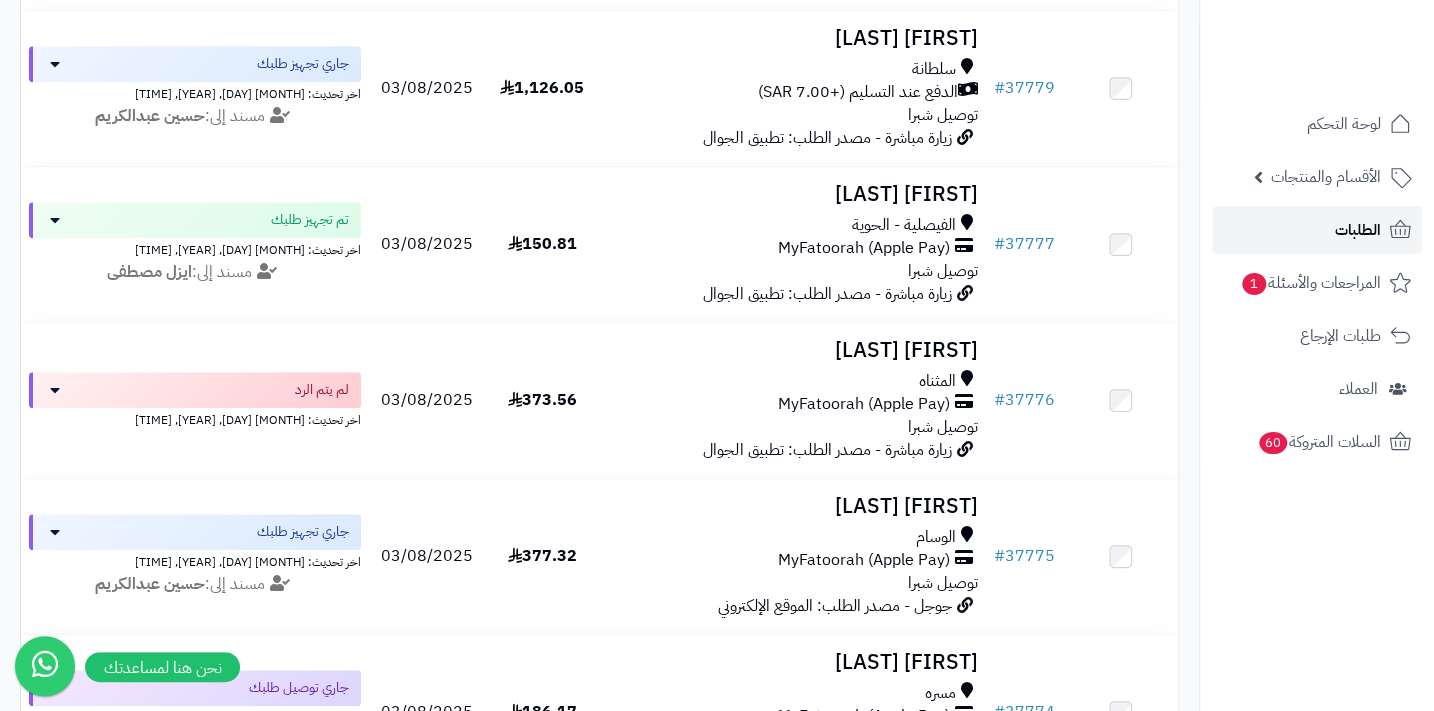 click on "الطلبات" at bounding box center [1317, 230] 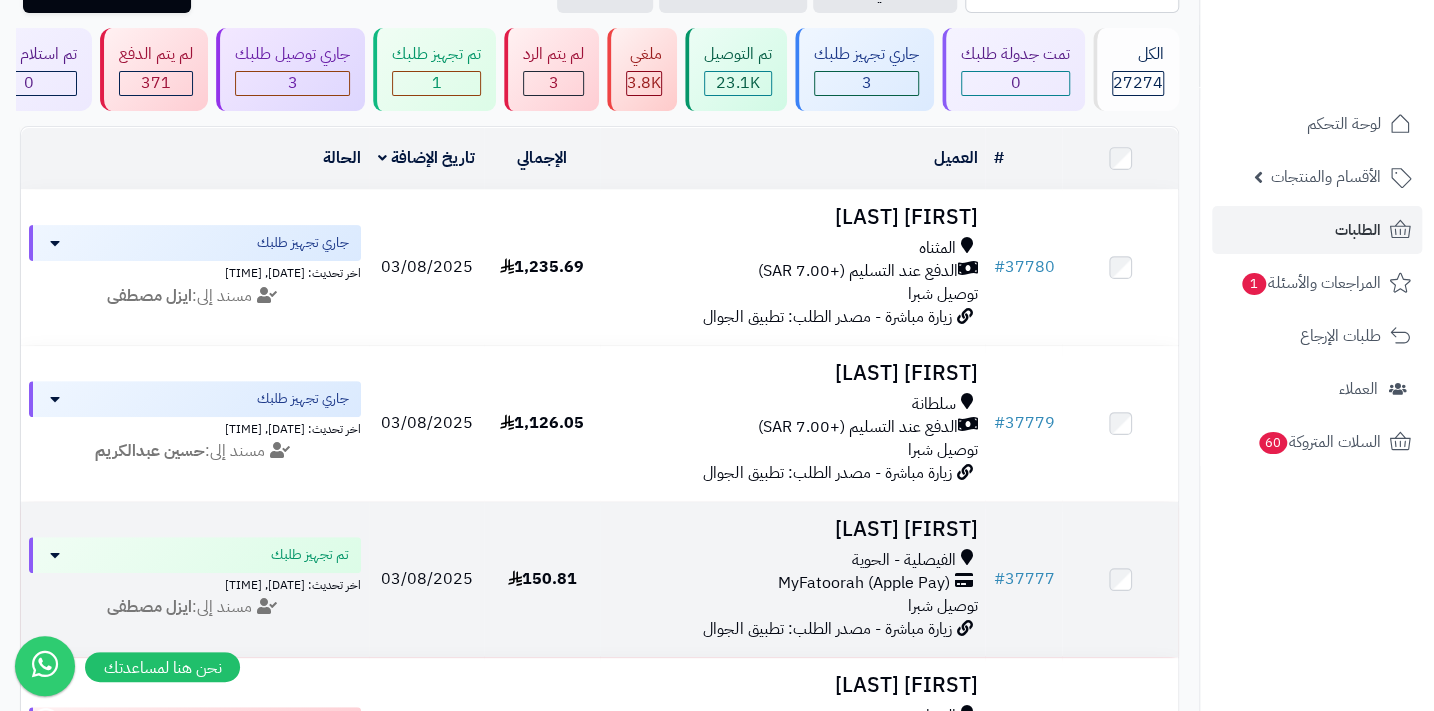 scroll, scrollTop: 0, scrollLeft: 0, axis: both 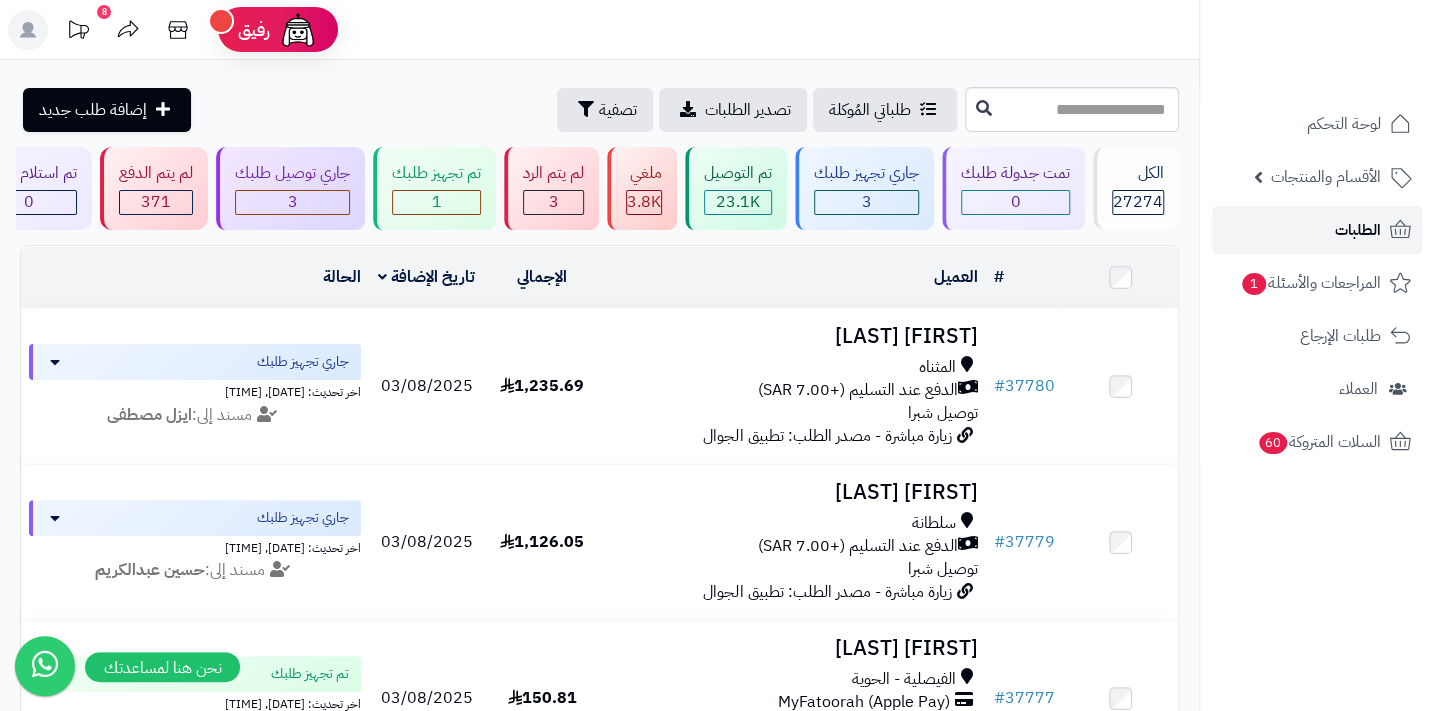 click on "الطلبات" at bounding box center (1358, 230) 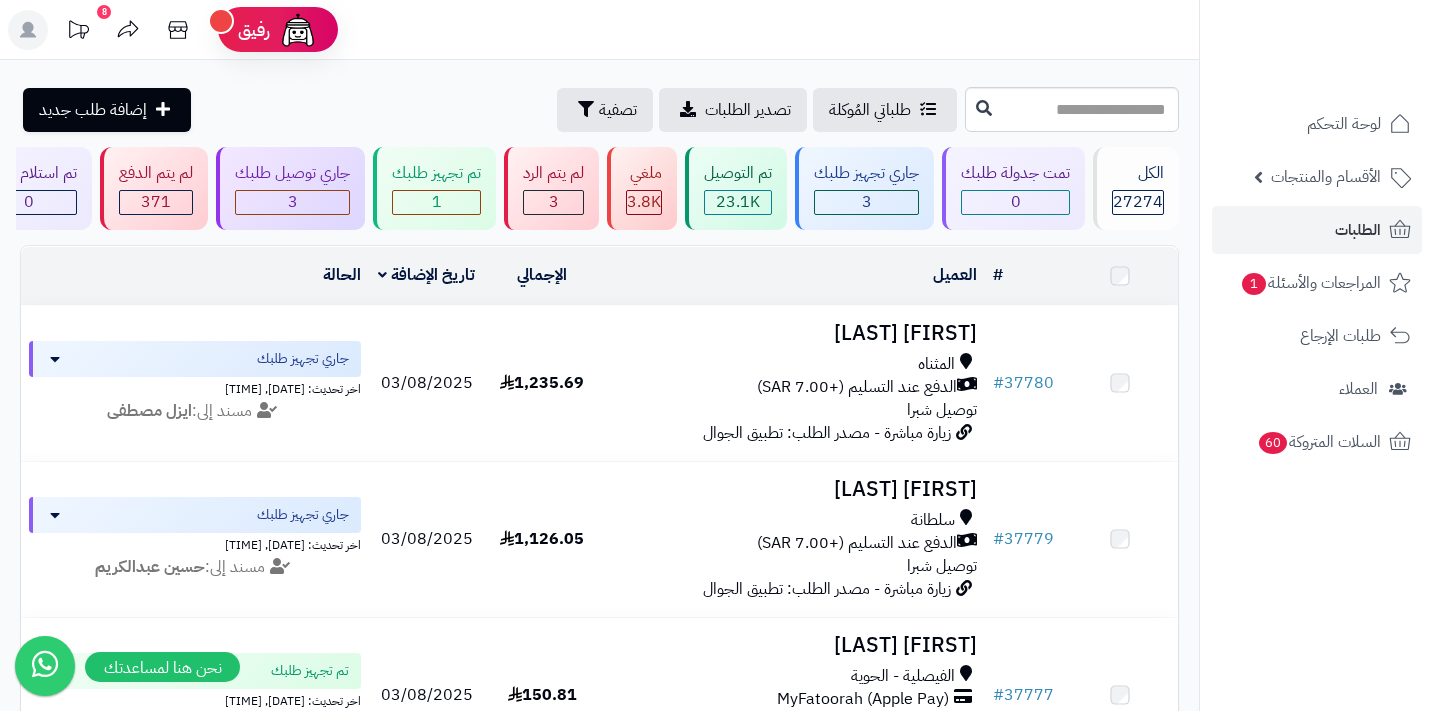 scroll, scrollTop: 0, scrollLeft: 0, axis: both 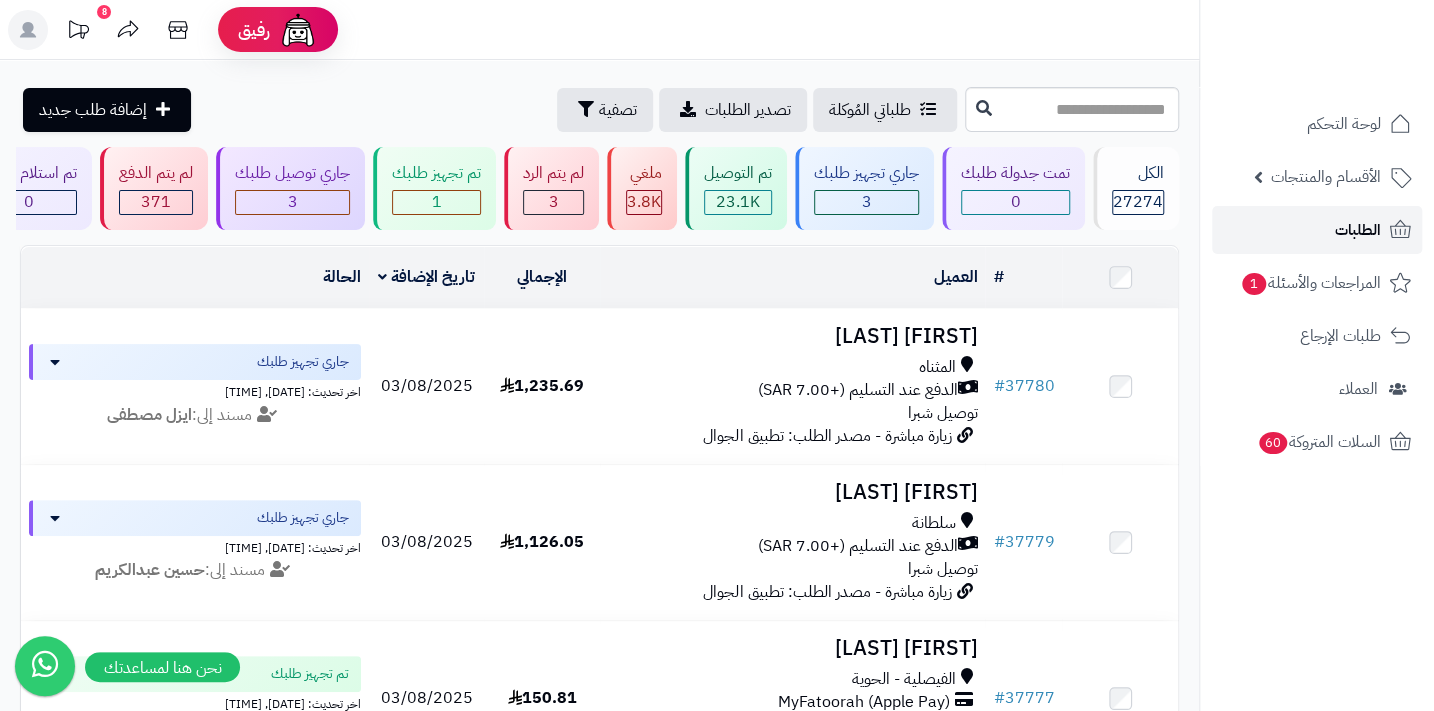 click on "الطلبات" at bounding box center (1317, 230) 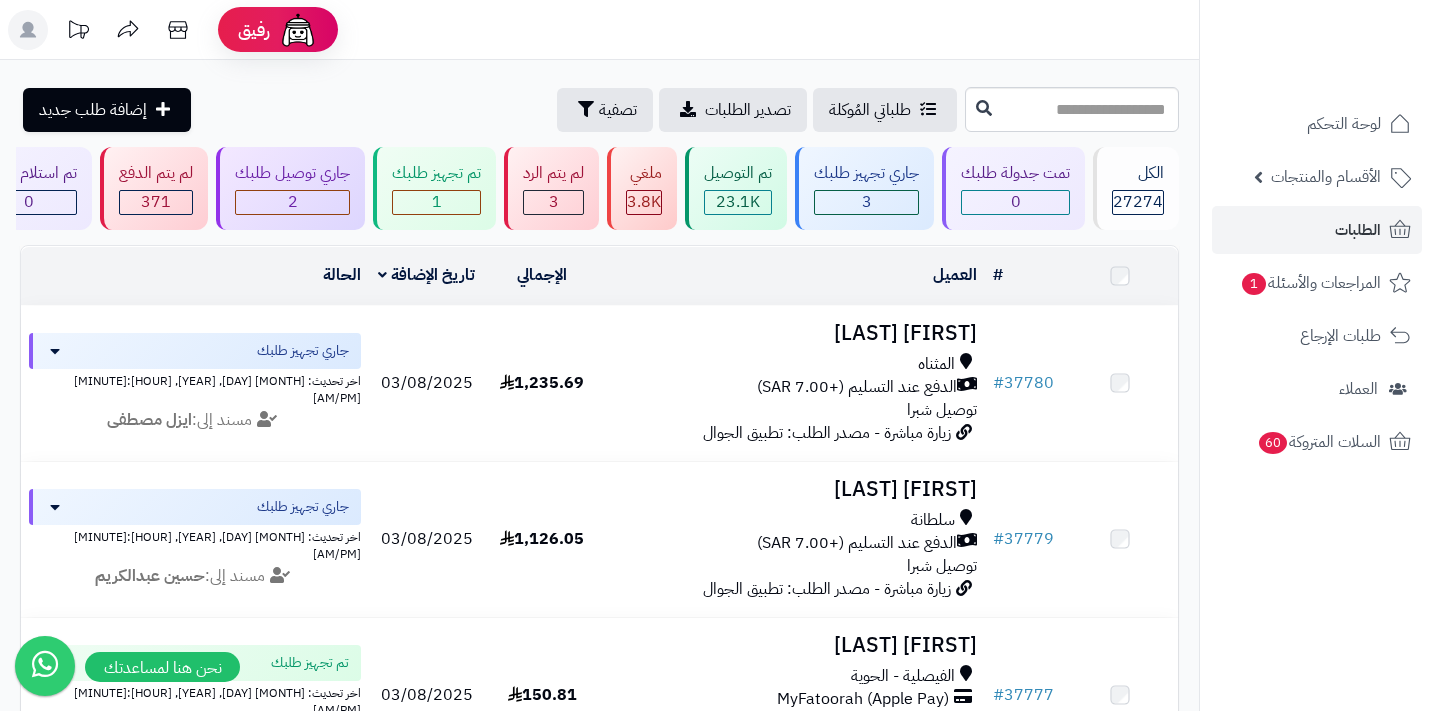 scroll, scrollTop: 0, scrollLeft: 0, axis: both 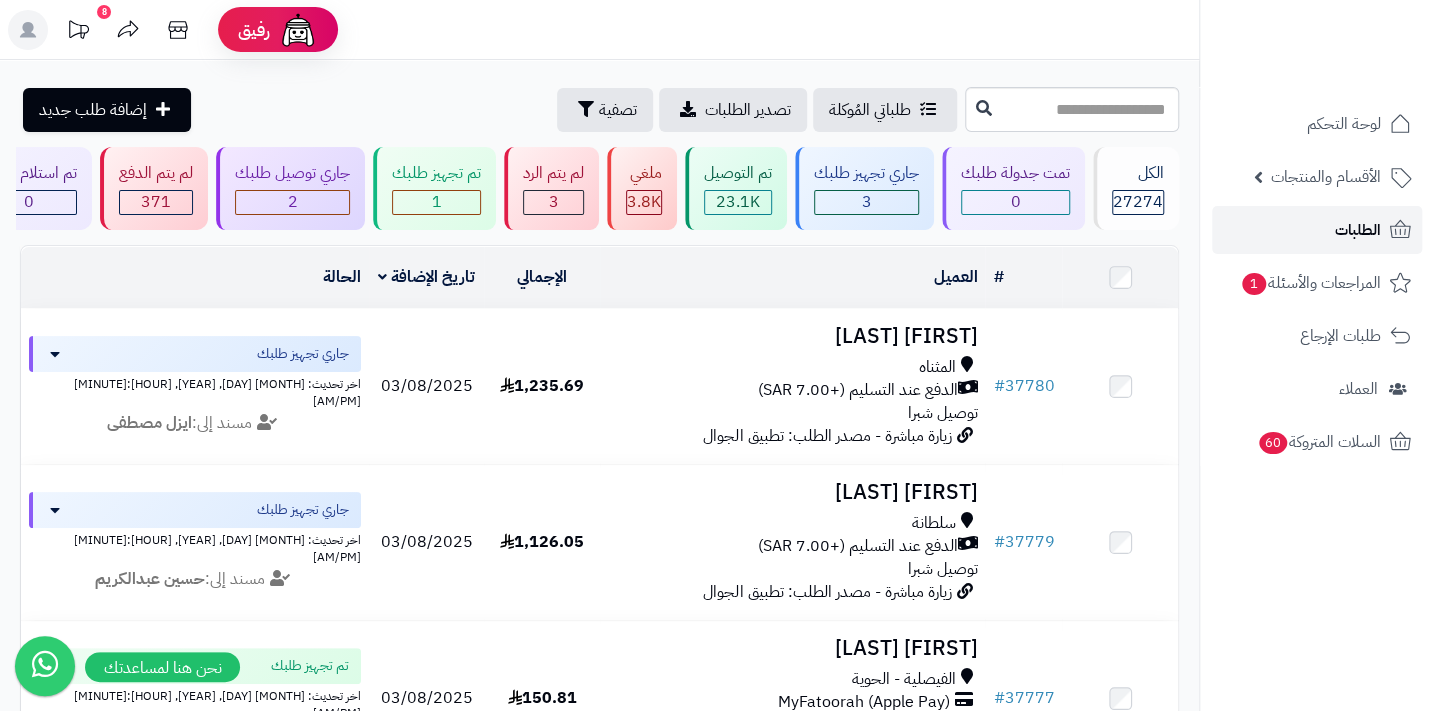 click on "الطلبات" at bounding box center (1317, 230) 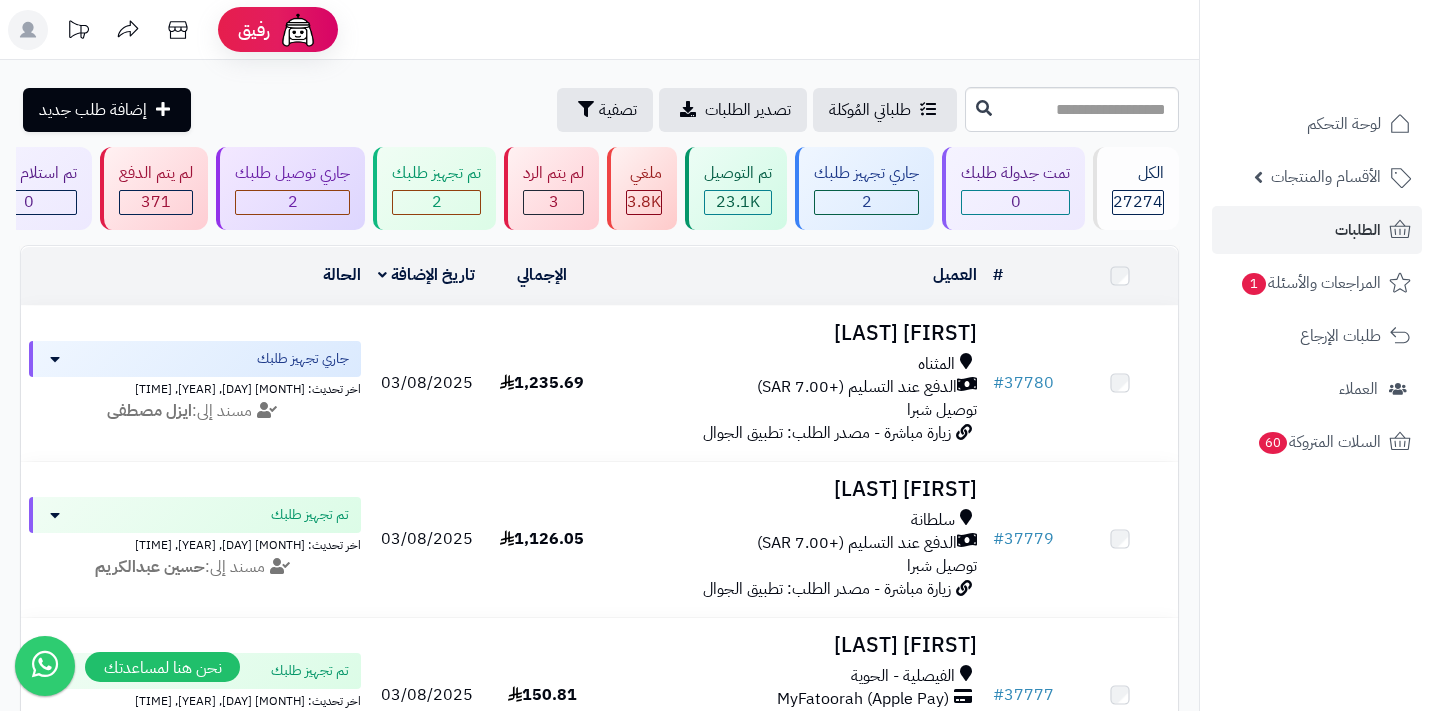 scroll, scrollTop: 0, scrollLeft: 0, axis: both 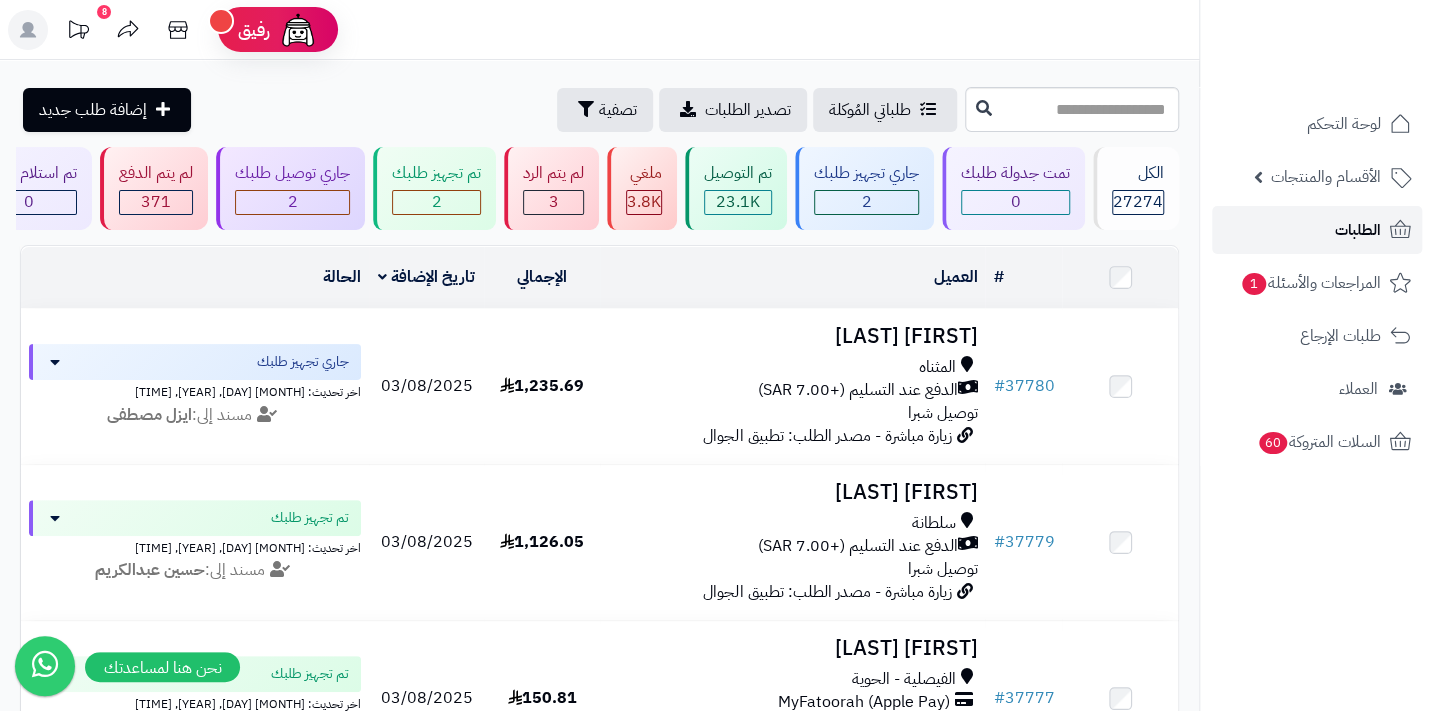 click on "الطلبات" at bounding box center (1358, 230) 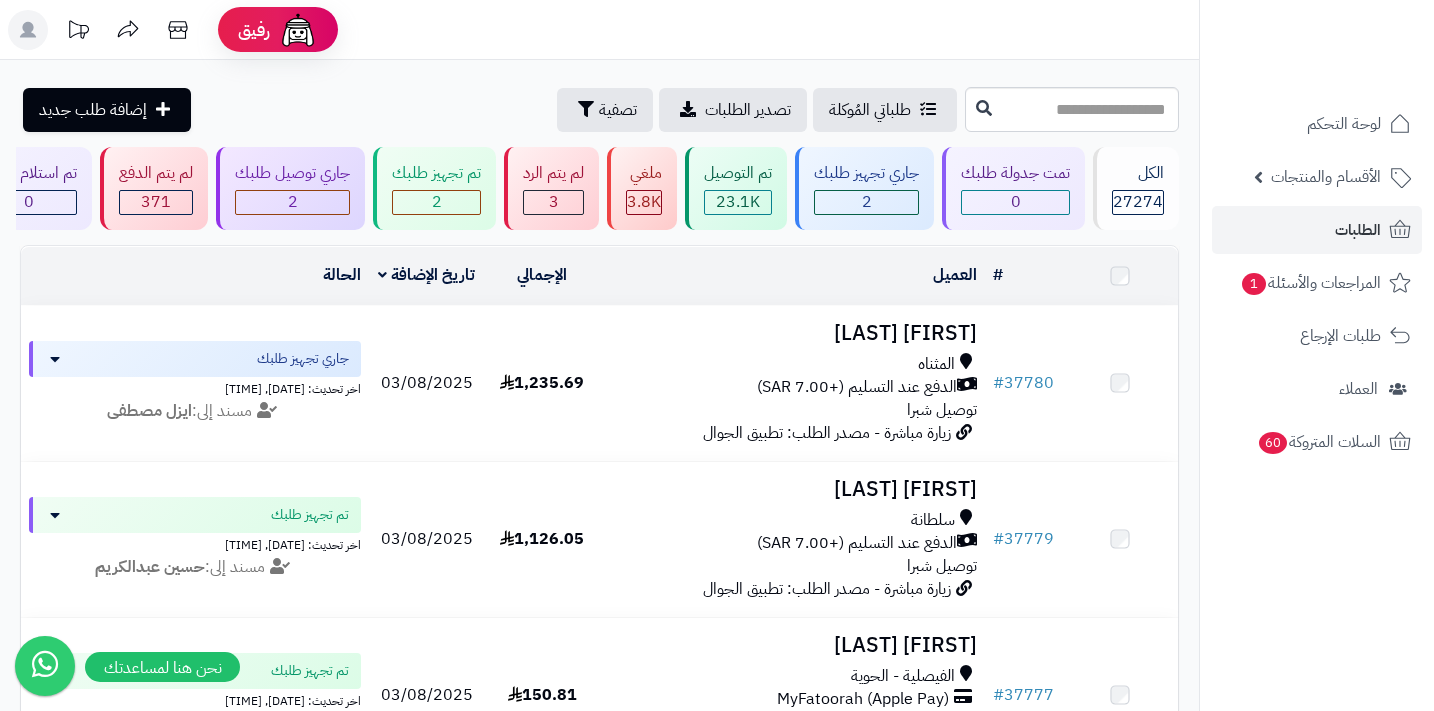 scroll, scrollTop: 0, scrollLeft: 0, axis: both 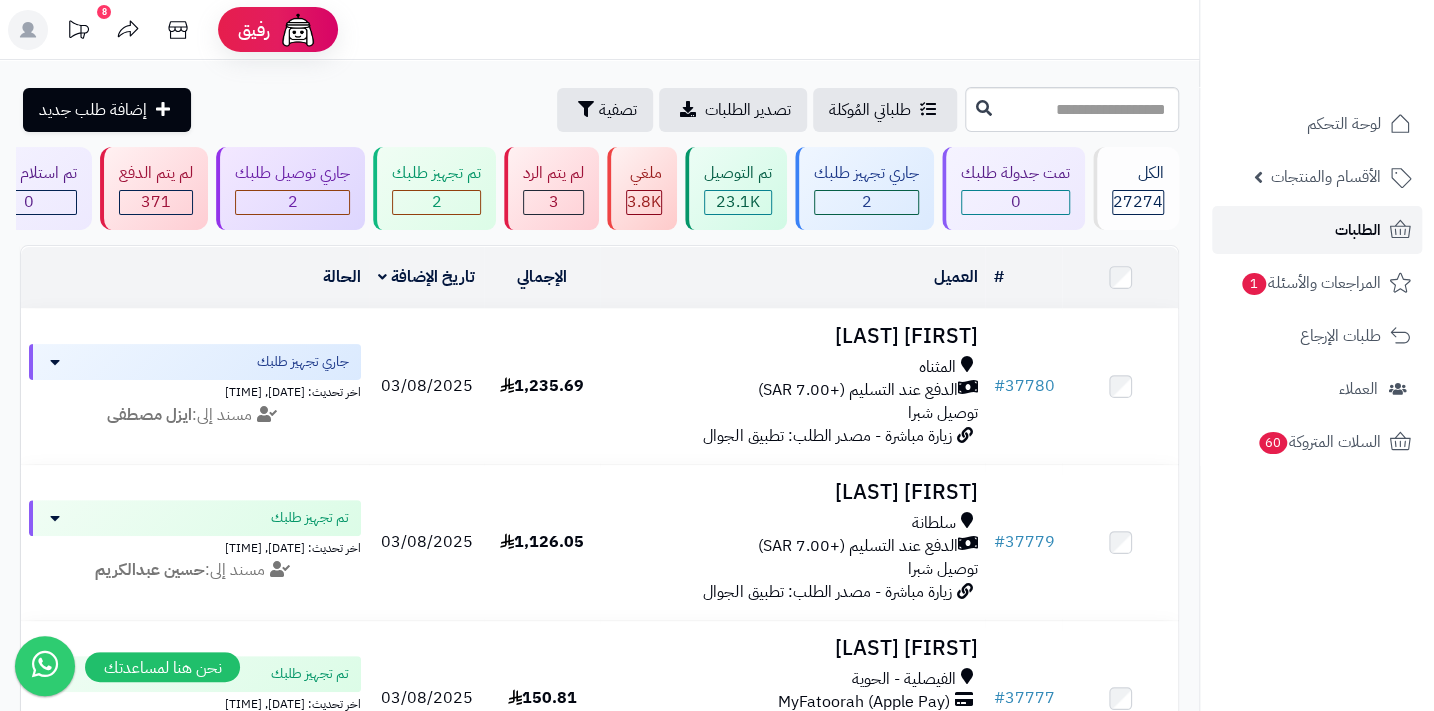 click on "الطلبات" at bounding box center [1358, 230] 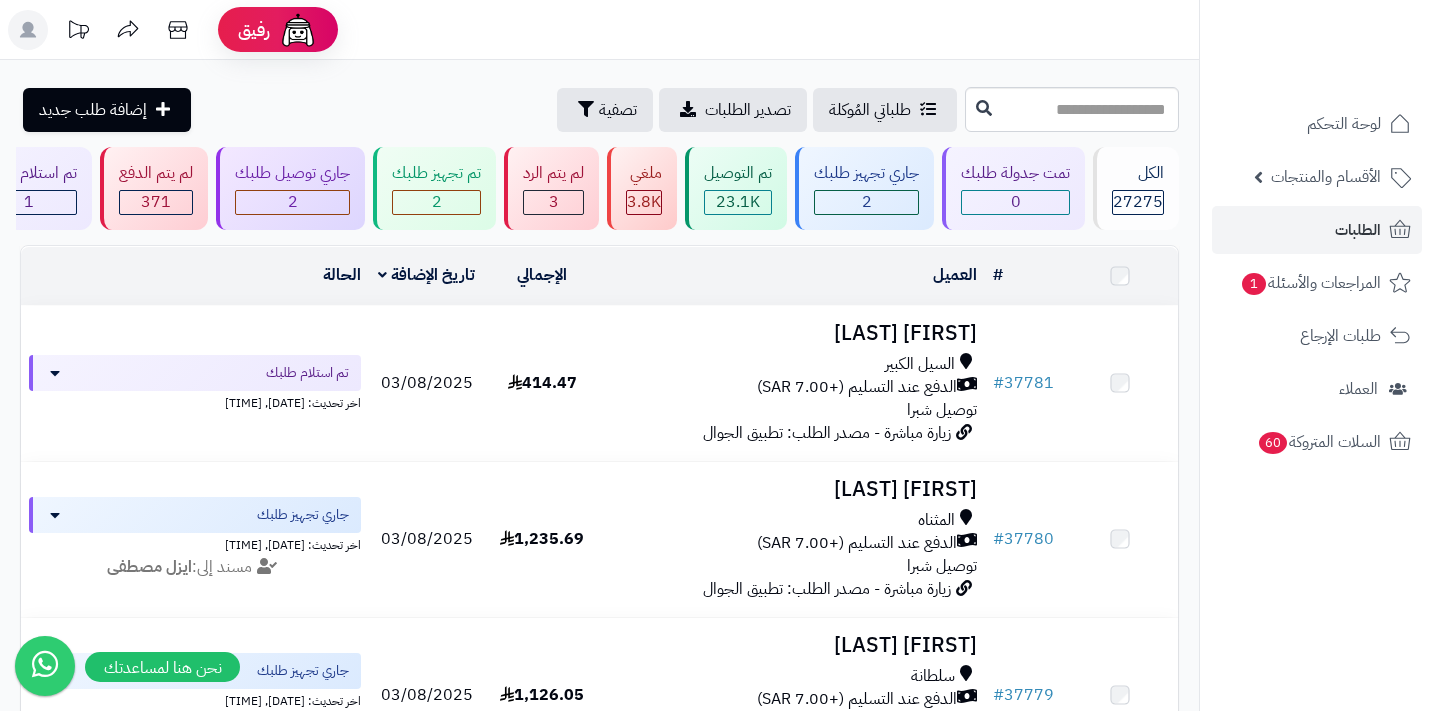 scroll, scrollTop: 0, scrollLeft: 0, axis: both 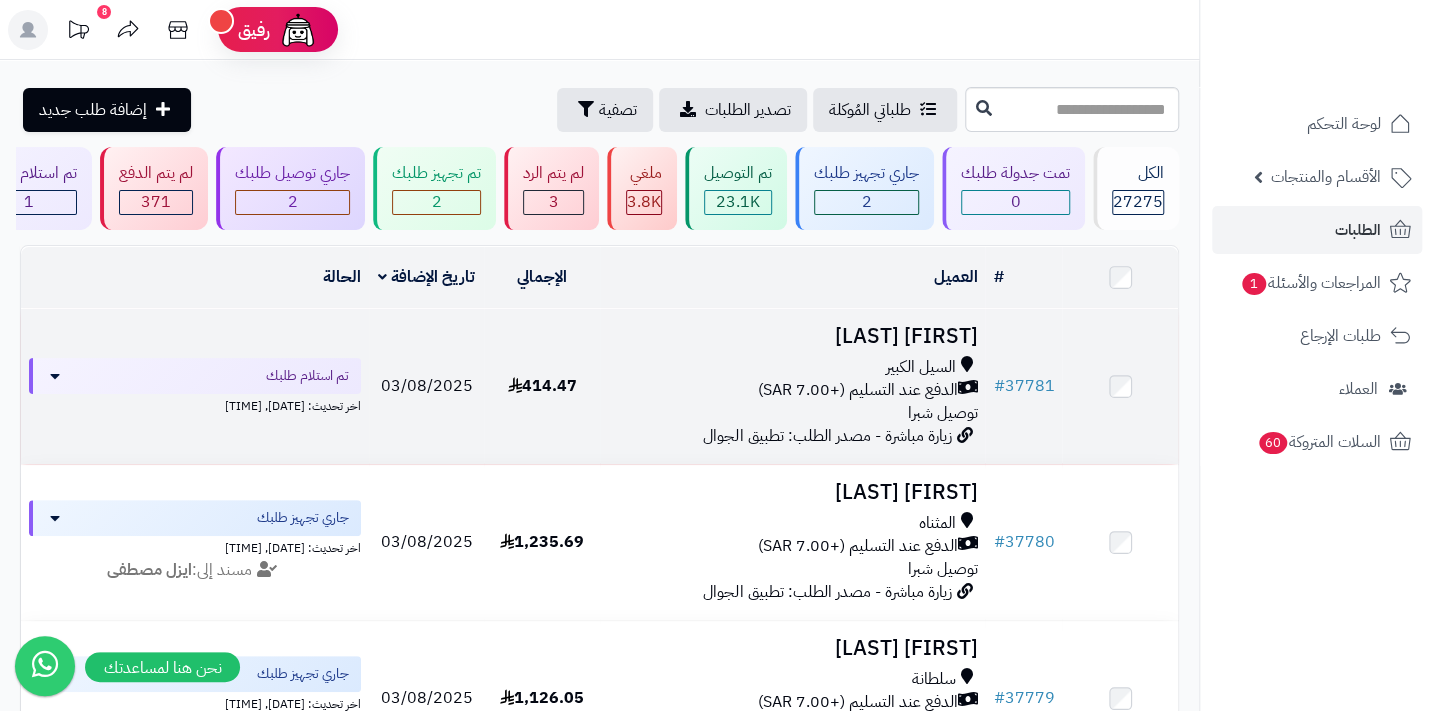 click on "الدفع عند التسليم (+7.00 SAR)" at bounding box center [857, 390] 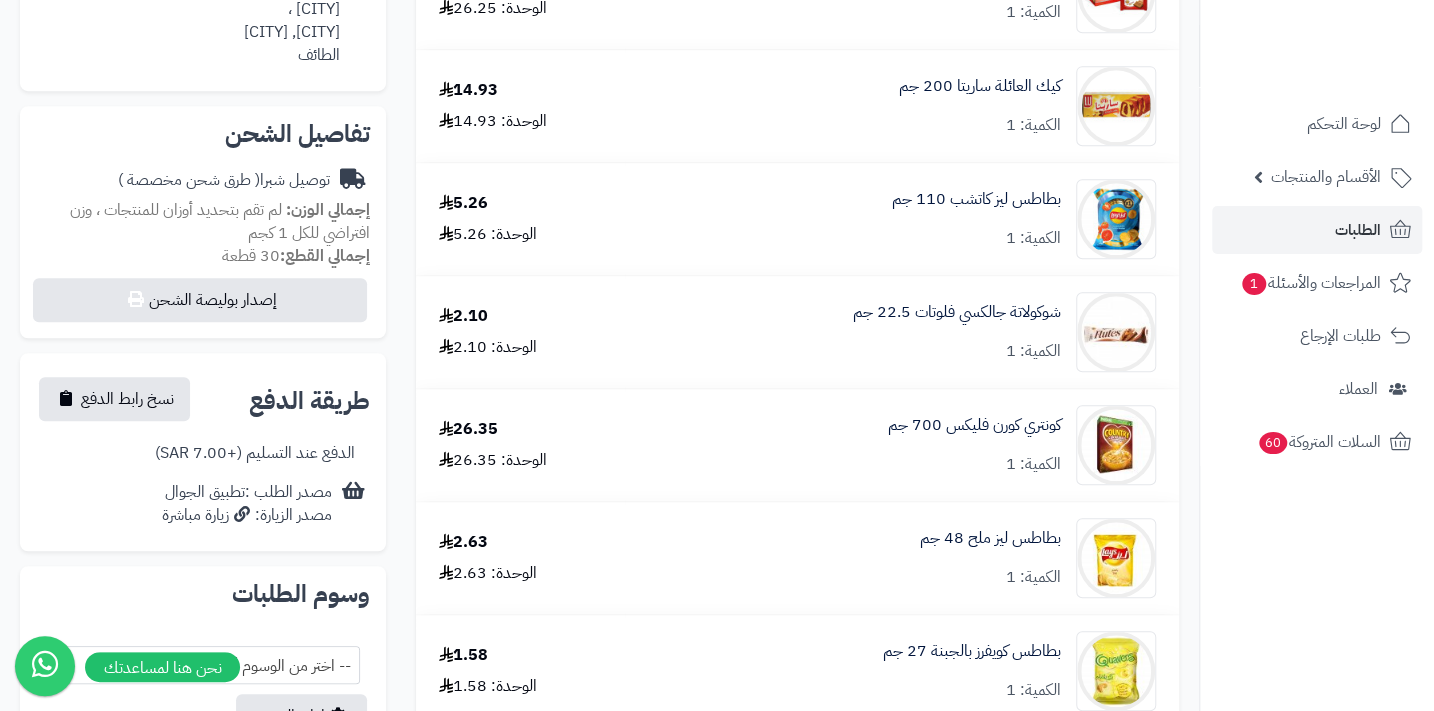 scroll, scrollTop: 0, scrollLeft: 0, axis: both 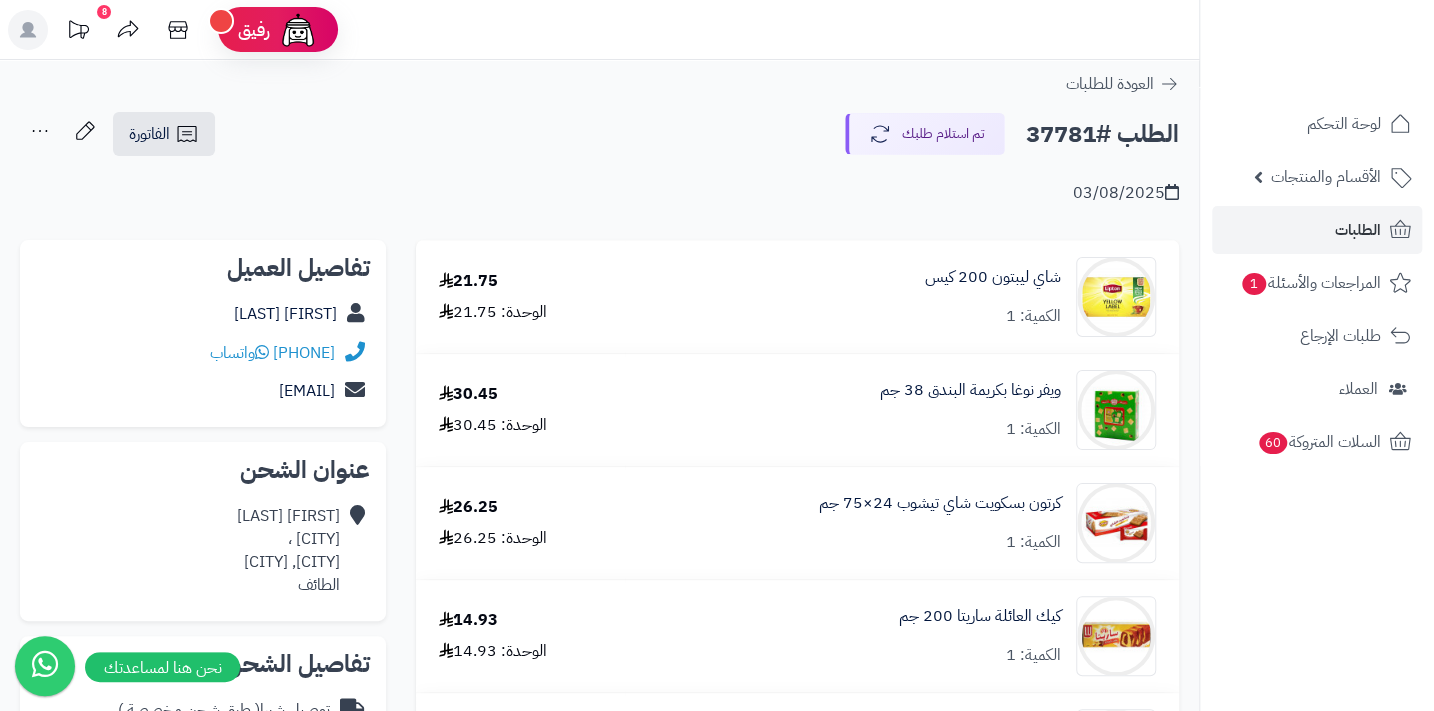 drag, startPoint x: 219, startPoint y: 350, endPoint x: 346, endPoint y: 353, distance: 127.03543 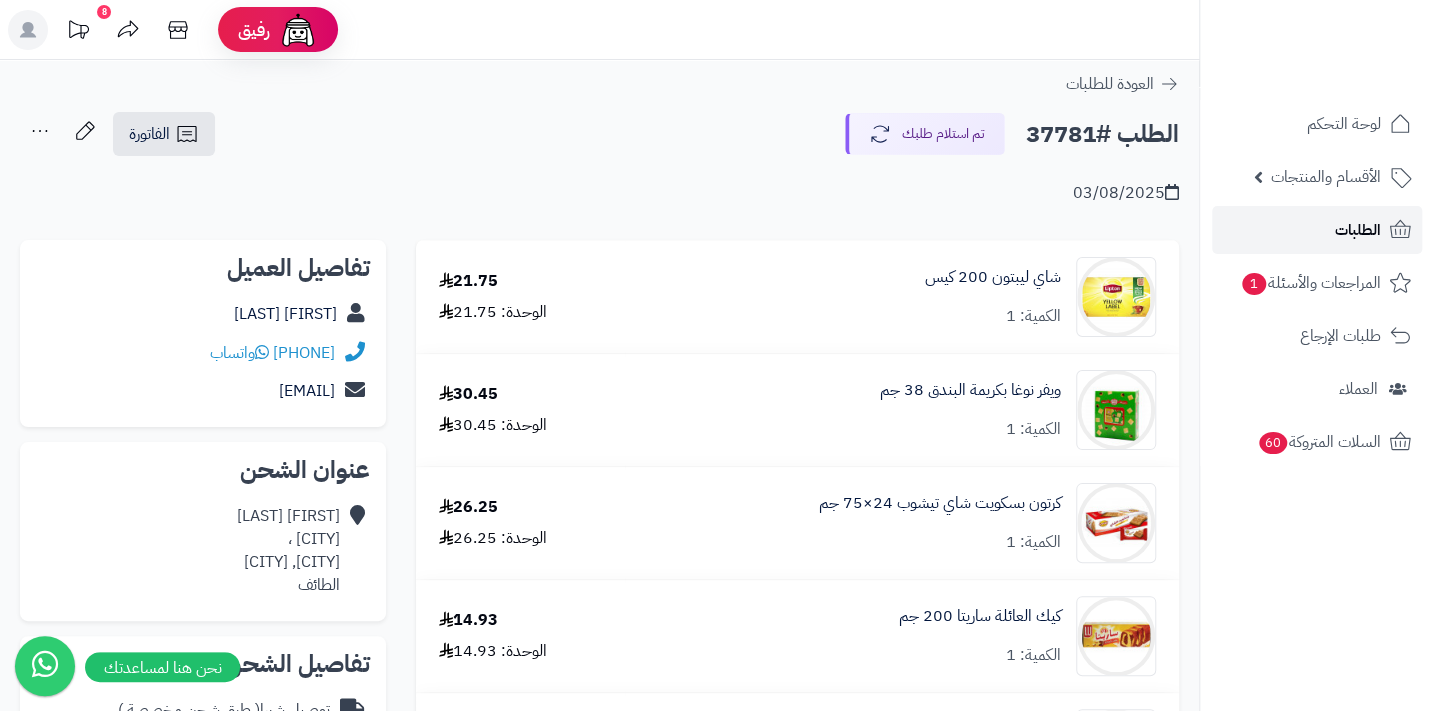 click on "الطلبات" at bounding box center (1358, 230) 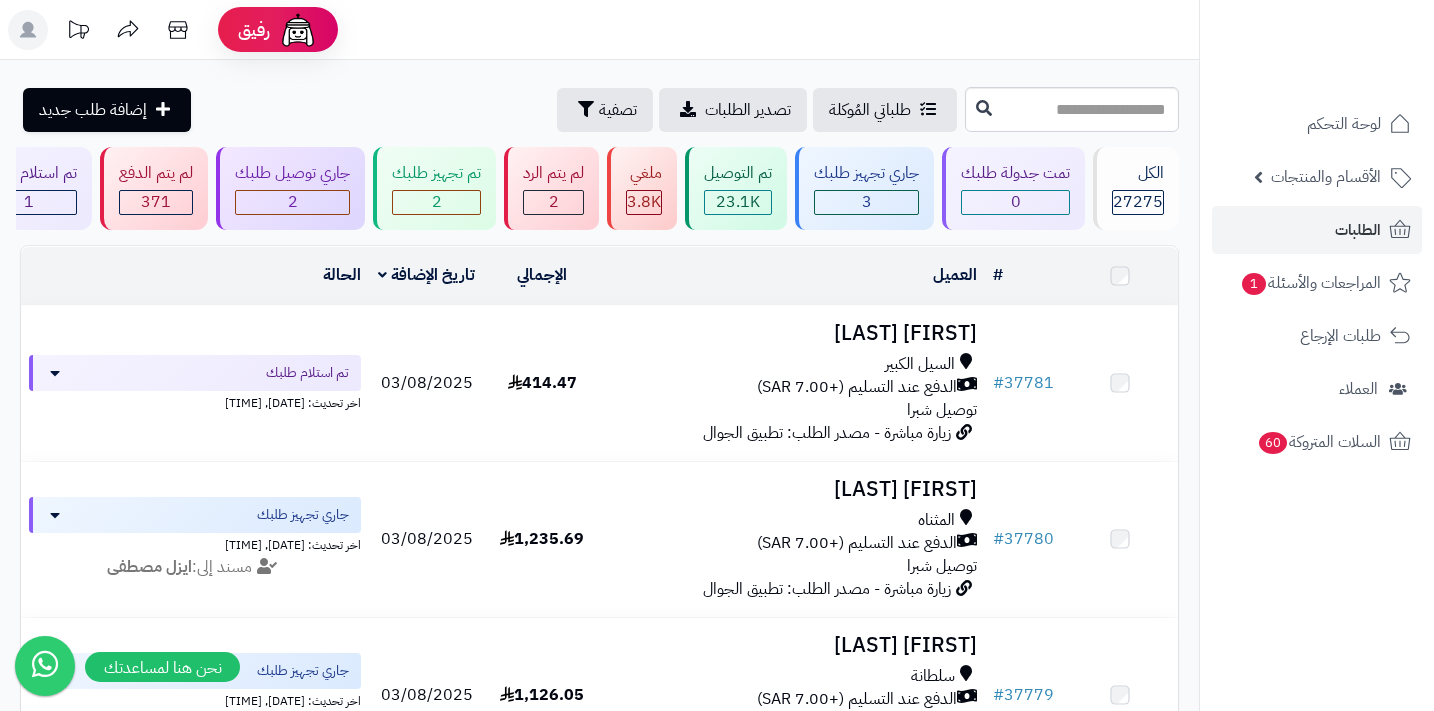 scroll, scrollTop: 0, scrollLeft: 0, axis: both 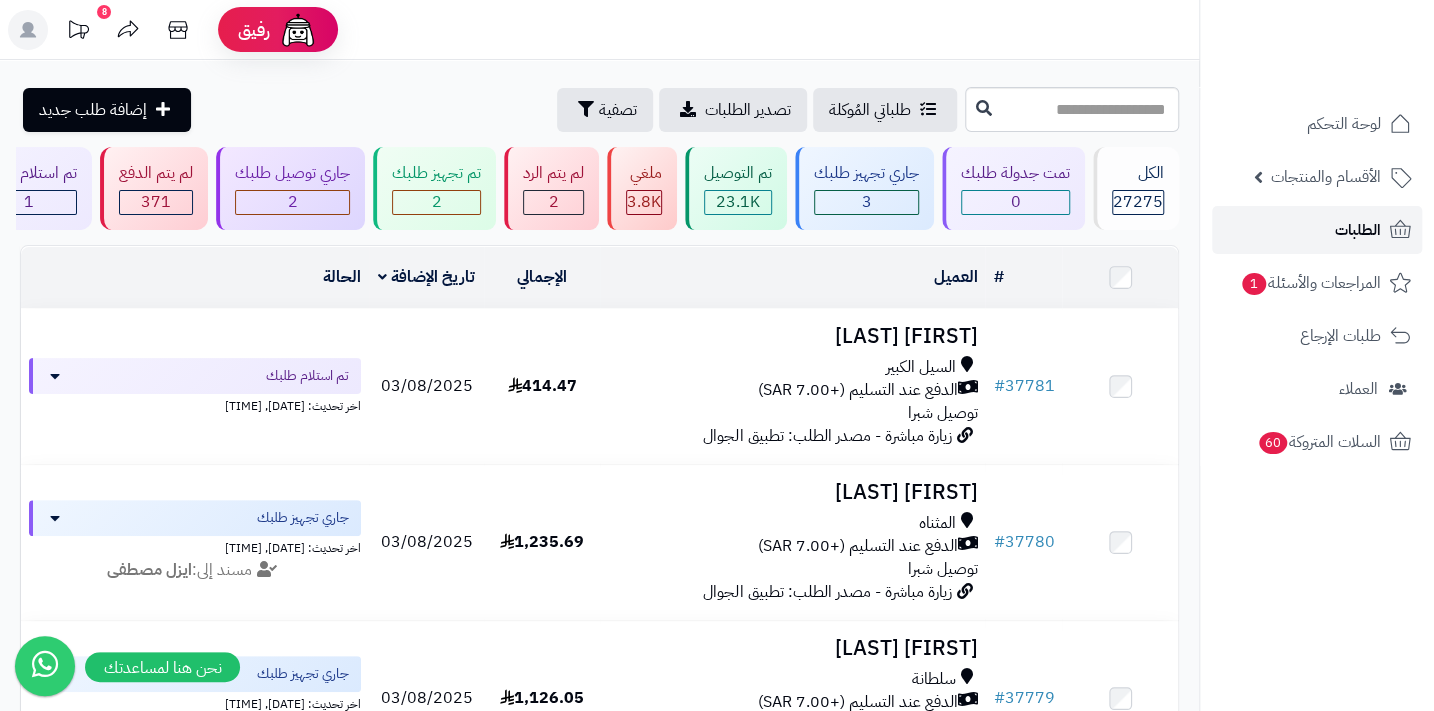 click on "الطلبات" at bounding box center [1317, 230] 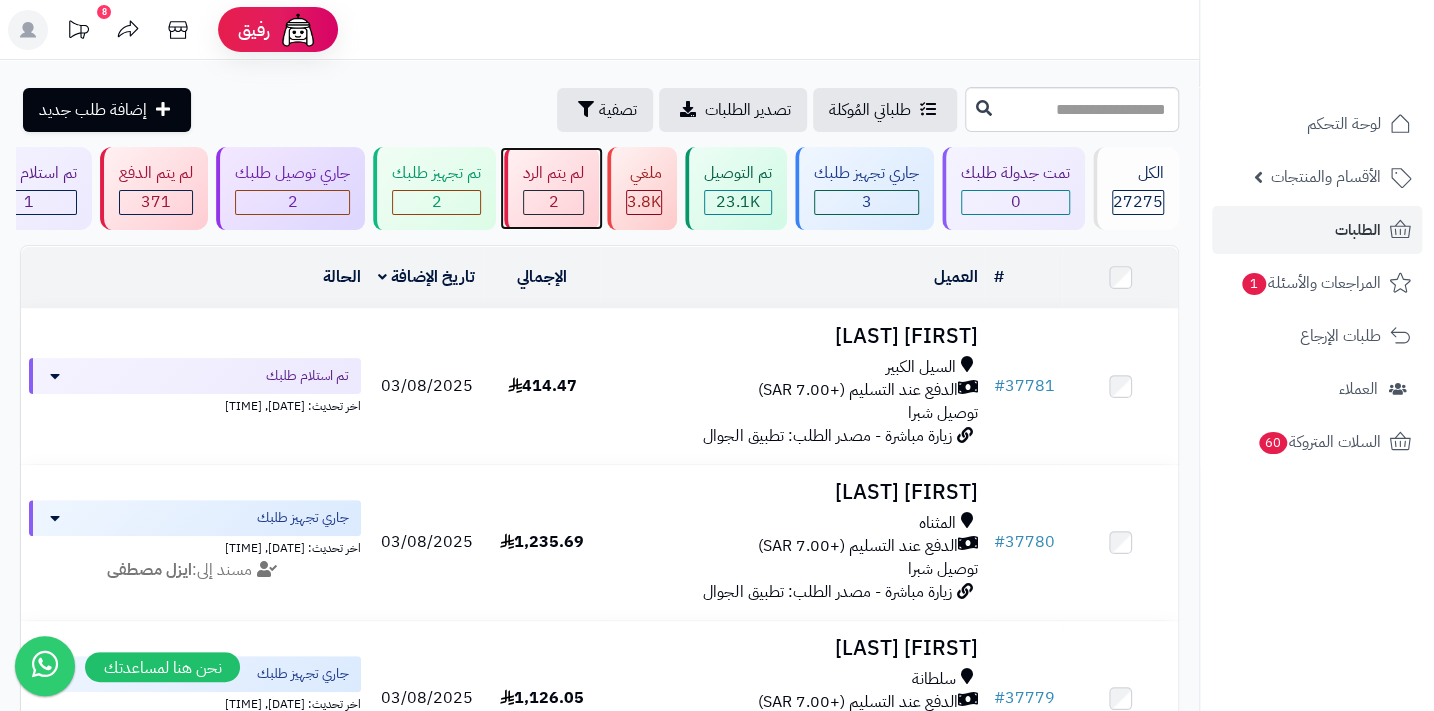 click on "2" at bounding box center (553, 202) 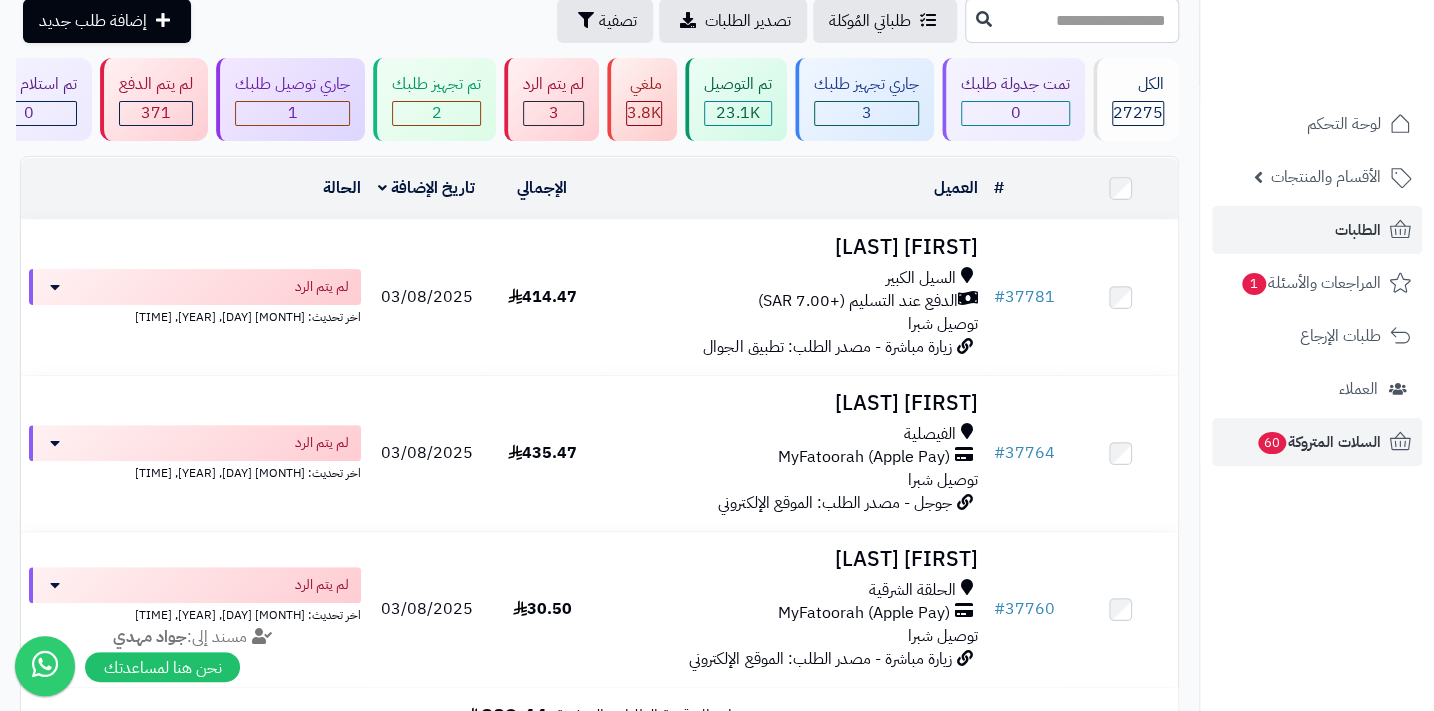 scroll, scrollTop: 0, scrollLeft: 0, axis: both 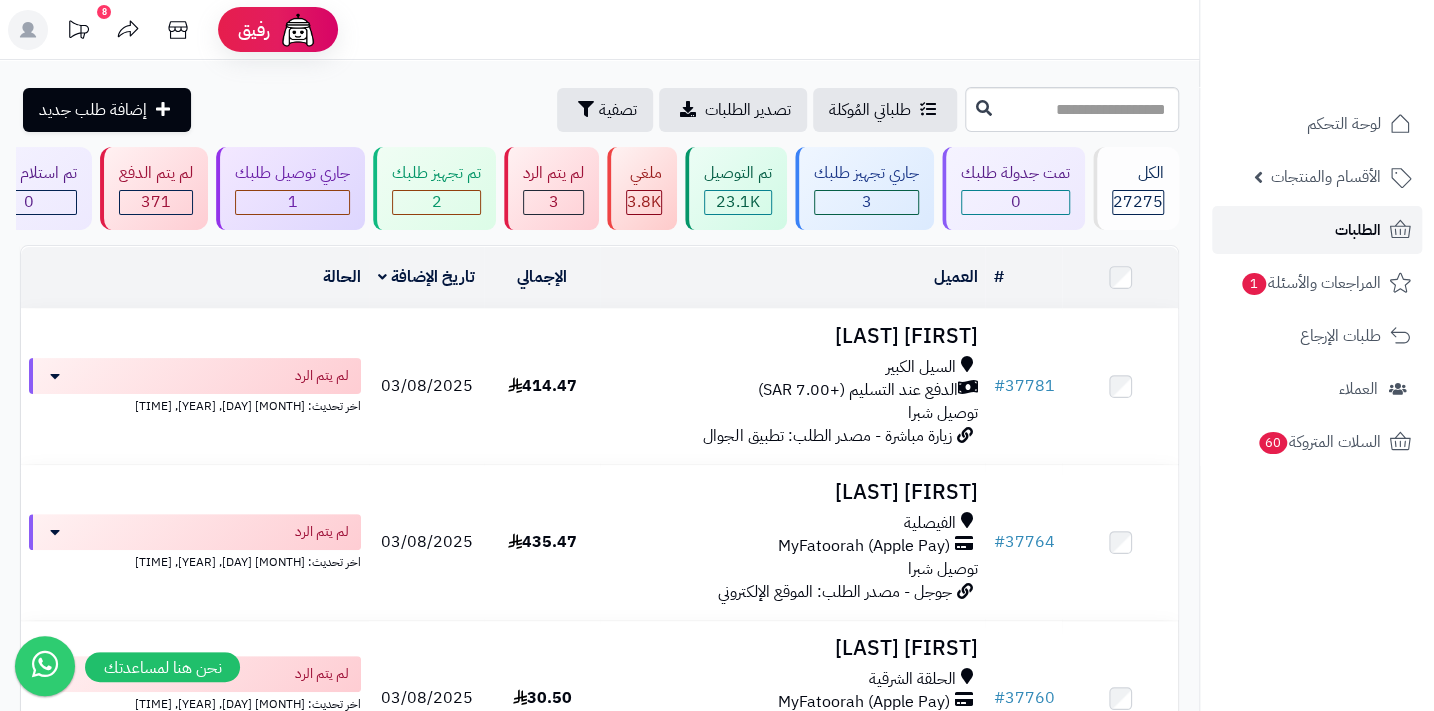 click on "الطلبات" at bounding box center [1358, 230] 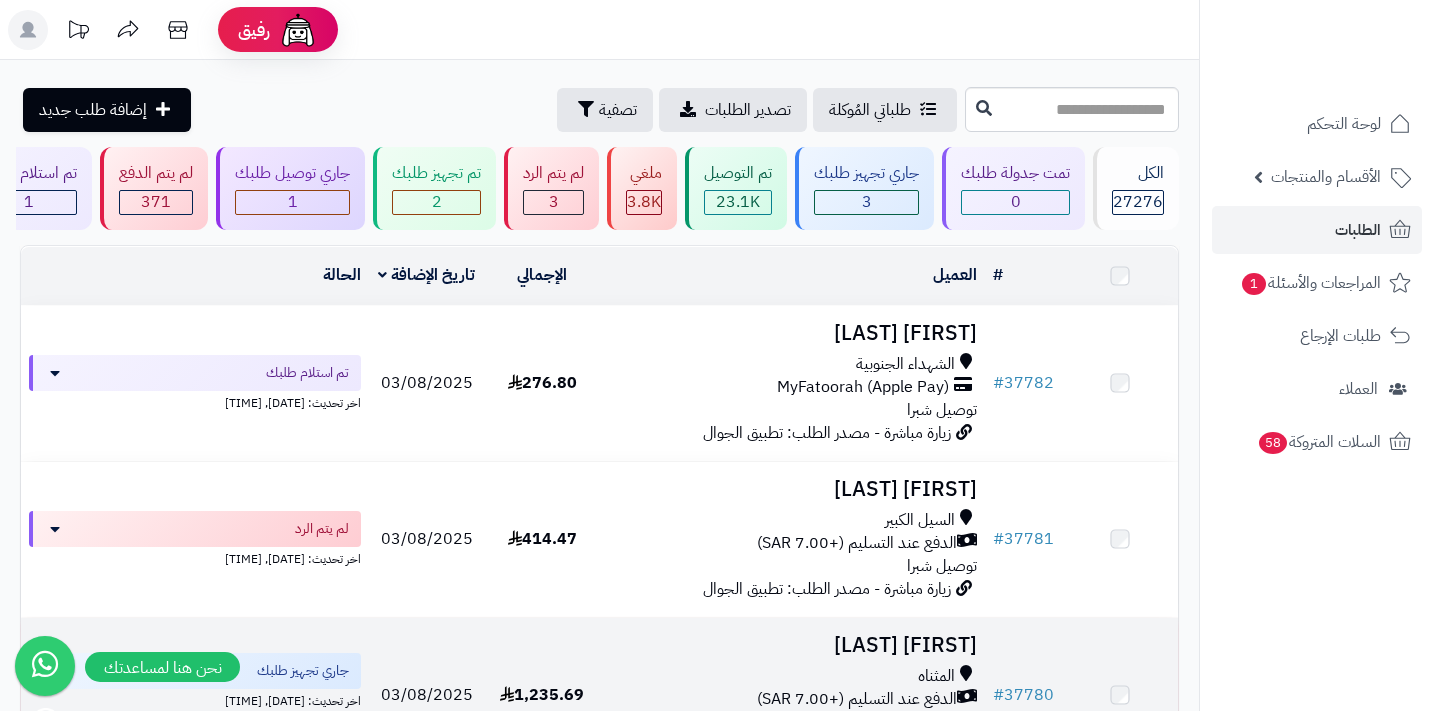 scroll, scrollTop: 0, scrollLeft: 0, axis: both 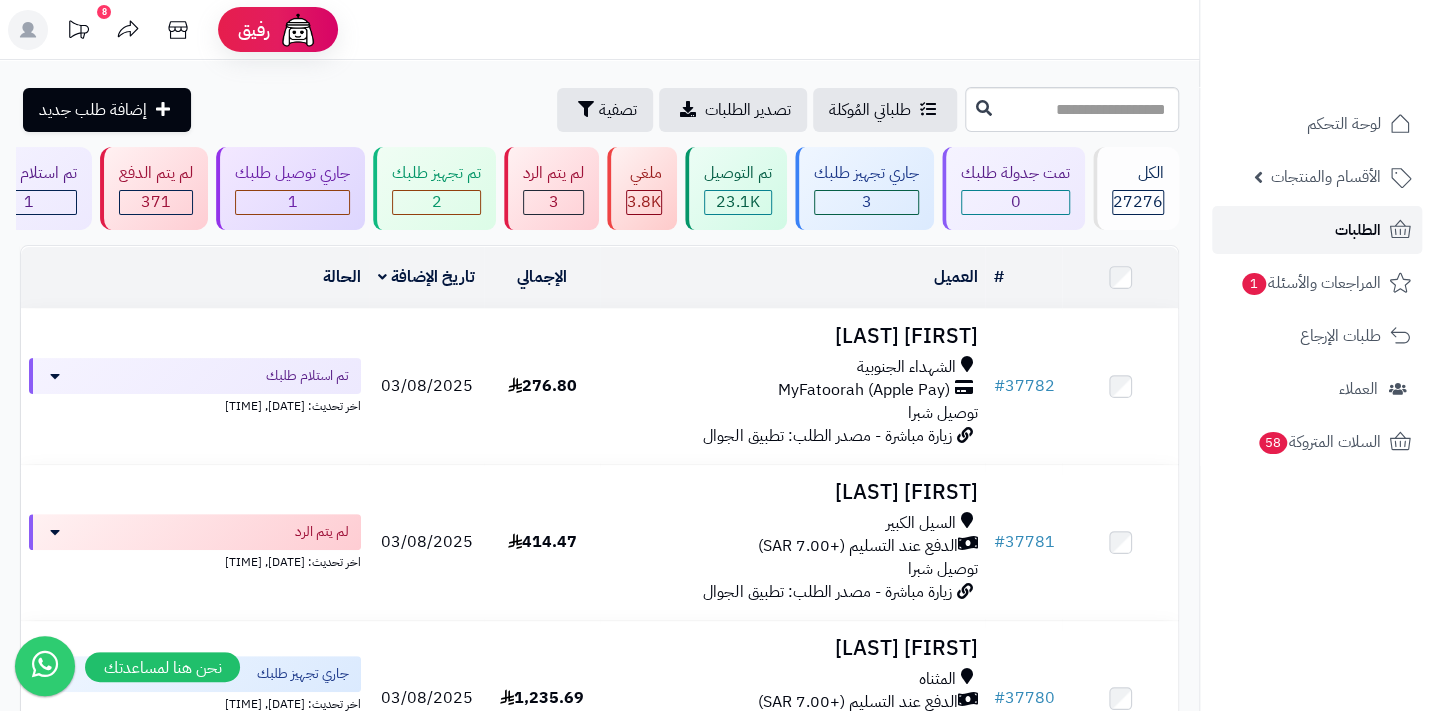 click on "الطلبات" at bounding box center (1358, 230) 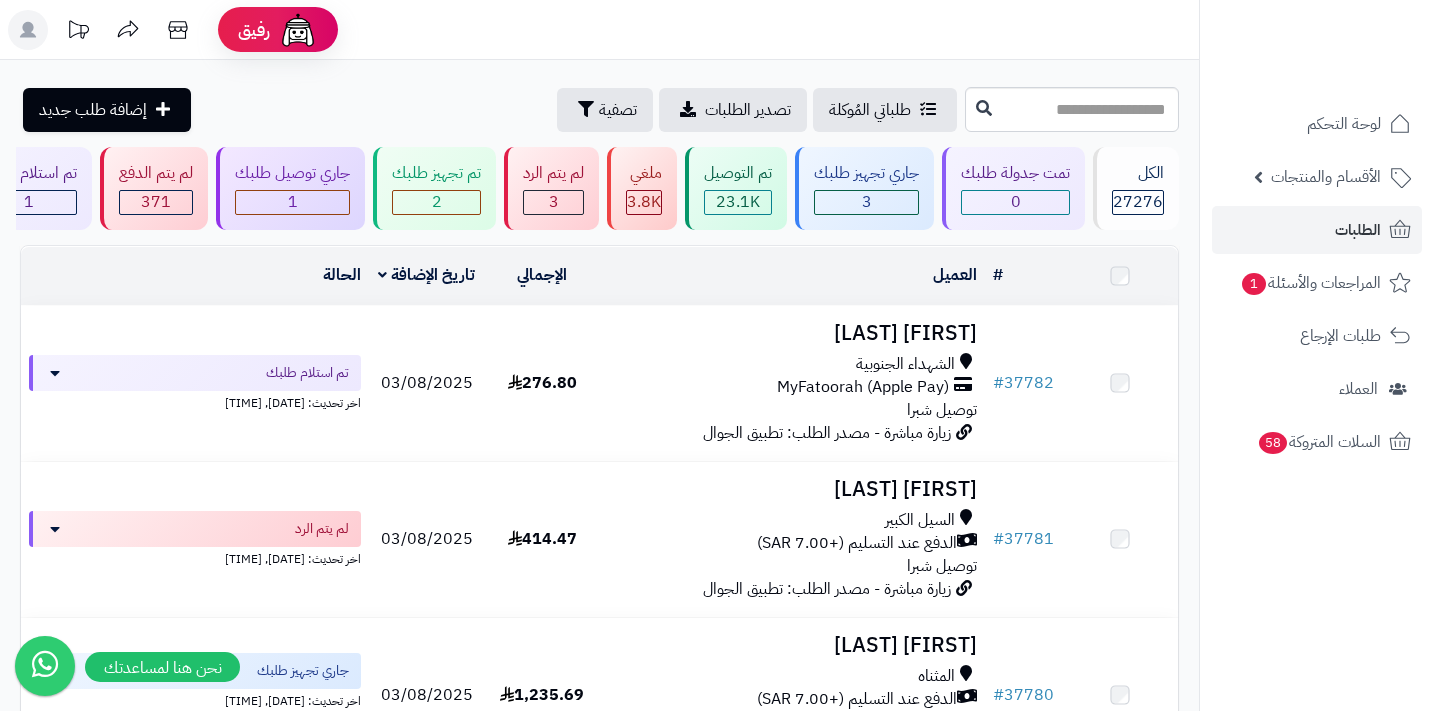 scroll, scrollTop: 0, scrollLeft: 0, axis: both 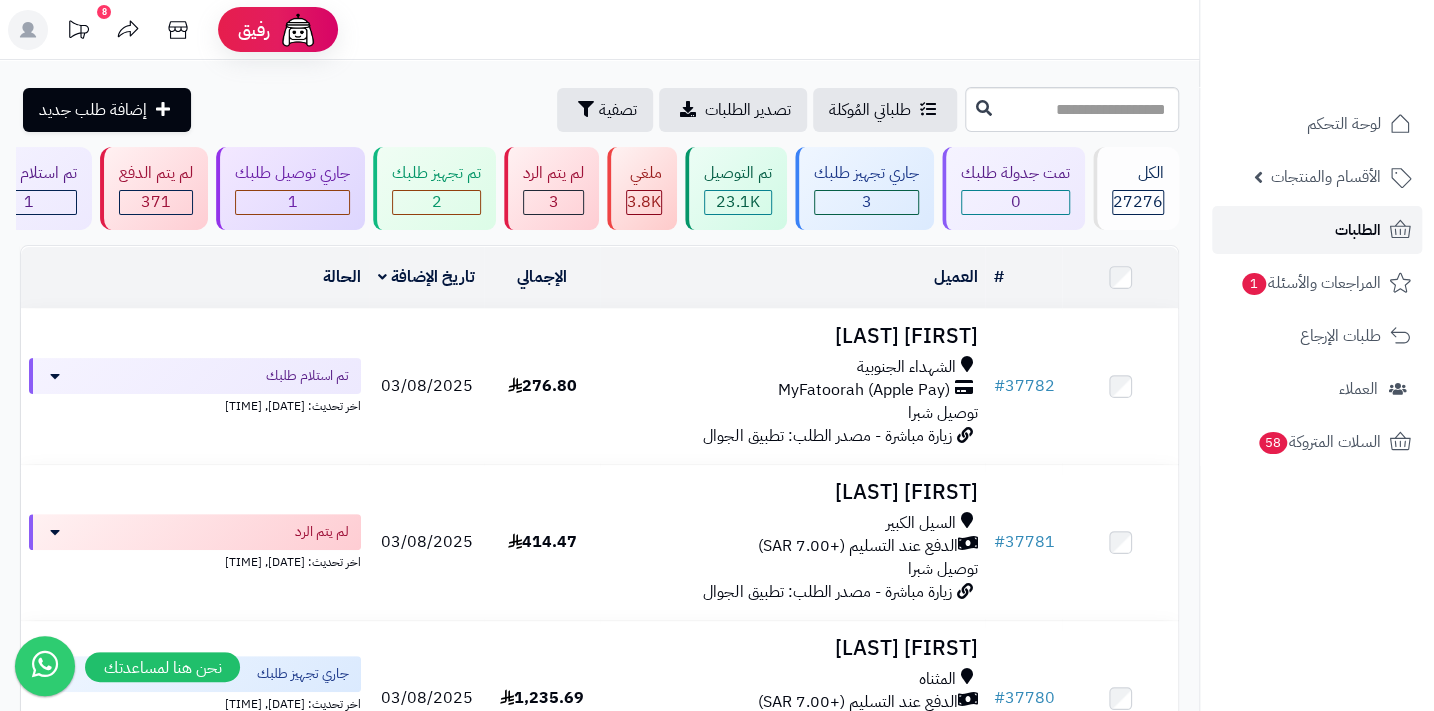 click on "الطلبات" at bounding box center [1358, 230] 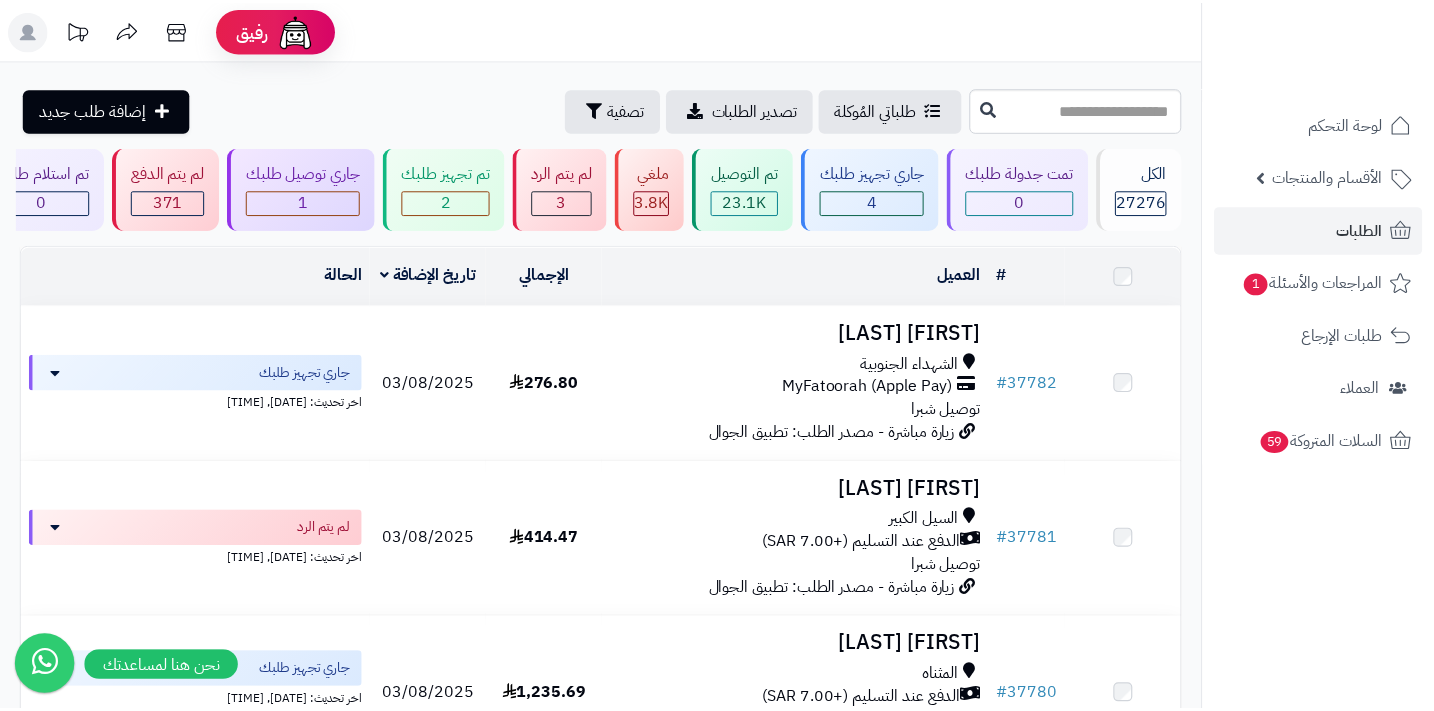 scroll, scrollTop: 0, scrollLeft: 0, axis: both 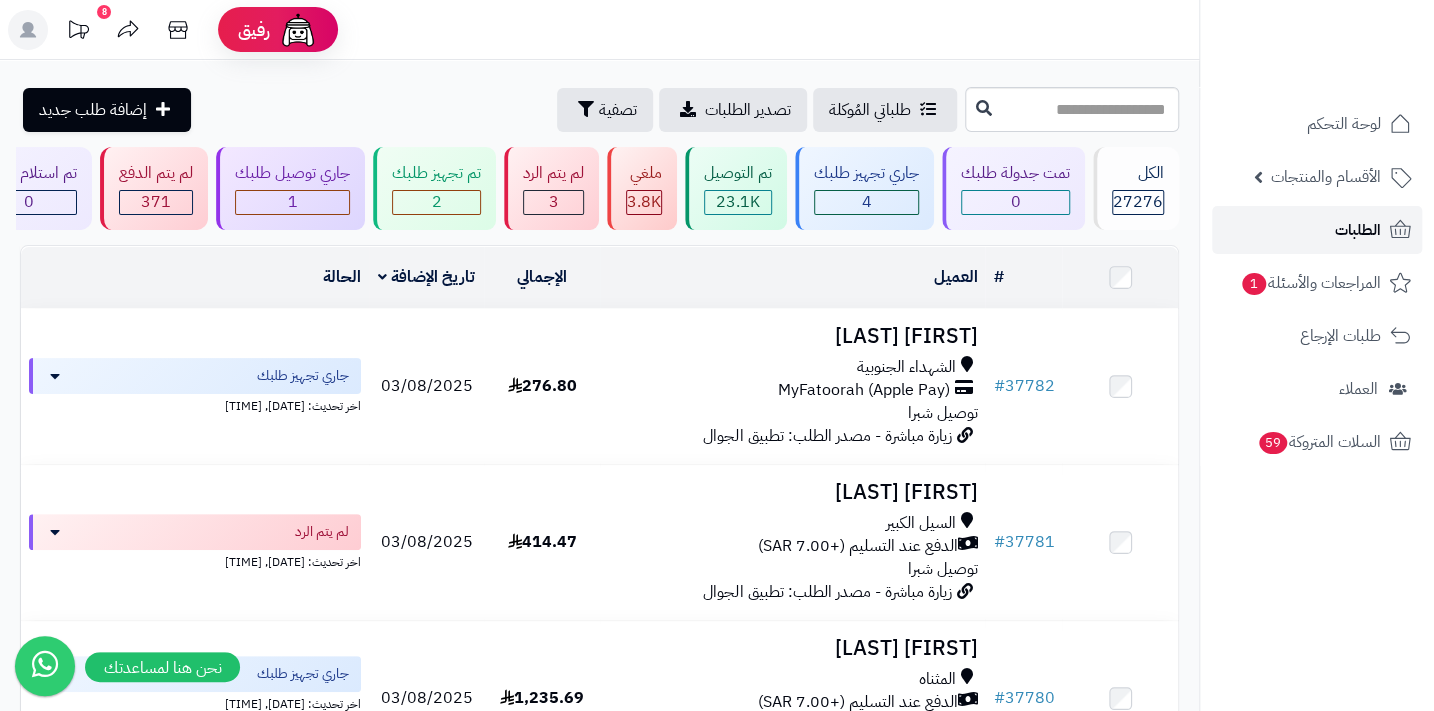 click on "الطلبات" at bounding box center [1358, 230] 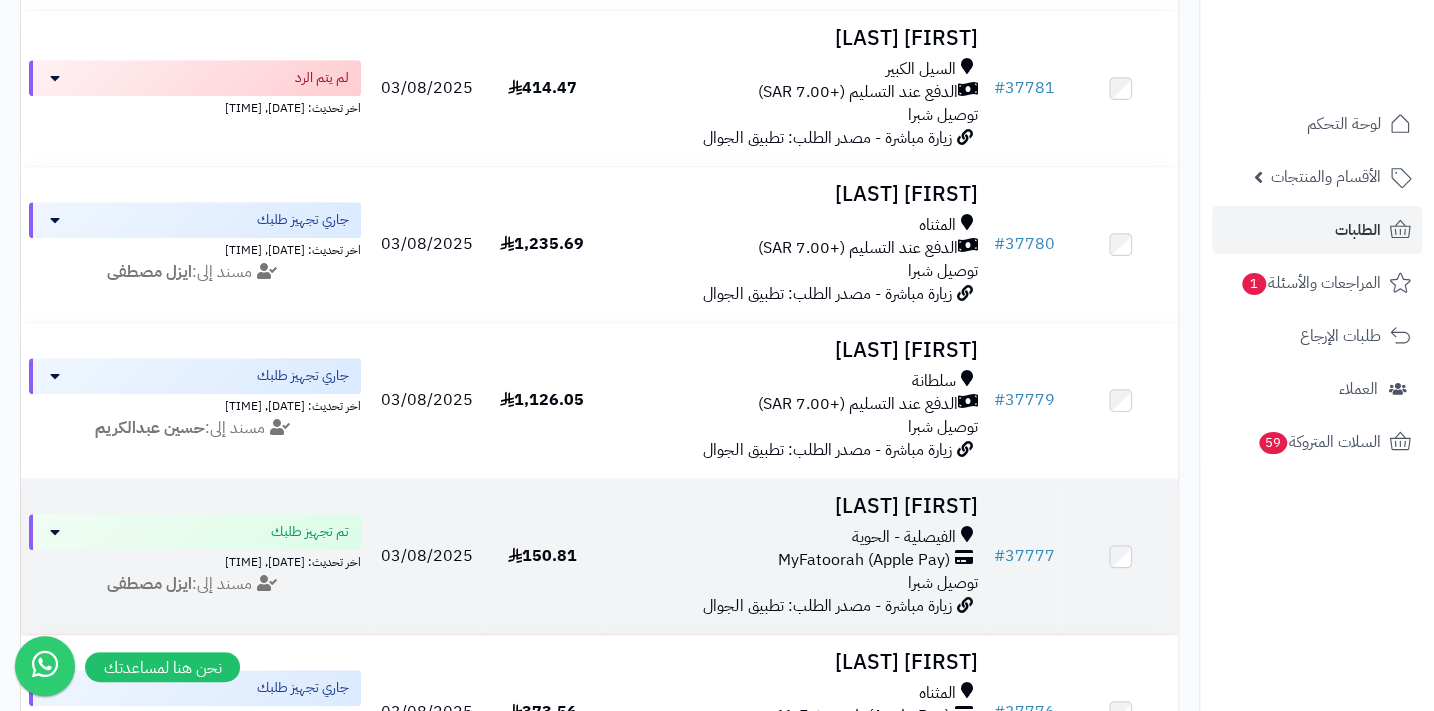 scroll, scrollTop: 0, scrollLeft: 0, axis: both 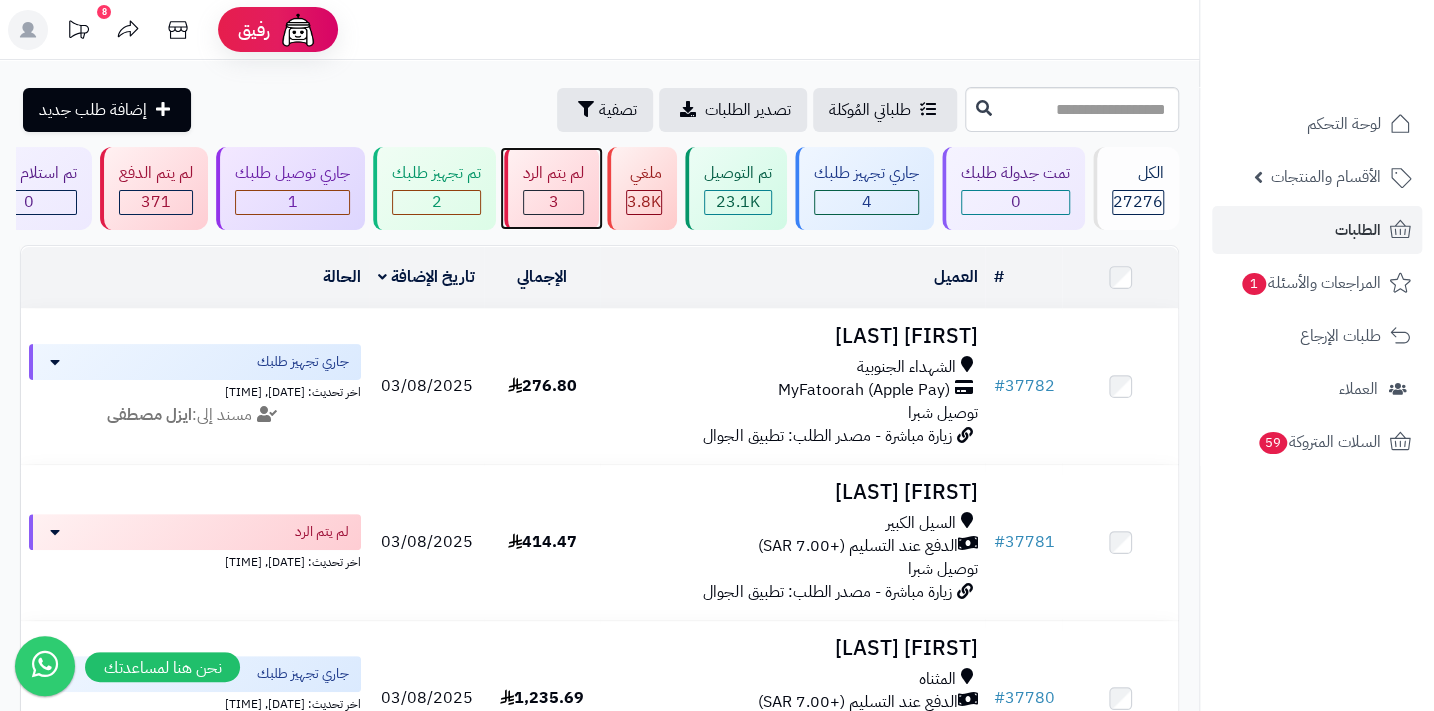 click on "3" at bounding box center (554, 202) 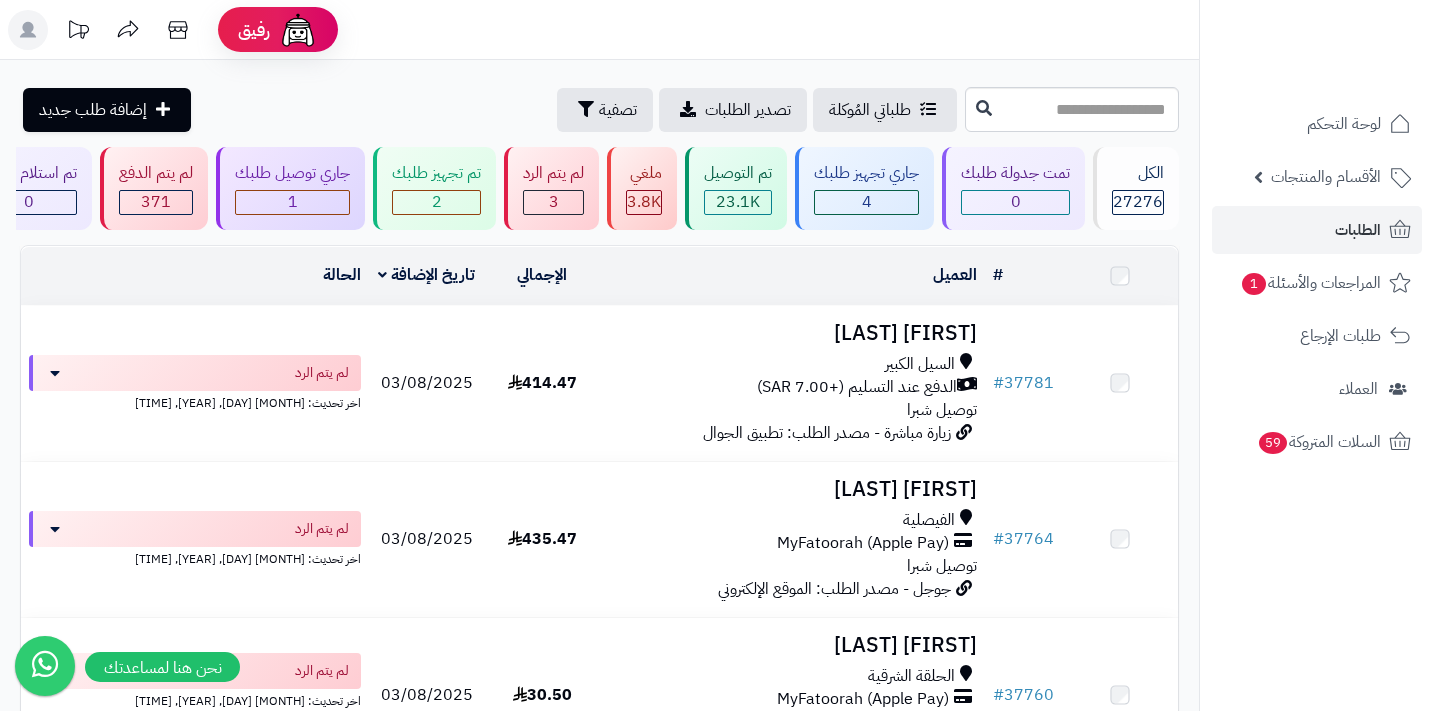 scroll, scrollTop: 0, scrollLeft: 0, axis: both 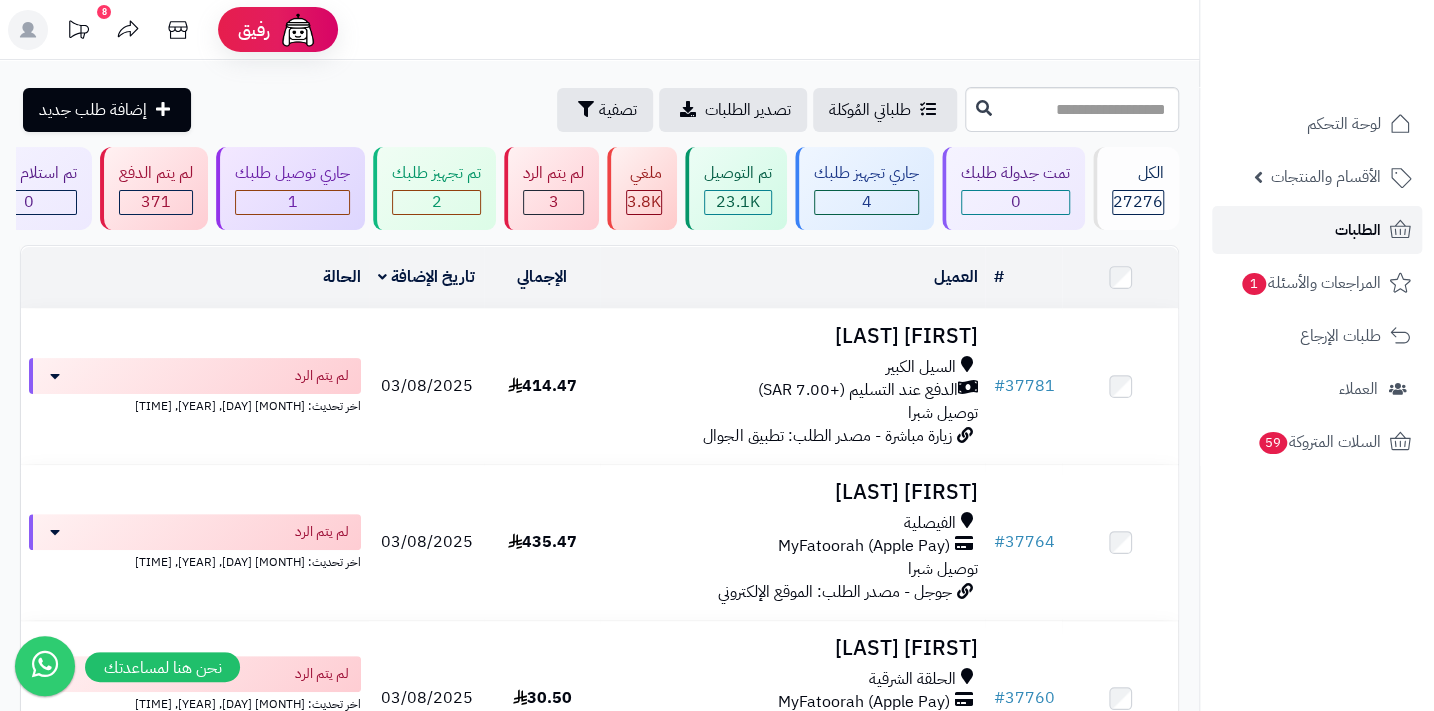click on "الطلبات" at bounding box center [1358, 230] 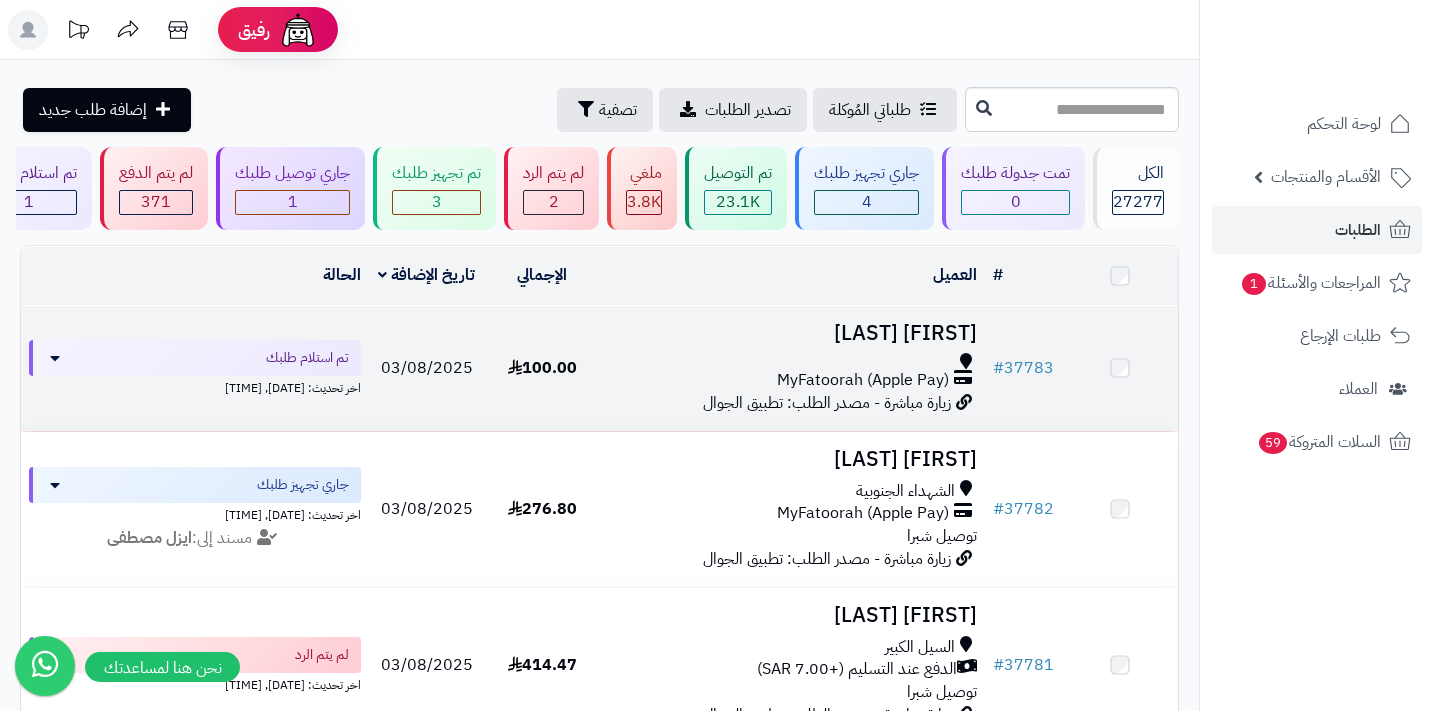 scroll, scrollTop: 0, scrollLeft: 0, axis: both 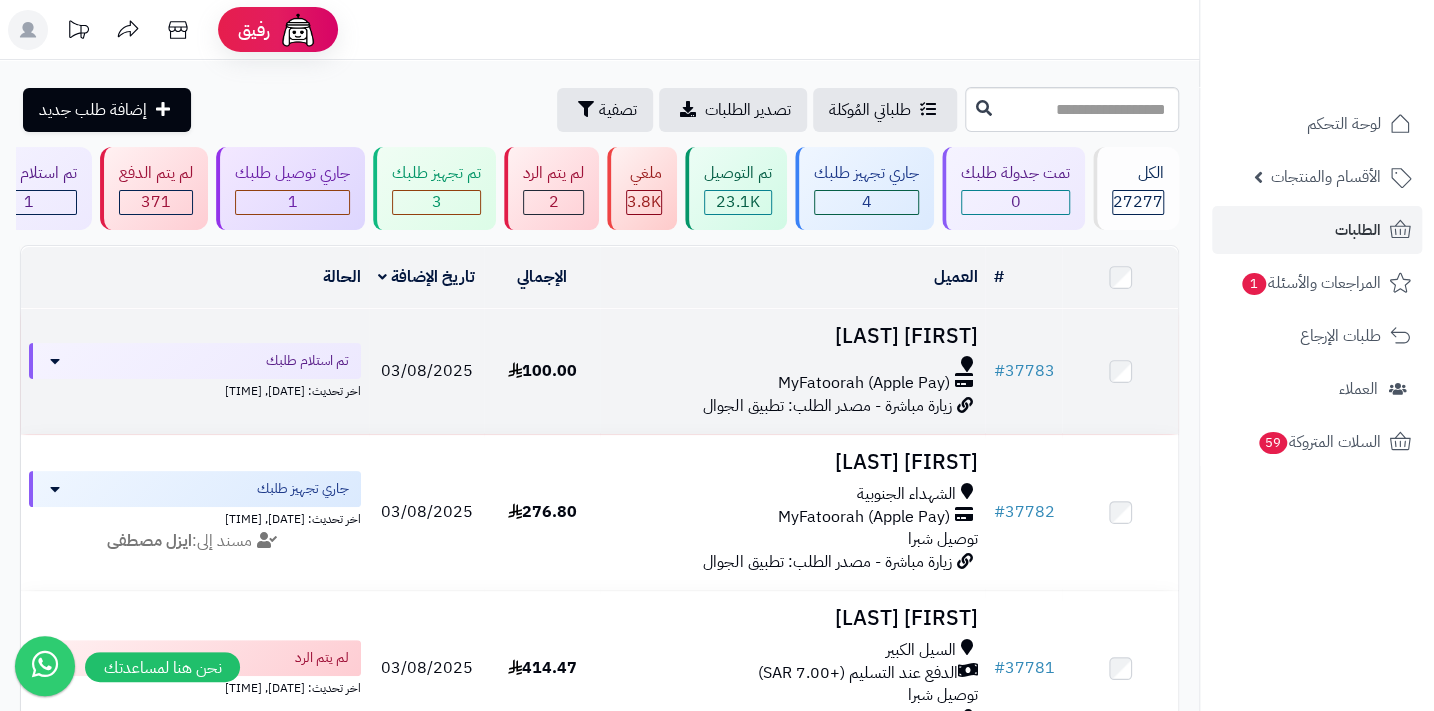 click on "MyFatoorah (Apple Pay)" at bounding box center [863, 383] 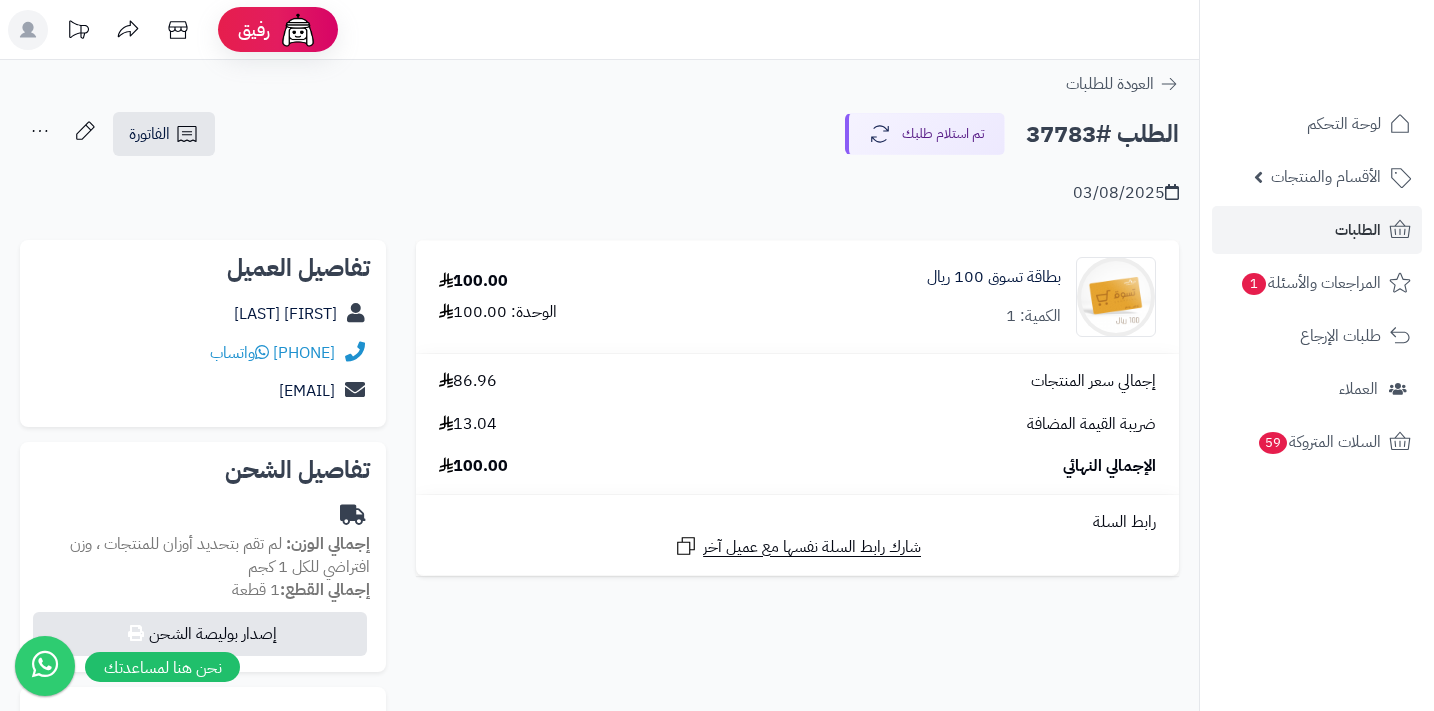 scroll, scrollTop: 0, scrollLeft: 0, axis: both 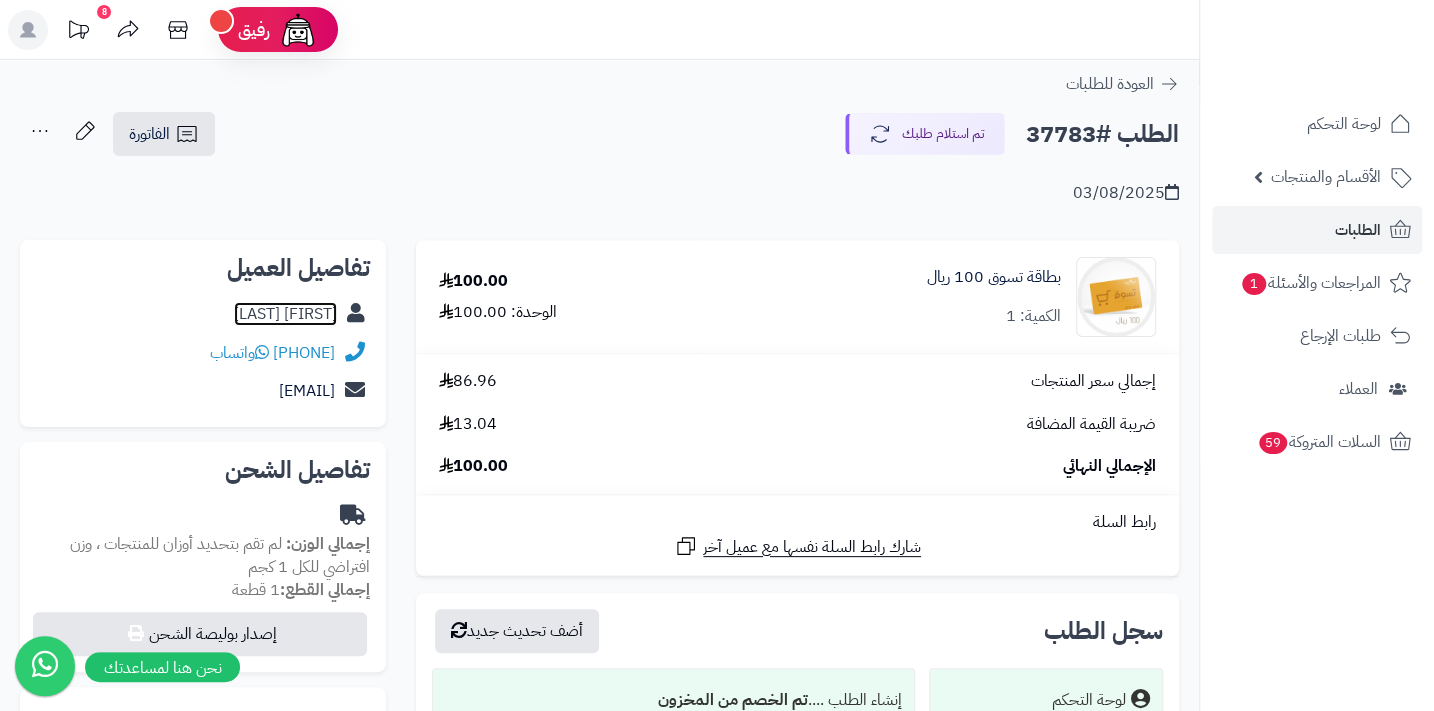click on "Abdulaziz   Almudarre" at bounding box center [285, 314] 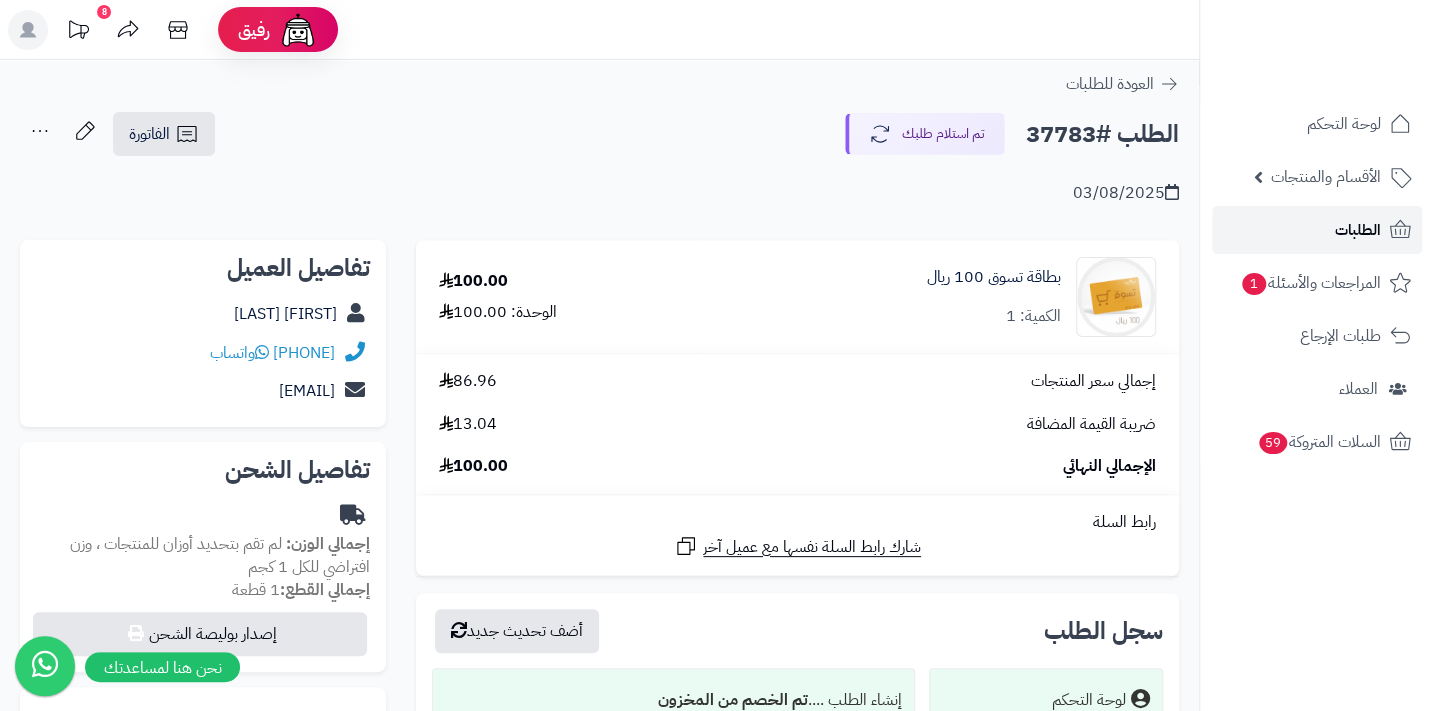 click on "الطلبات" at bounding box center [1358, 230] 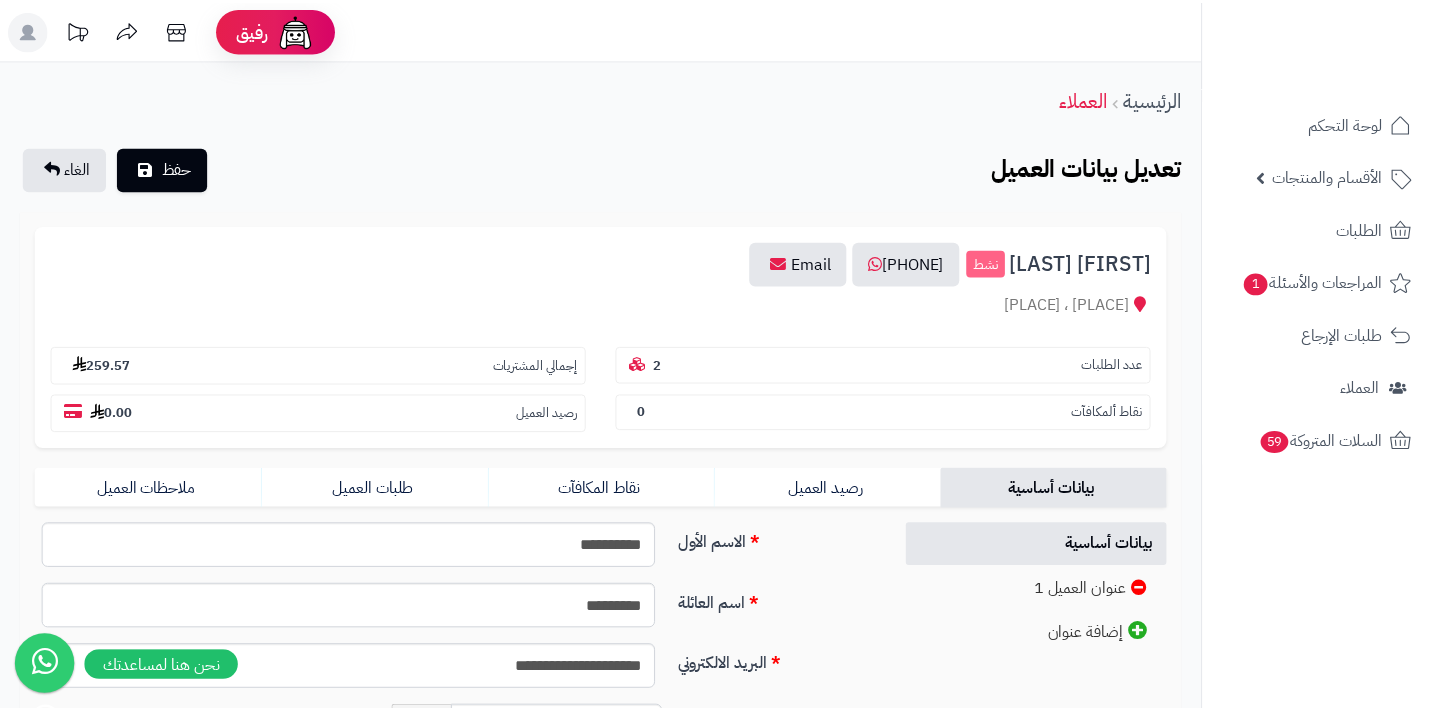 scroll, scrollTop: 0, scrollLeft: 0, axis: both 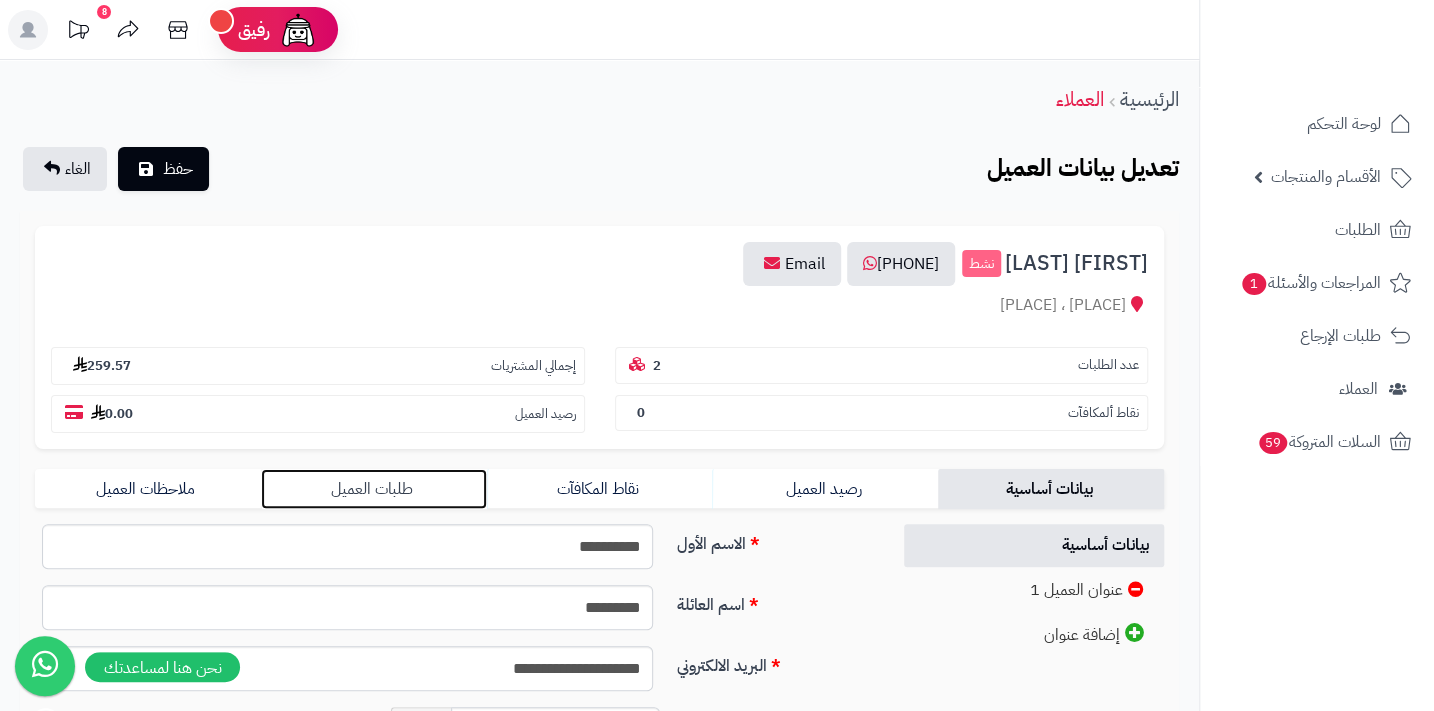 click on "طلبات العميل" at bounding box center (374, 489) 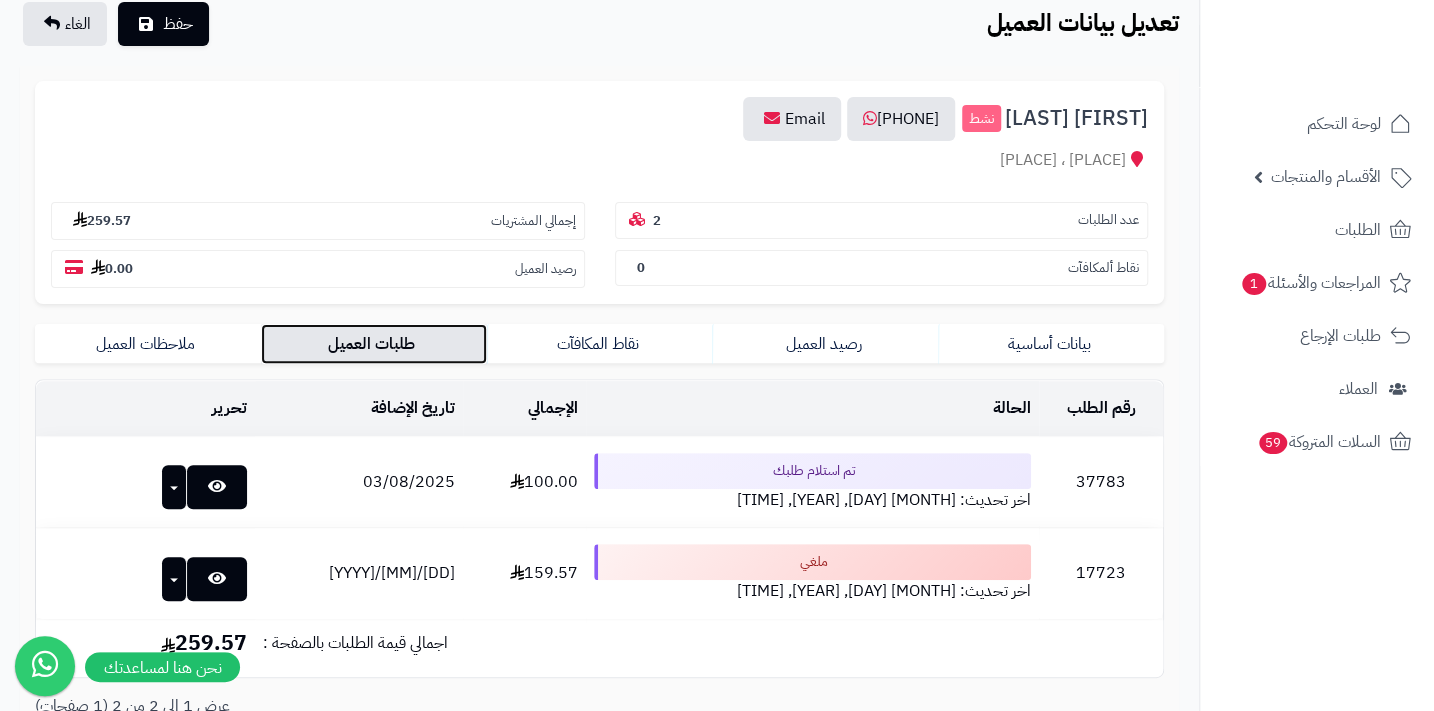 scroll, scrollTop: 321, scrollLeft: 0, axis: vertical 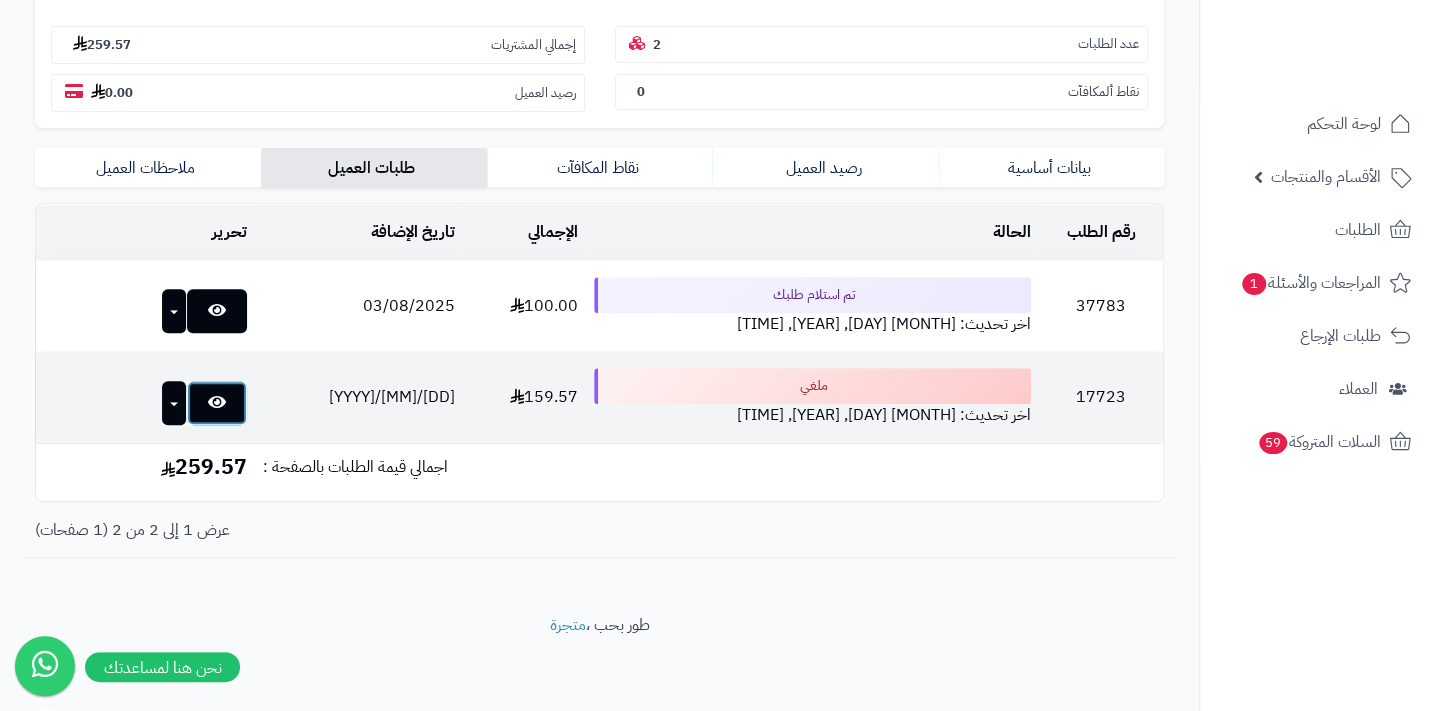 click at bounding box center [217, 402] 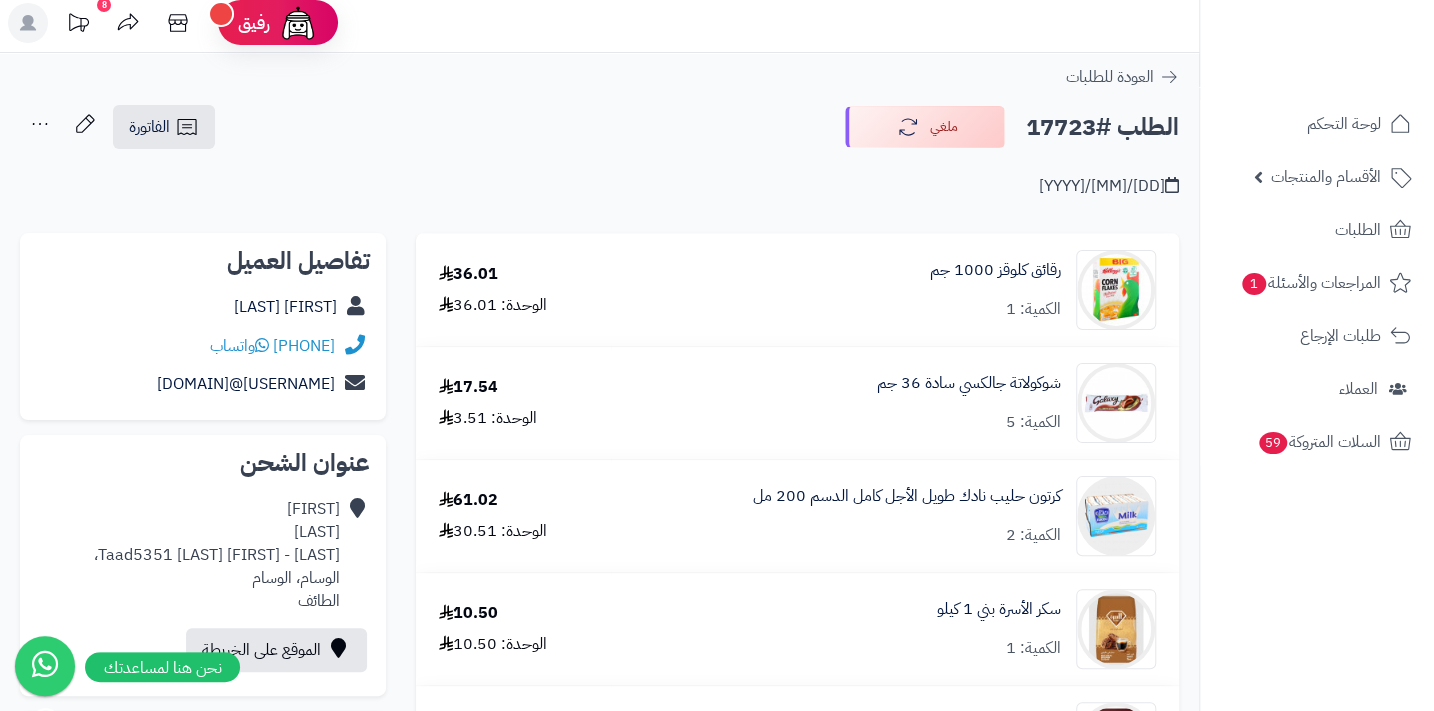 scroll, scrollTop: 0, scrollLeft: 0, axis: both 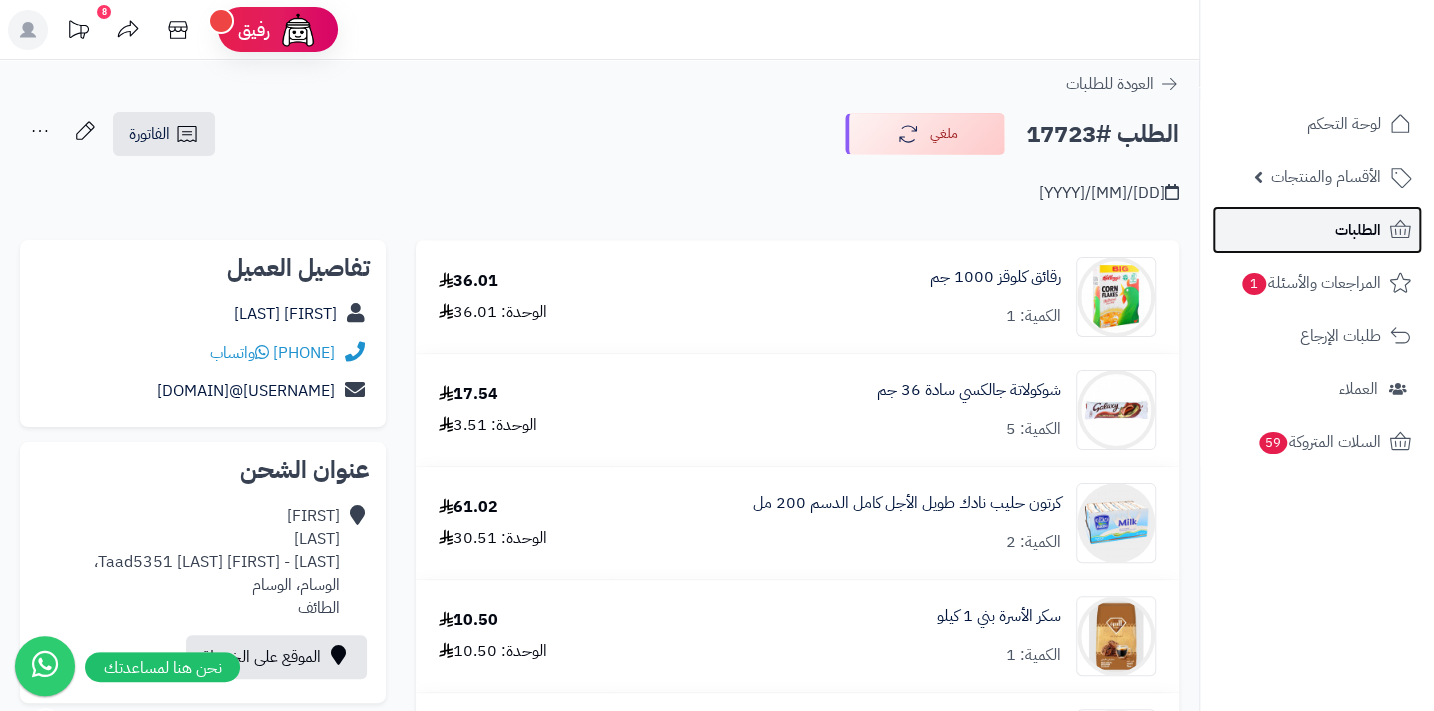click on "الطلبات" at bounding box center (1358, 230) 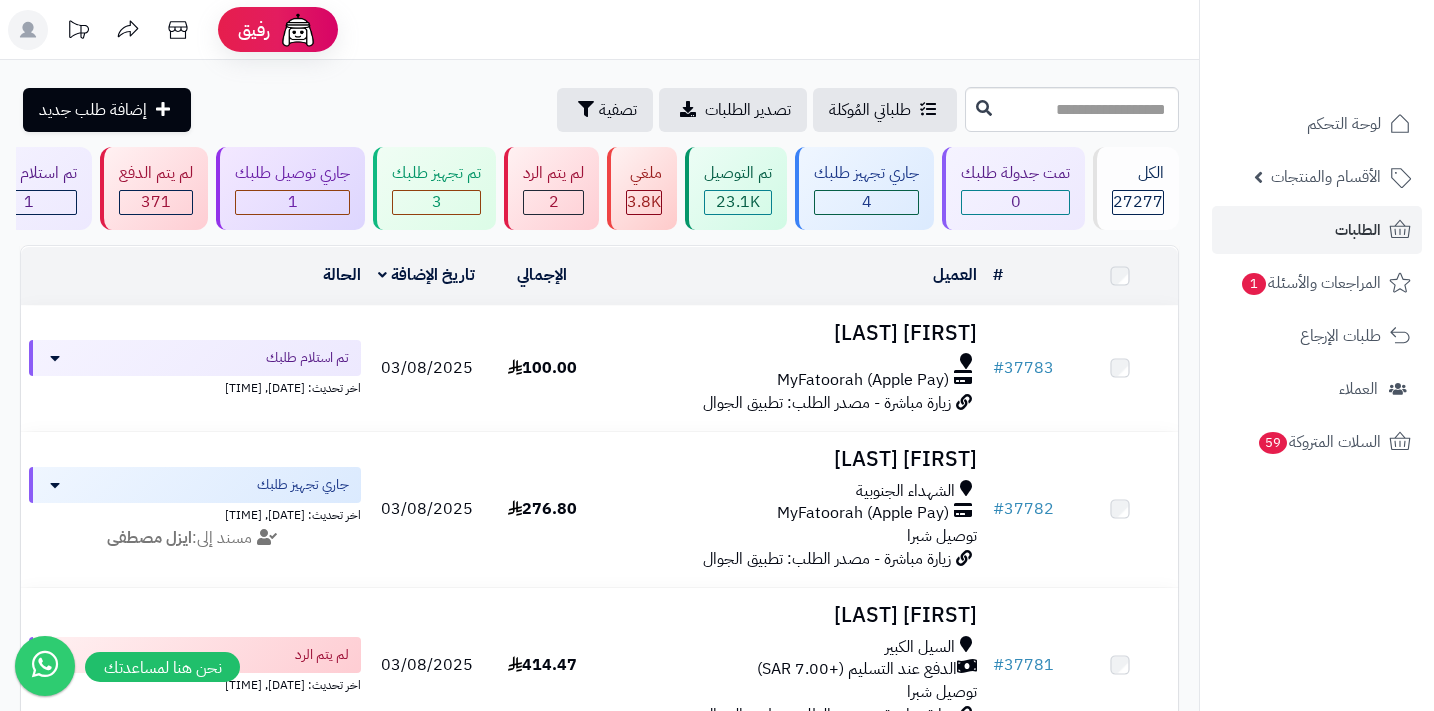 scroll, scrollTop: 0, scrollLeft: 0, axis: both 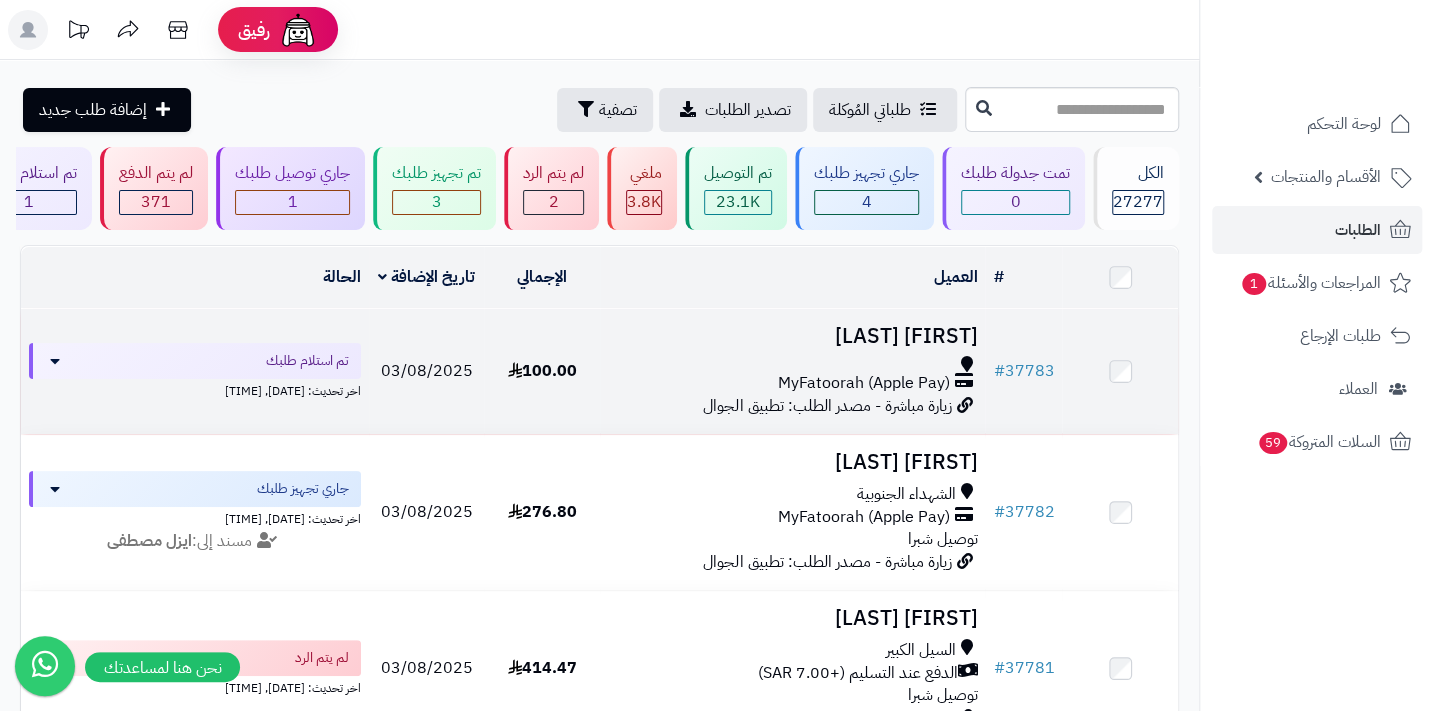 click at bounding box center (792, 364) 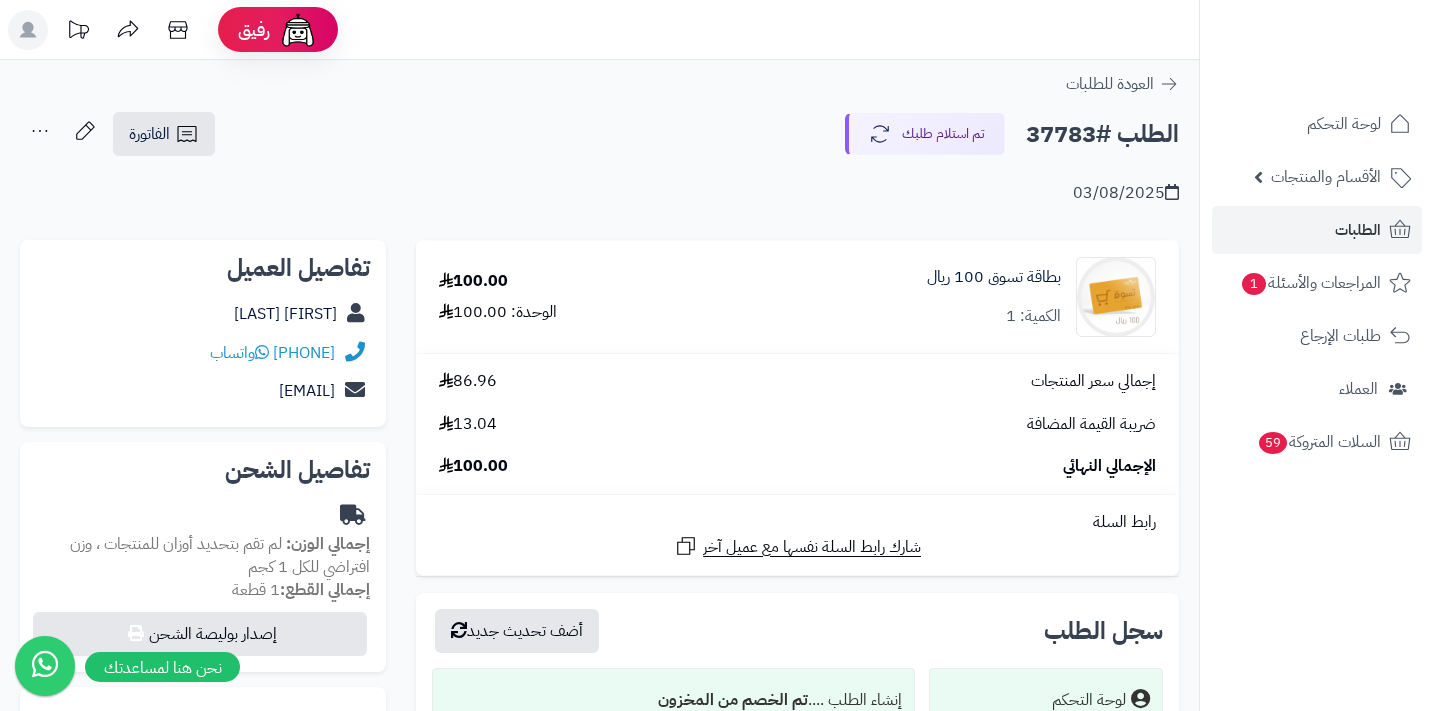 scroll, scrollTop: 0, scrollLeft: 0, axis: both 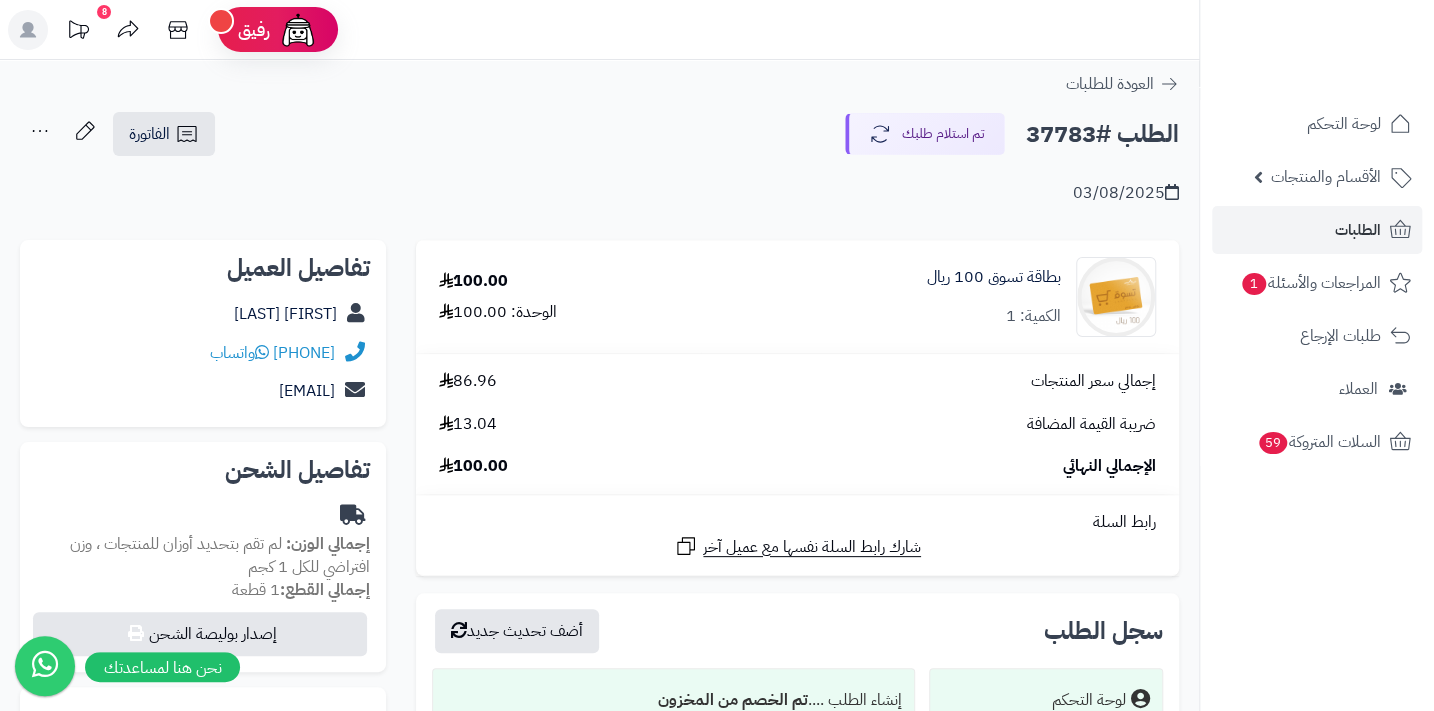 drag, startPoint x: 219, startPoint y: 348, endPoint x: 342, endPoint y: 334, distance: 123.79418 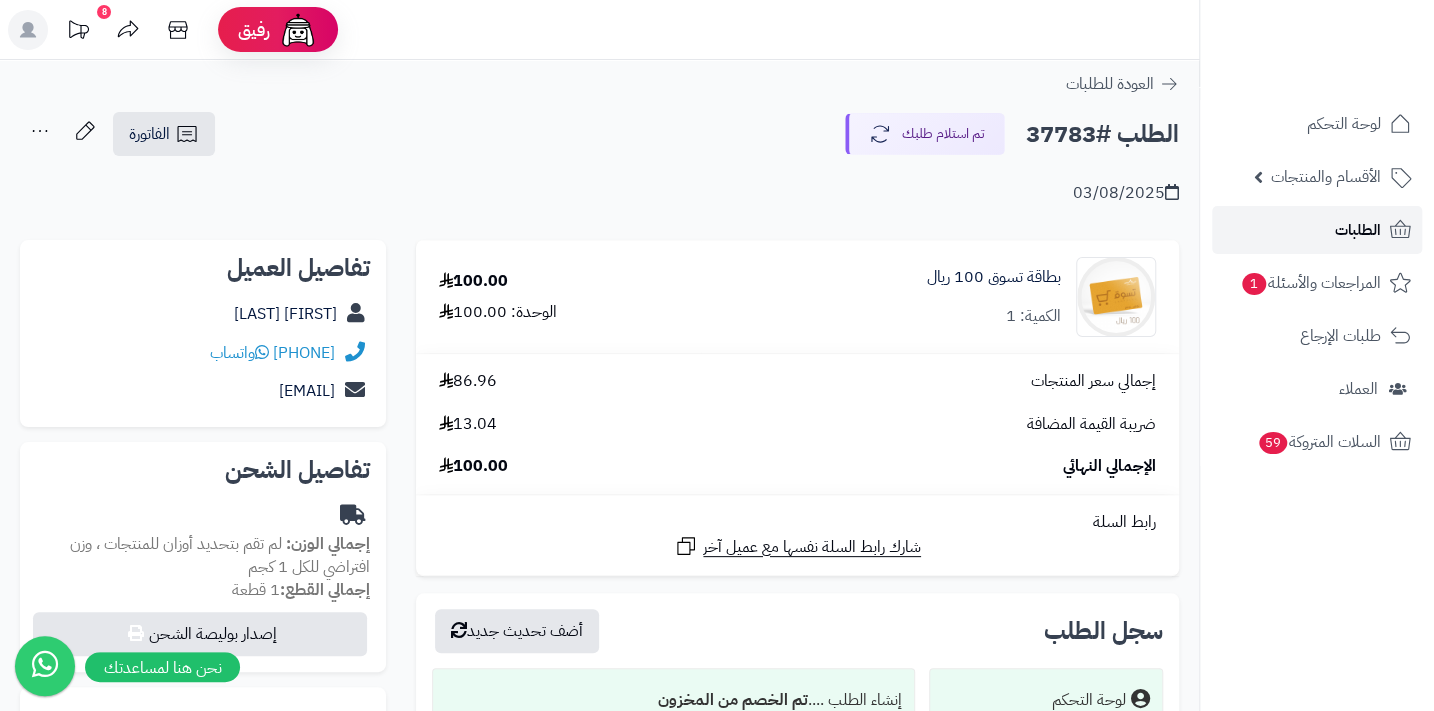 click on "الطلبات" at bounding box center (1358, 230) 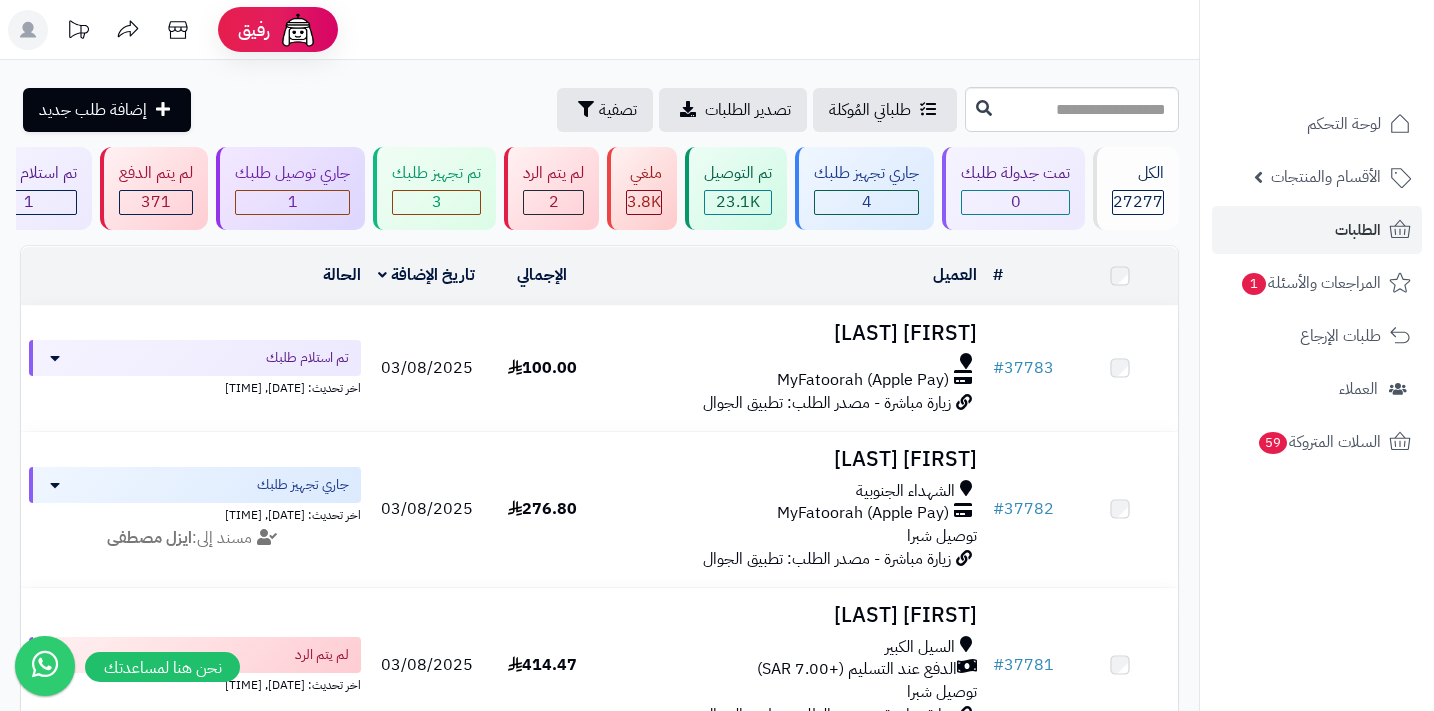 scroll, scrollTop: 0, scrollLeft: 0, axis: both 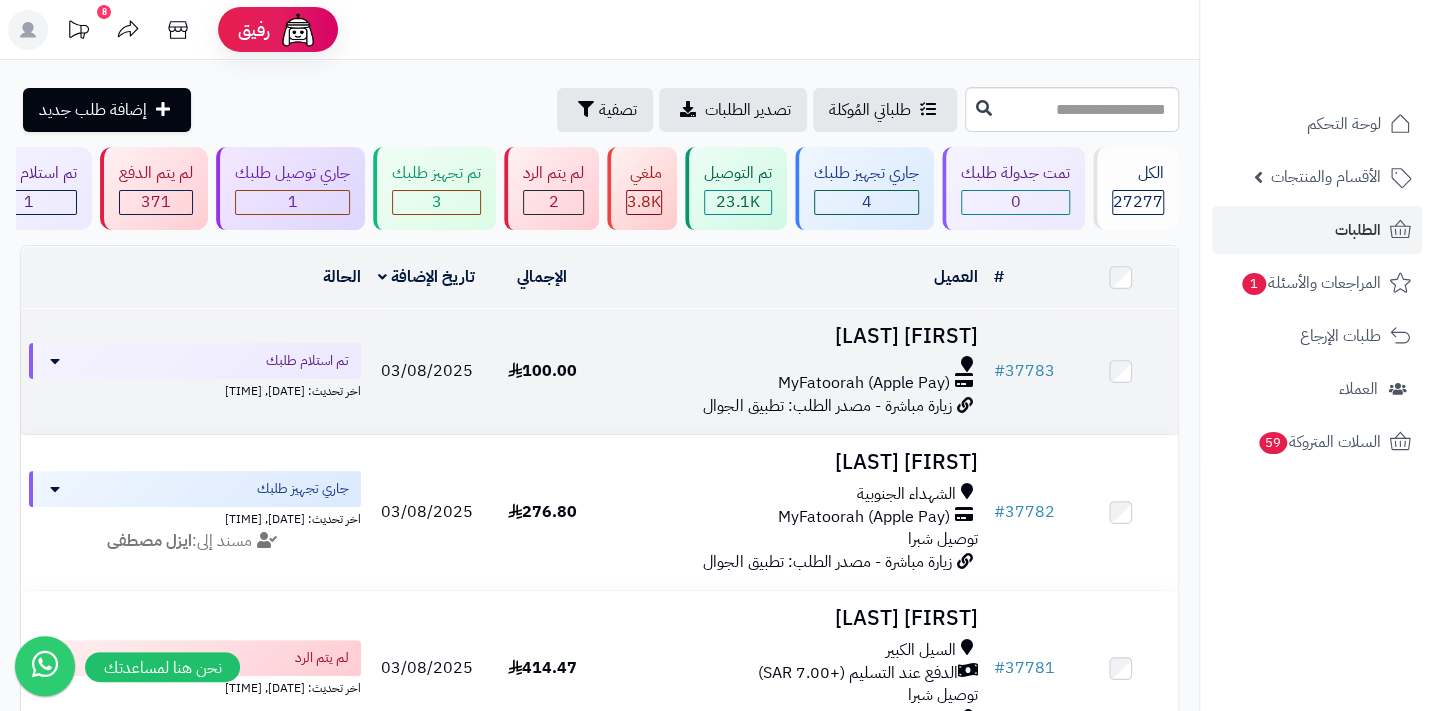 click at bounding box center [792, 364] 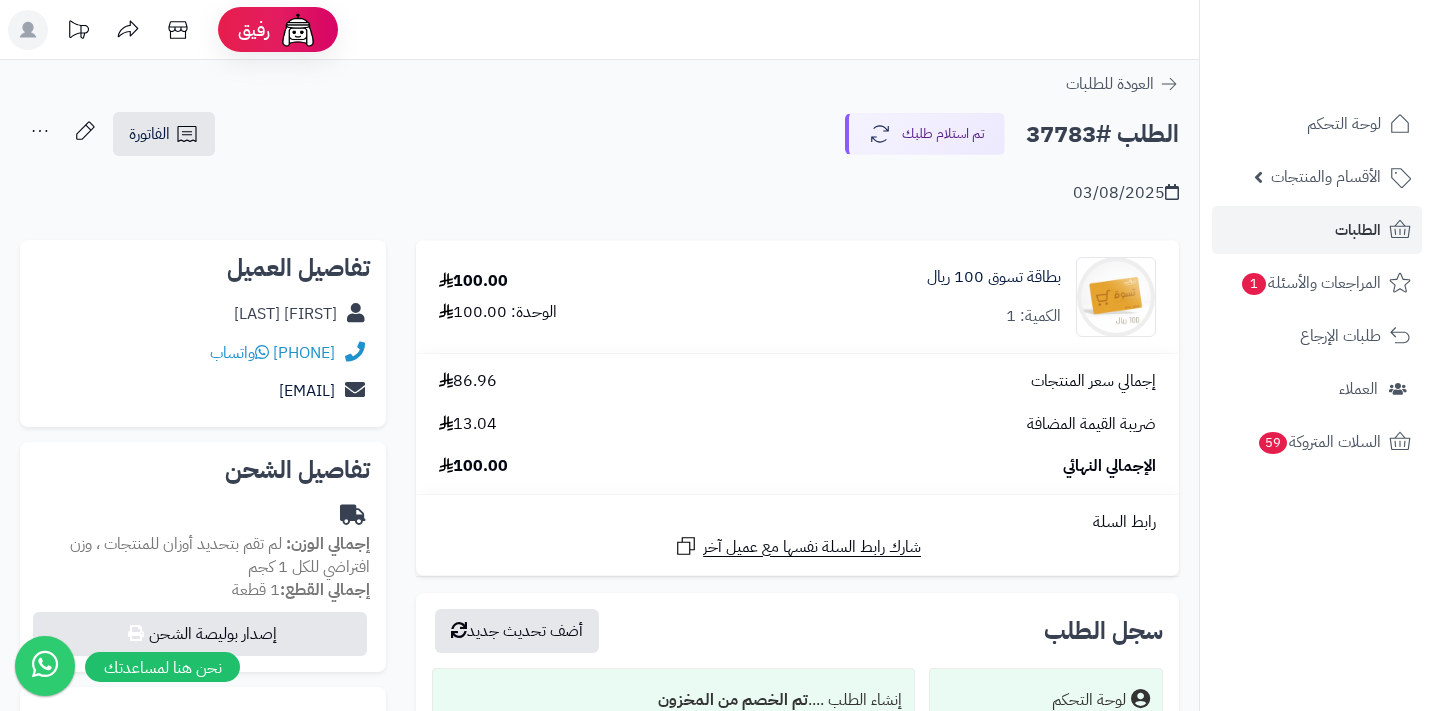 scroll, scrollTop: 0, scrollLeft: 0, axis: both 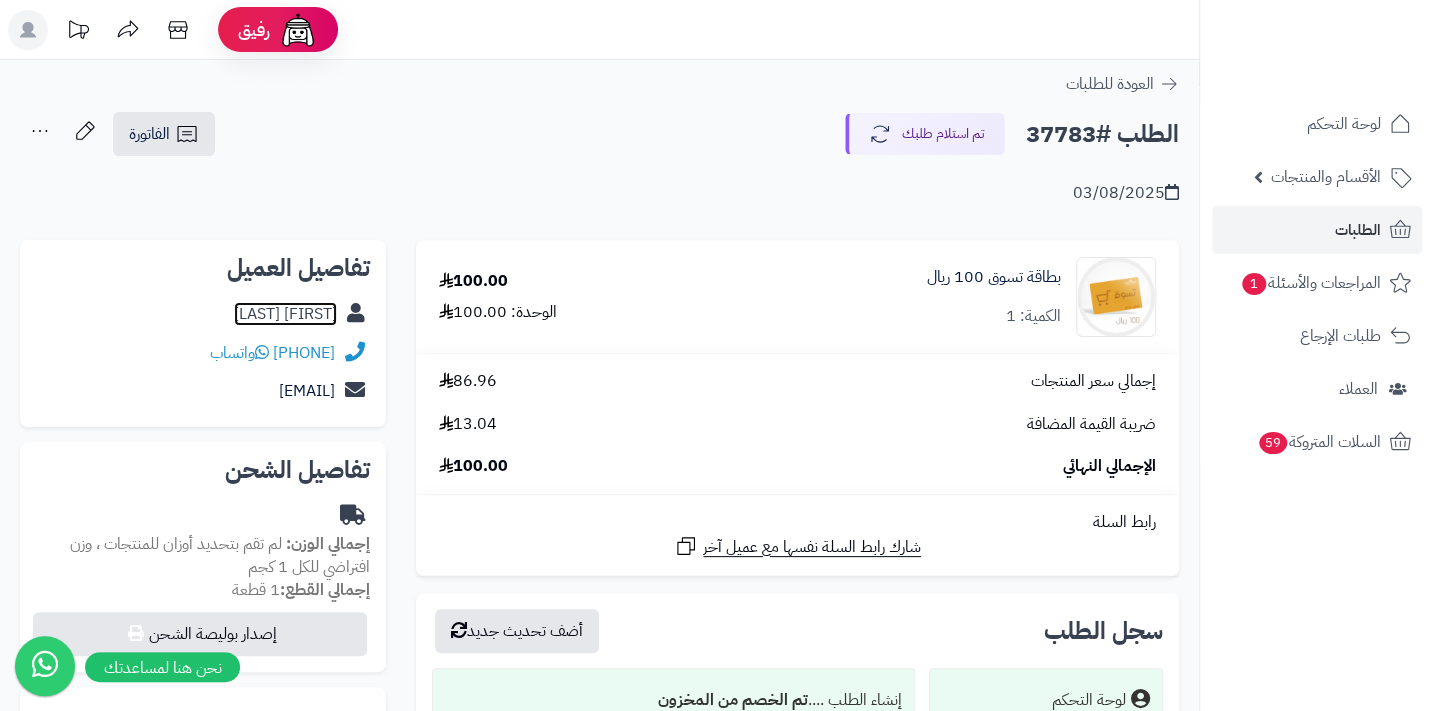 click on "[FIRST]   [LAST]" at bounding box center (285, 314) 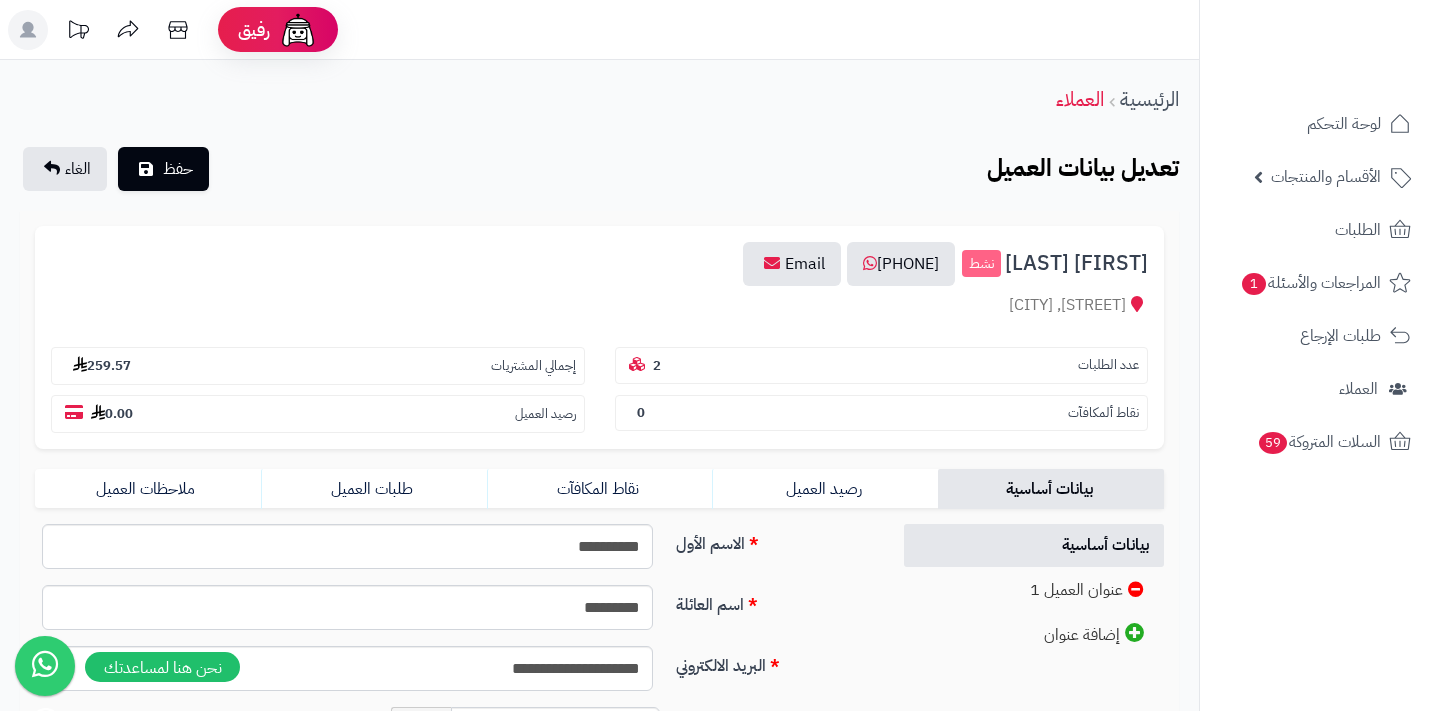 scroll, scrollTop: 0, scrollLeft: 0, axis: both 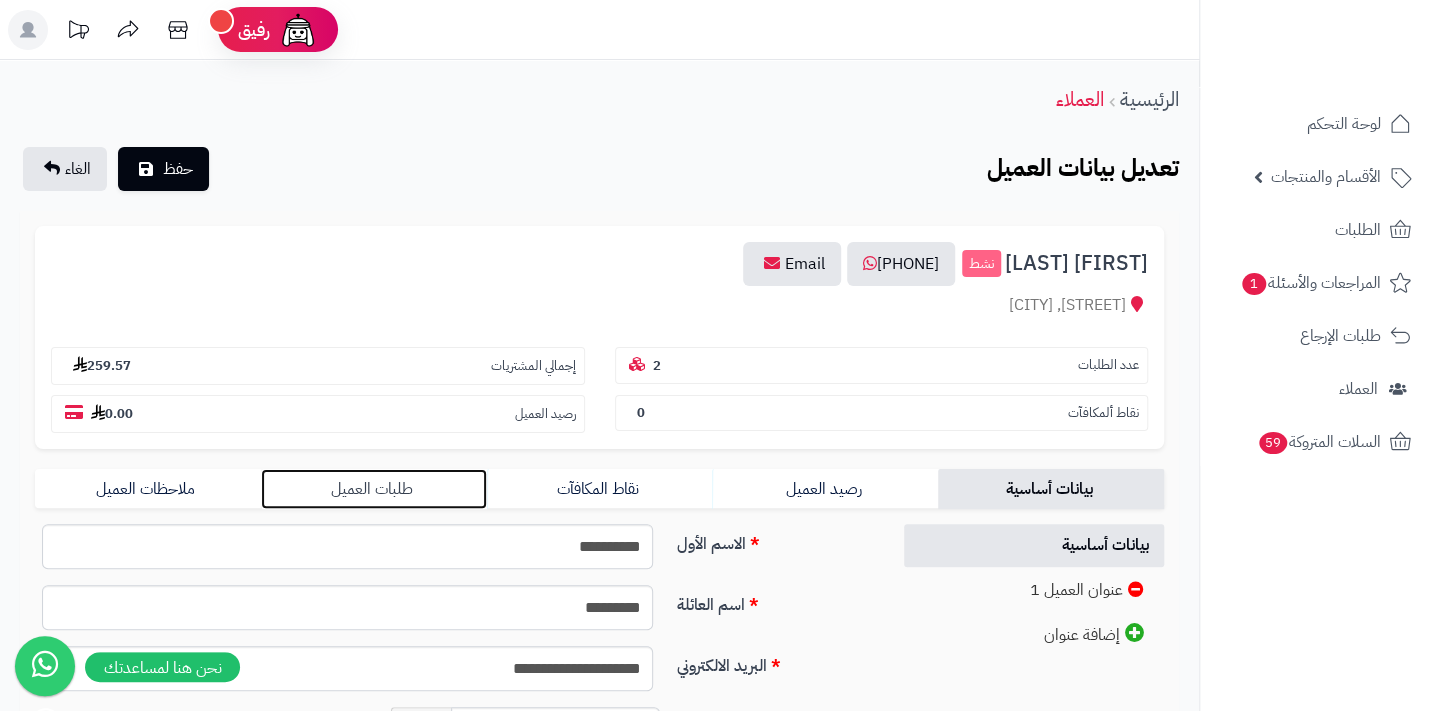 click on "طلبات العميل" at bounding box center [374, 489] 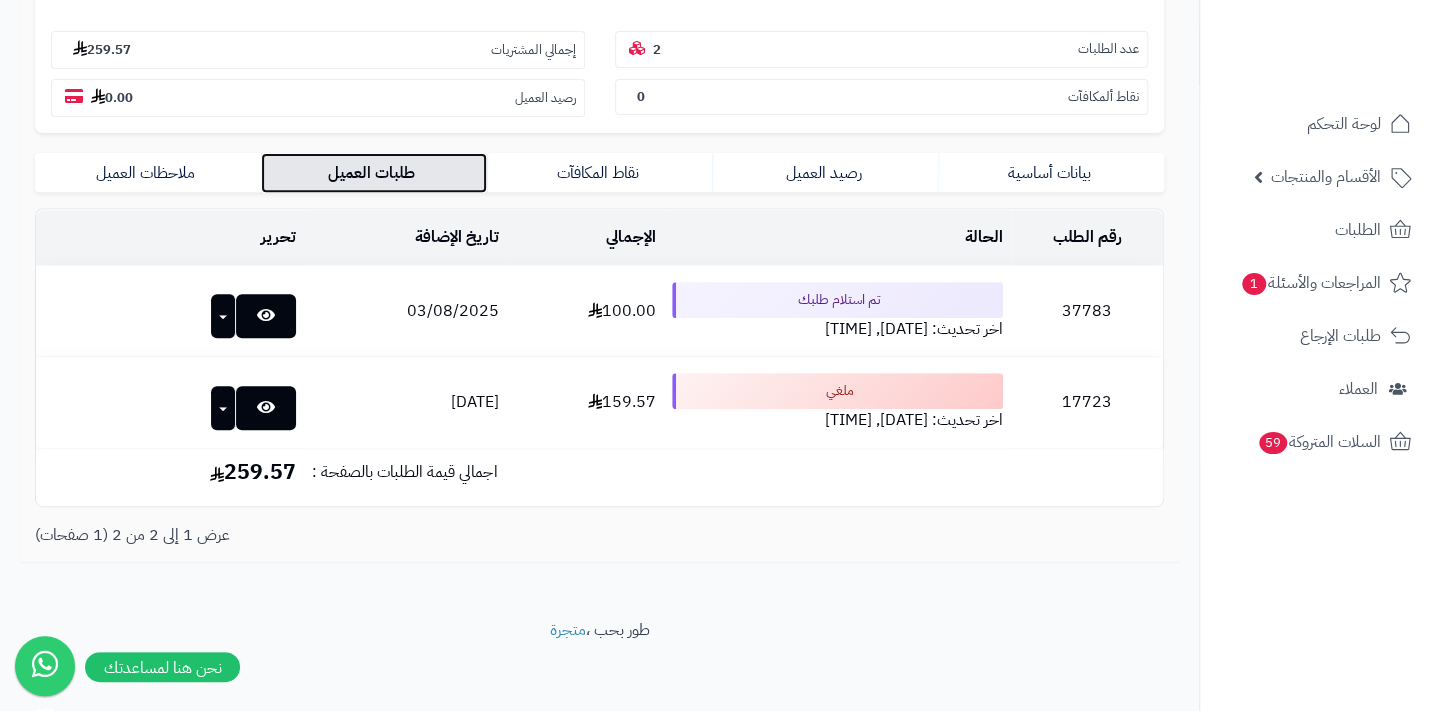 scroll, scrollTop: 321, scrollLeft: 0, axis: vertical 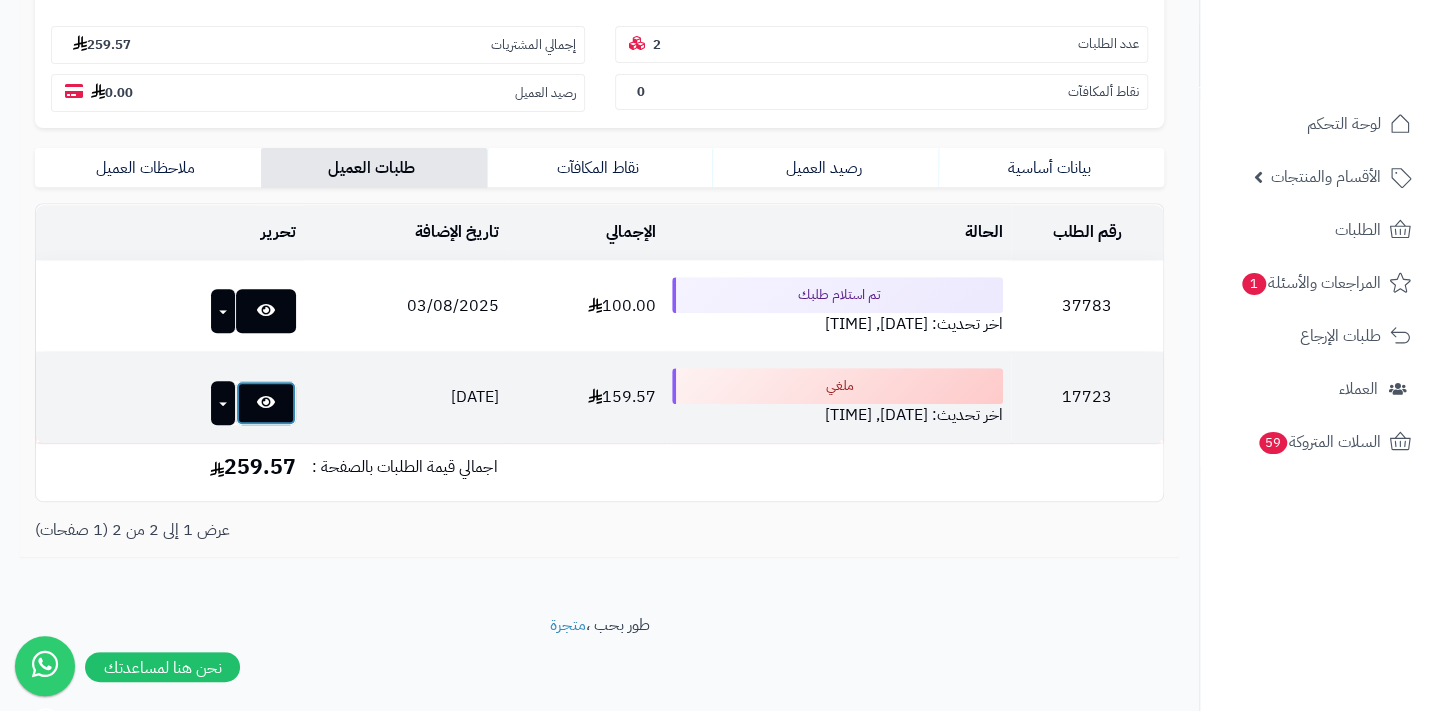 click at bounding box center [266, 403] 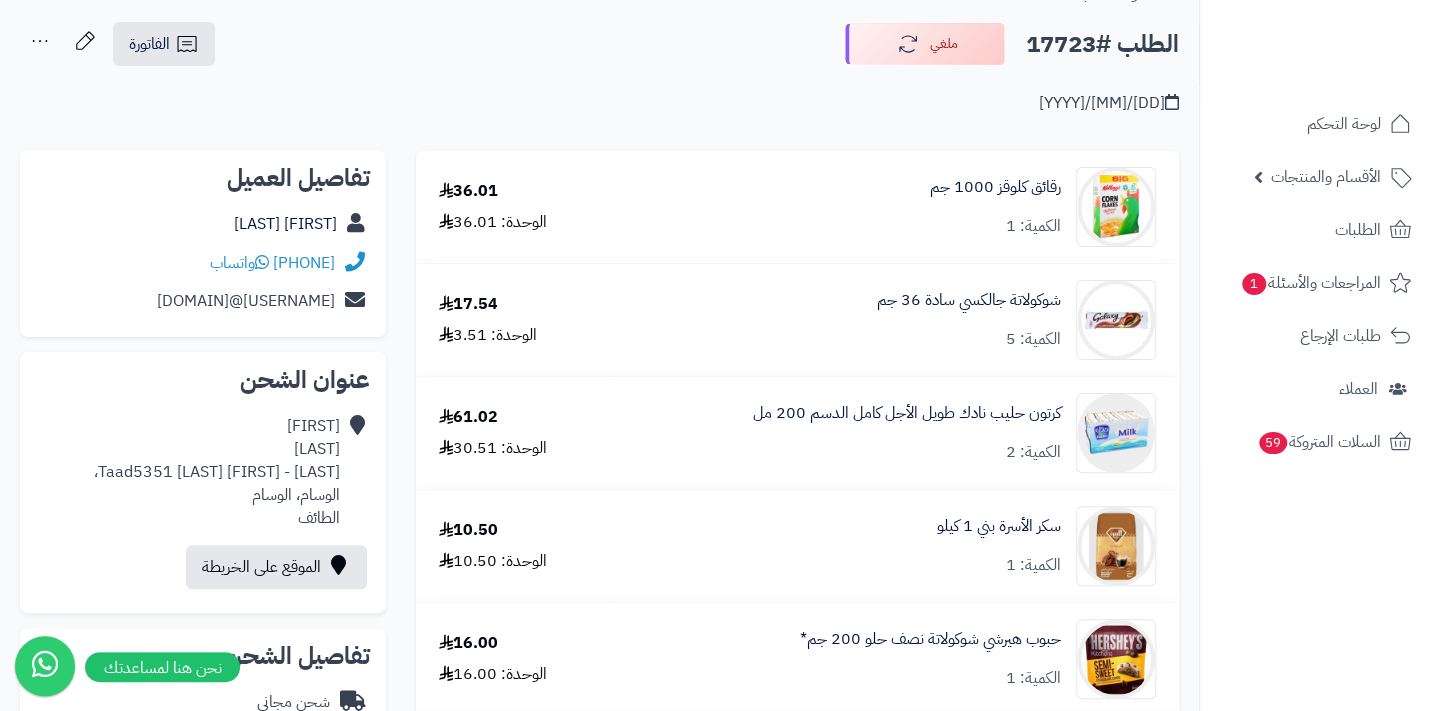 scroll, scrollTop: 0, scrollLeft: 0, axis: both 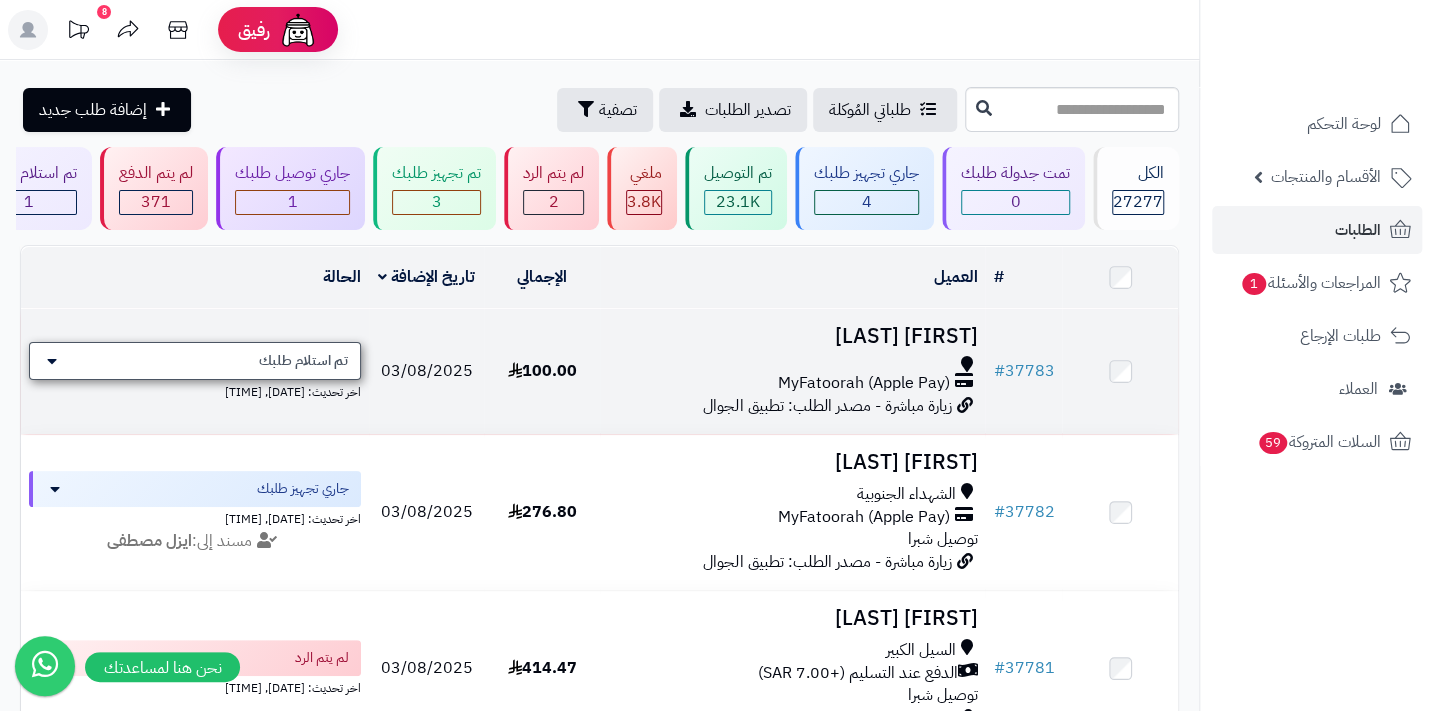 click on "تم استلام طلبك" at bounding box center [303, 361] 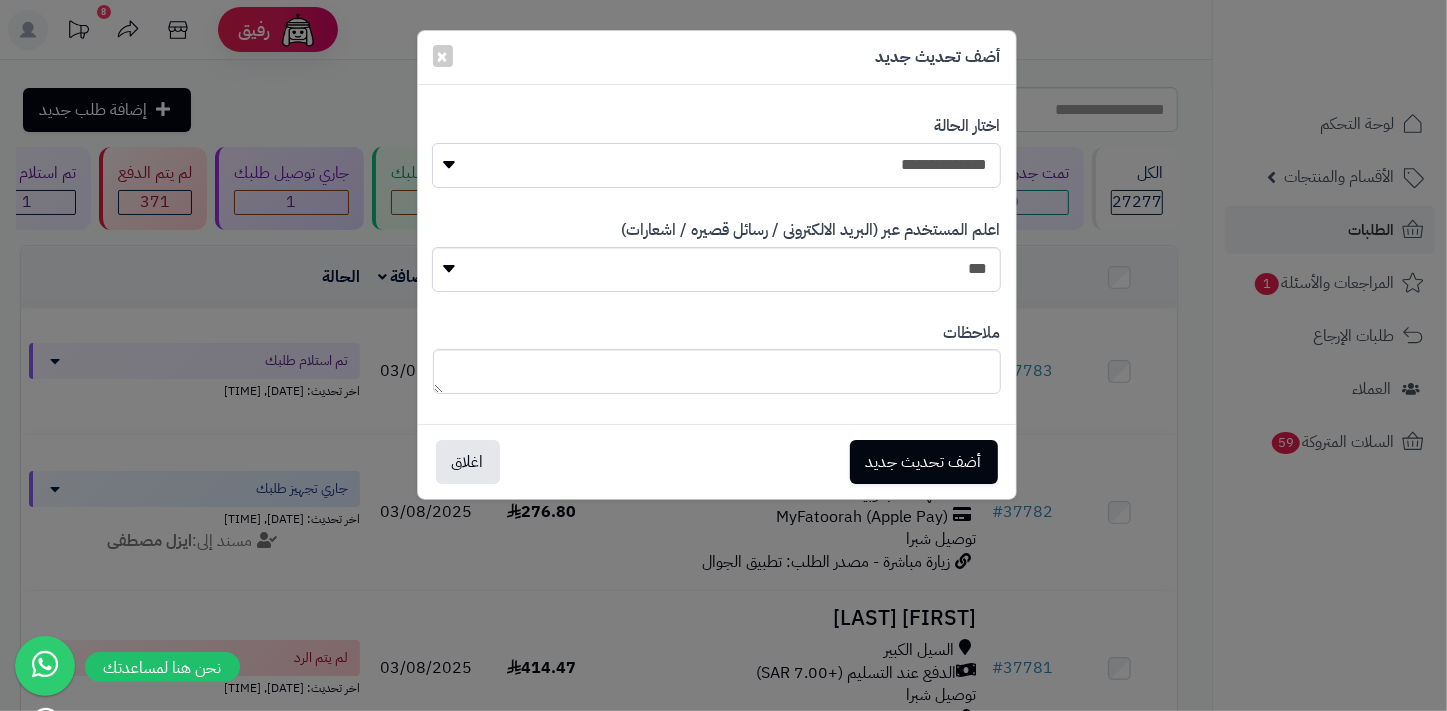 click on "**********" at bounding box center [716, 165] 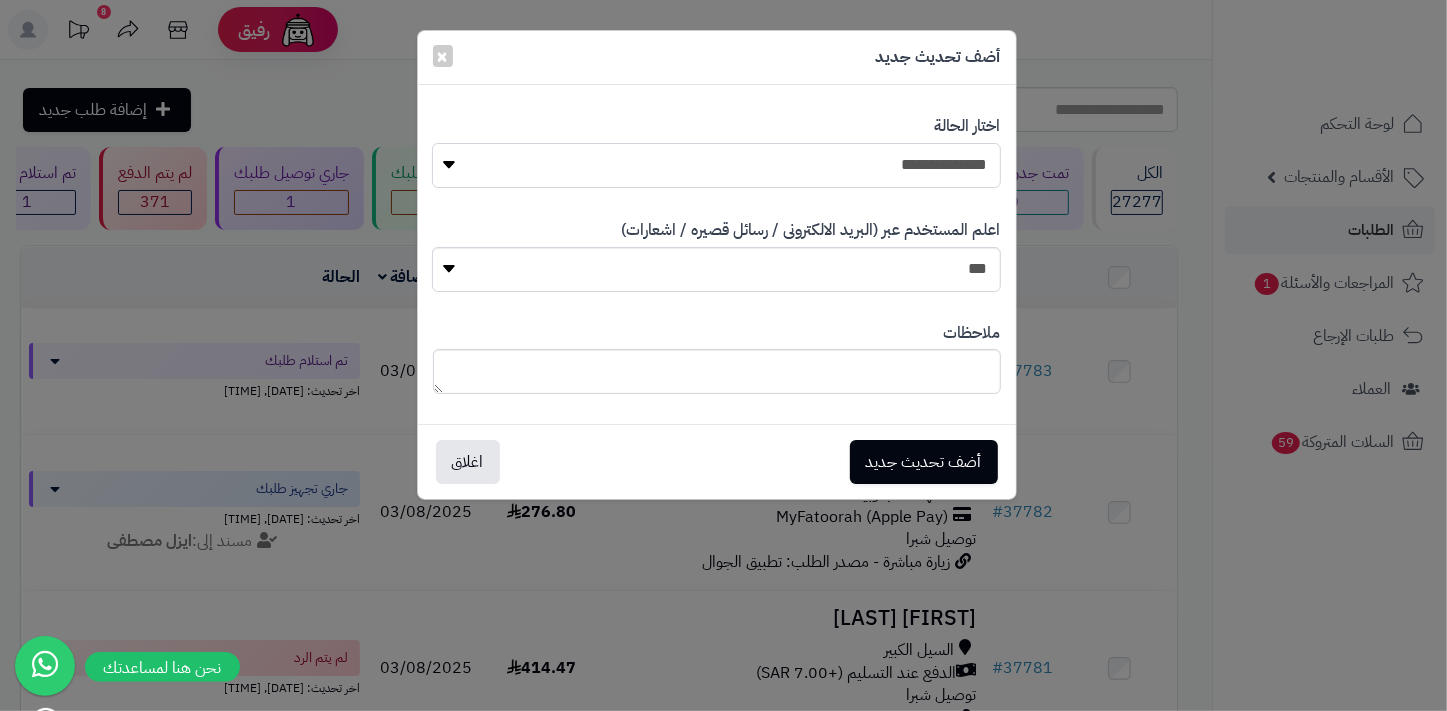 select on "*" 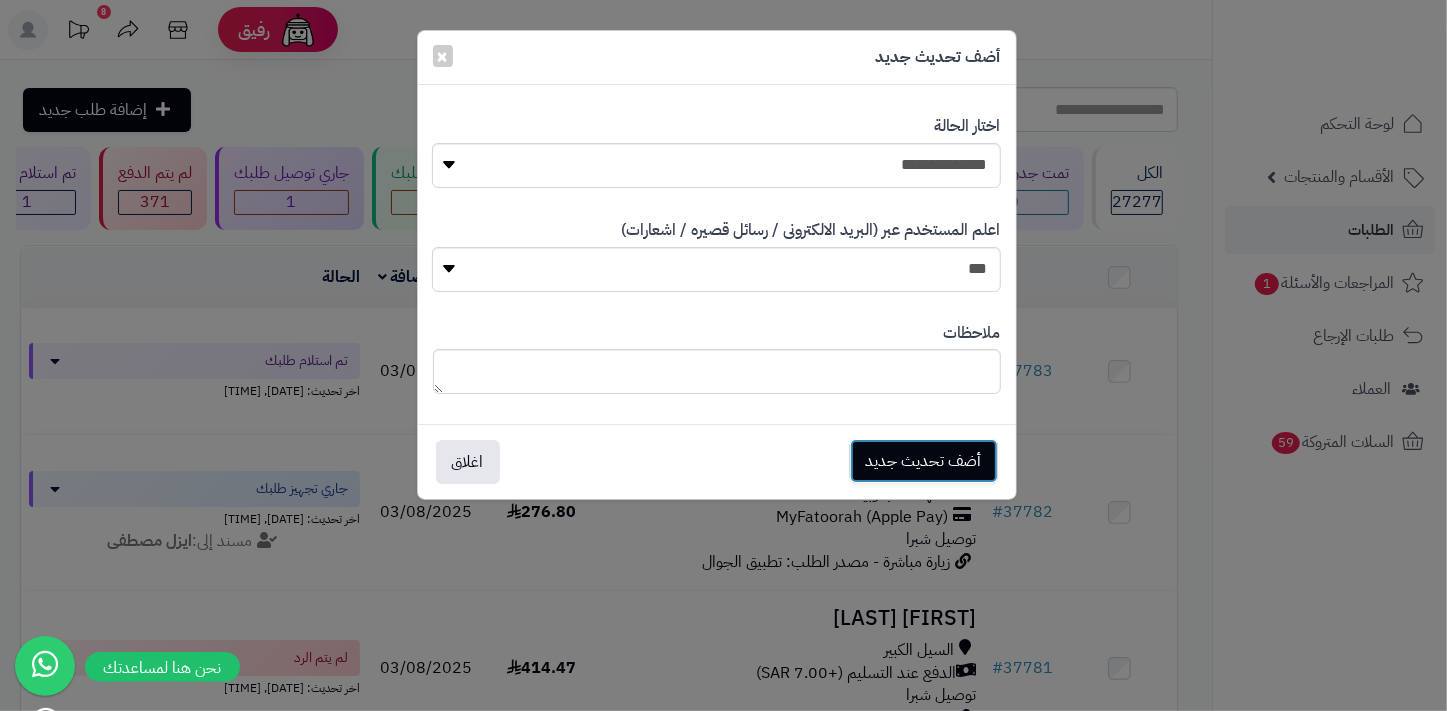 click on "أضف تحديث جديد" at bounding box center (924, 461) 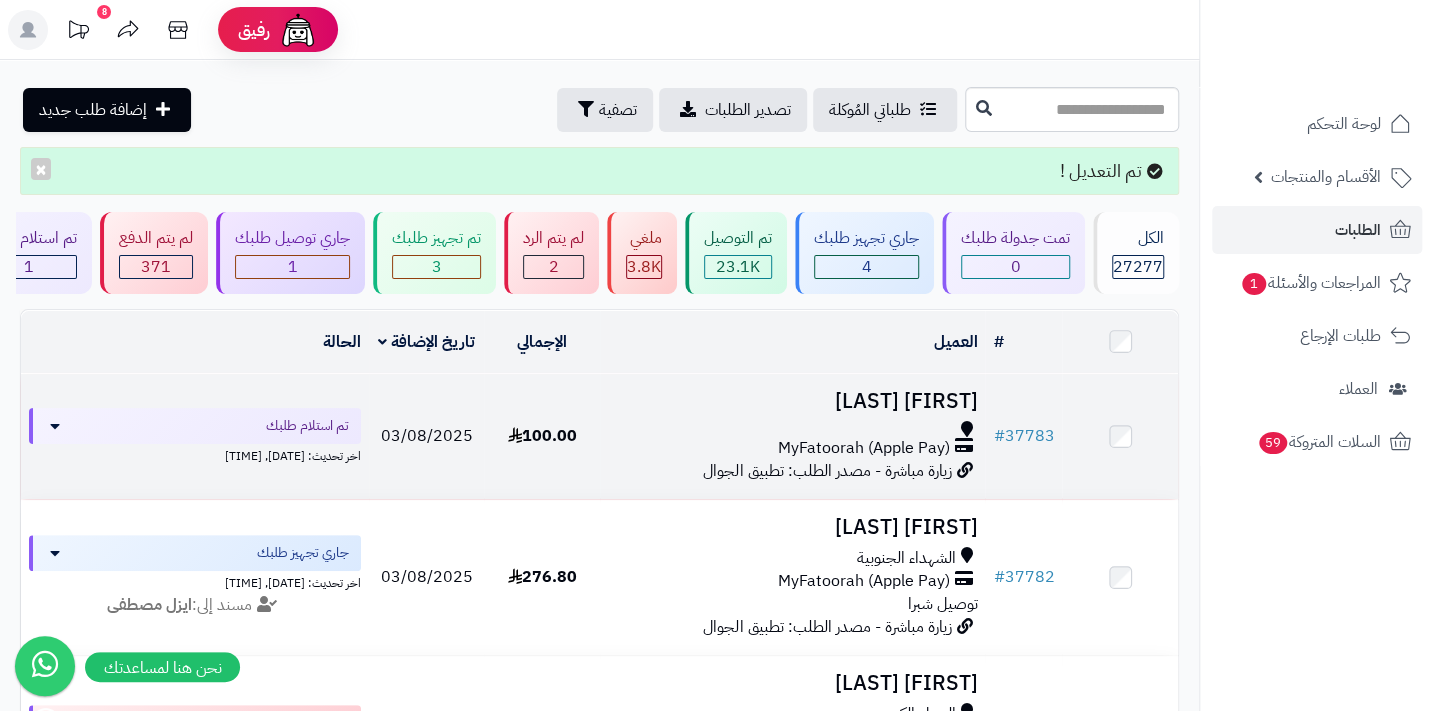 click at bounding box center [792, 429] 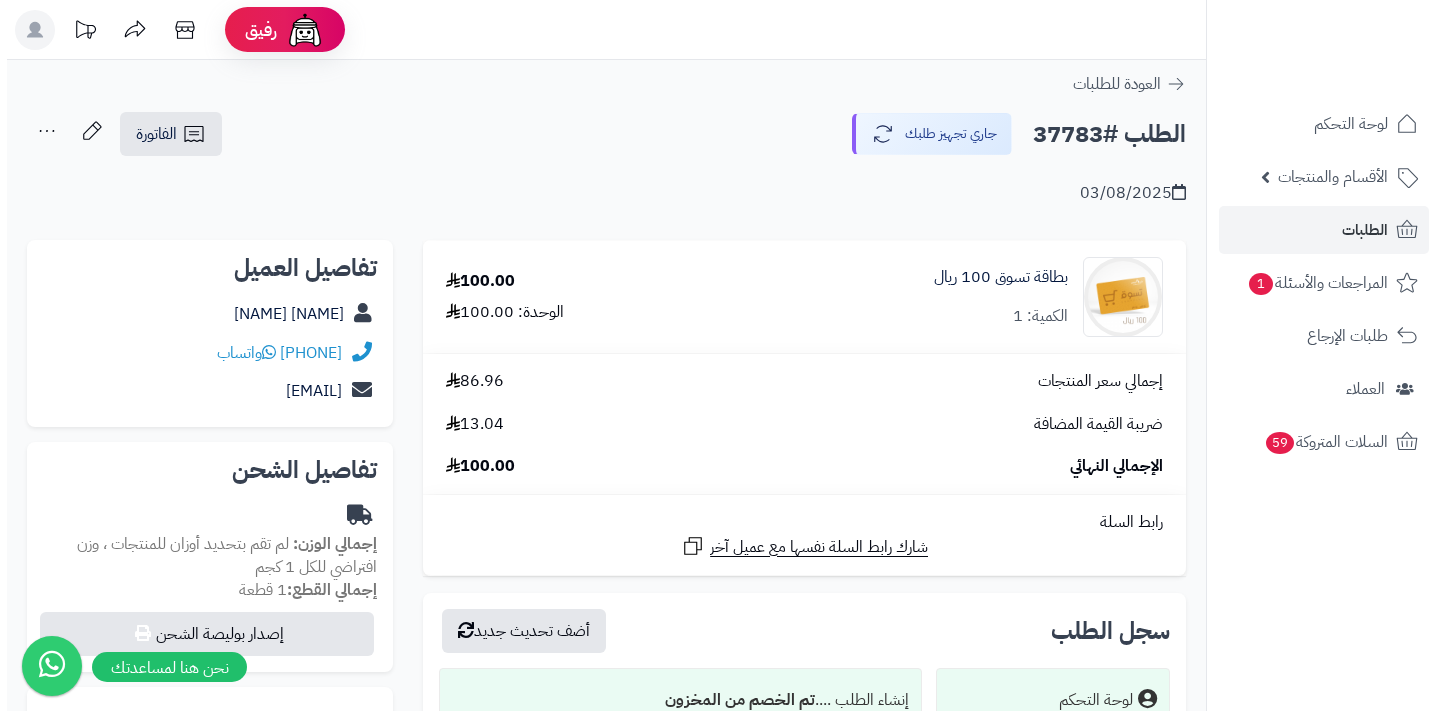 scroll, scrollTop: 0, scrollLeft: 0, axis: both 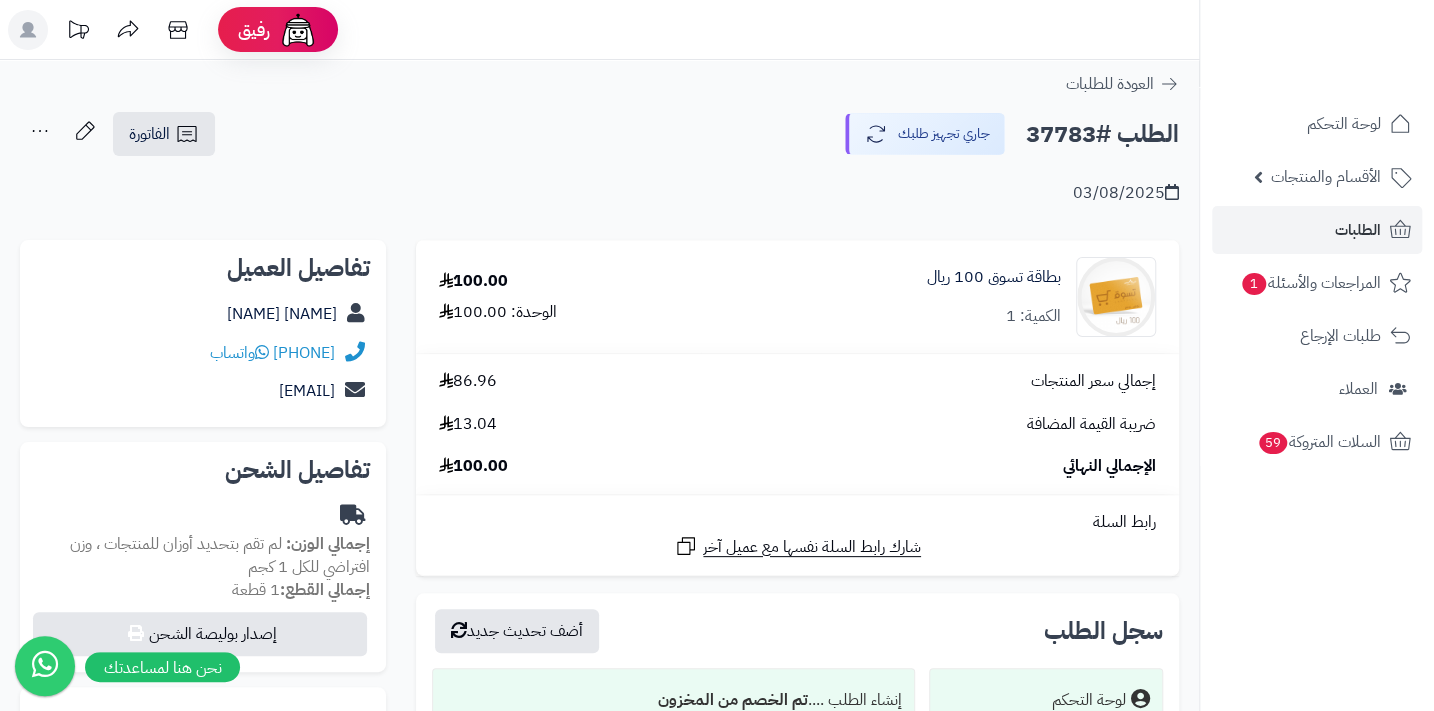 click 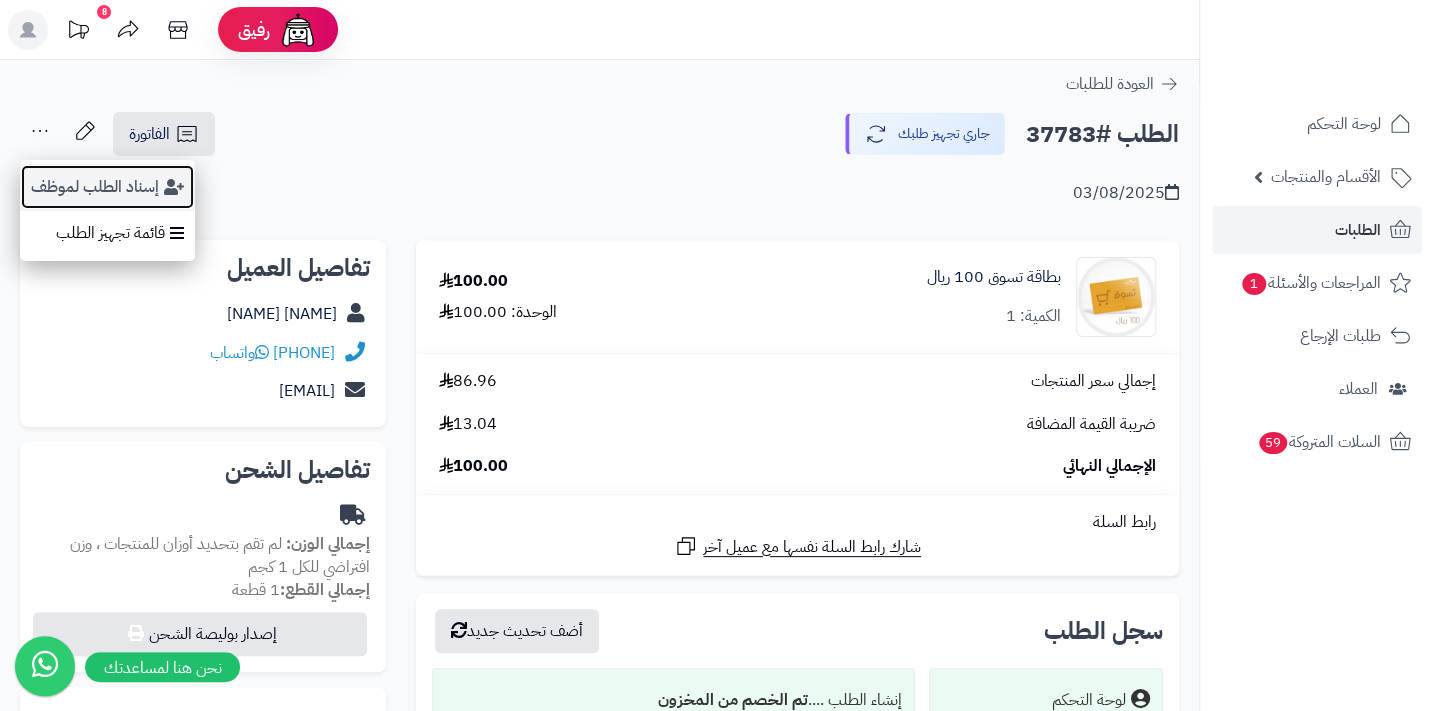 click on "إسناد الطلب لموظف" at bounding box center (107, 187) 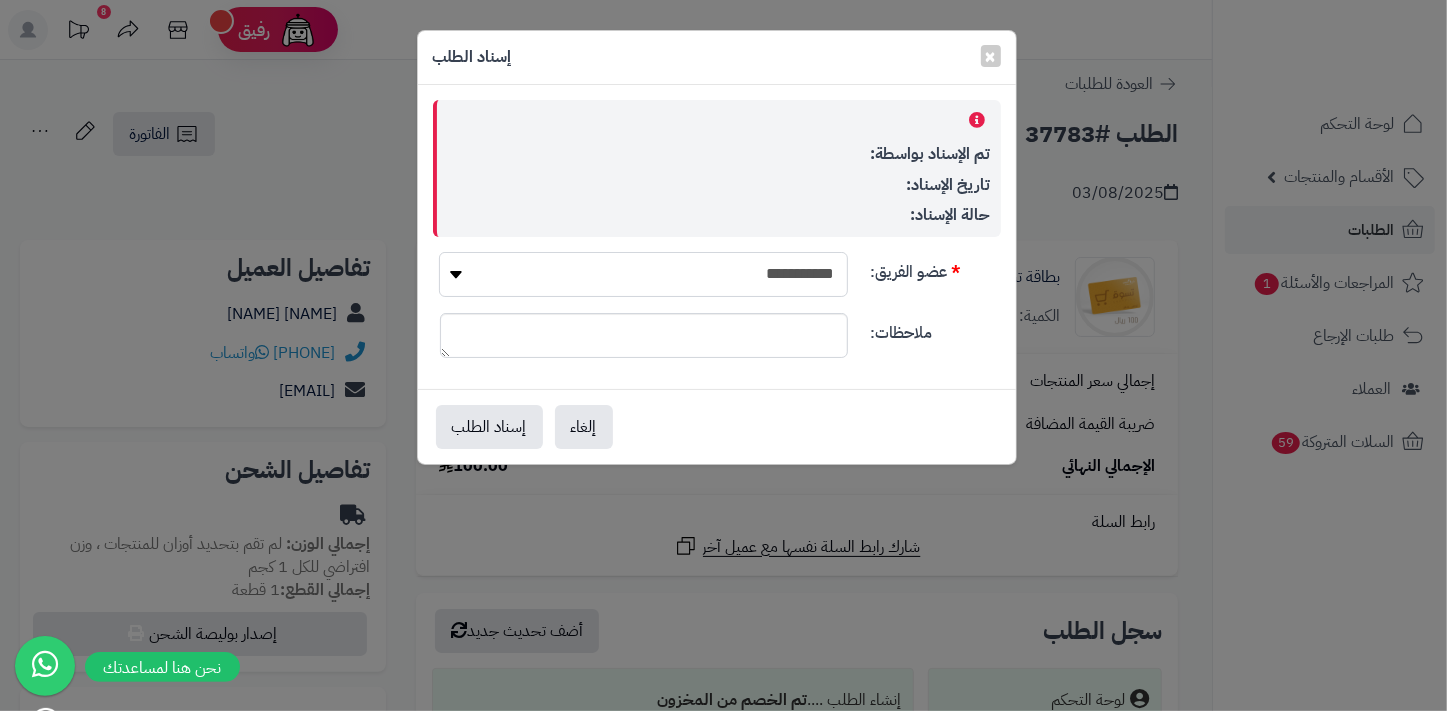 click on "**********" at bounding box center [643, 274] 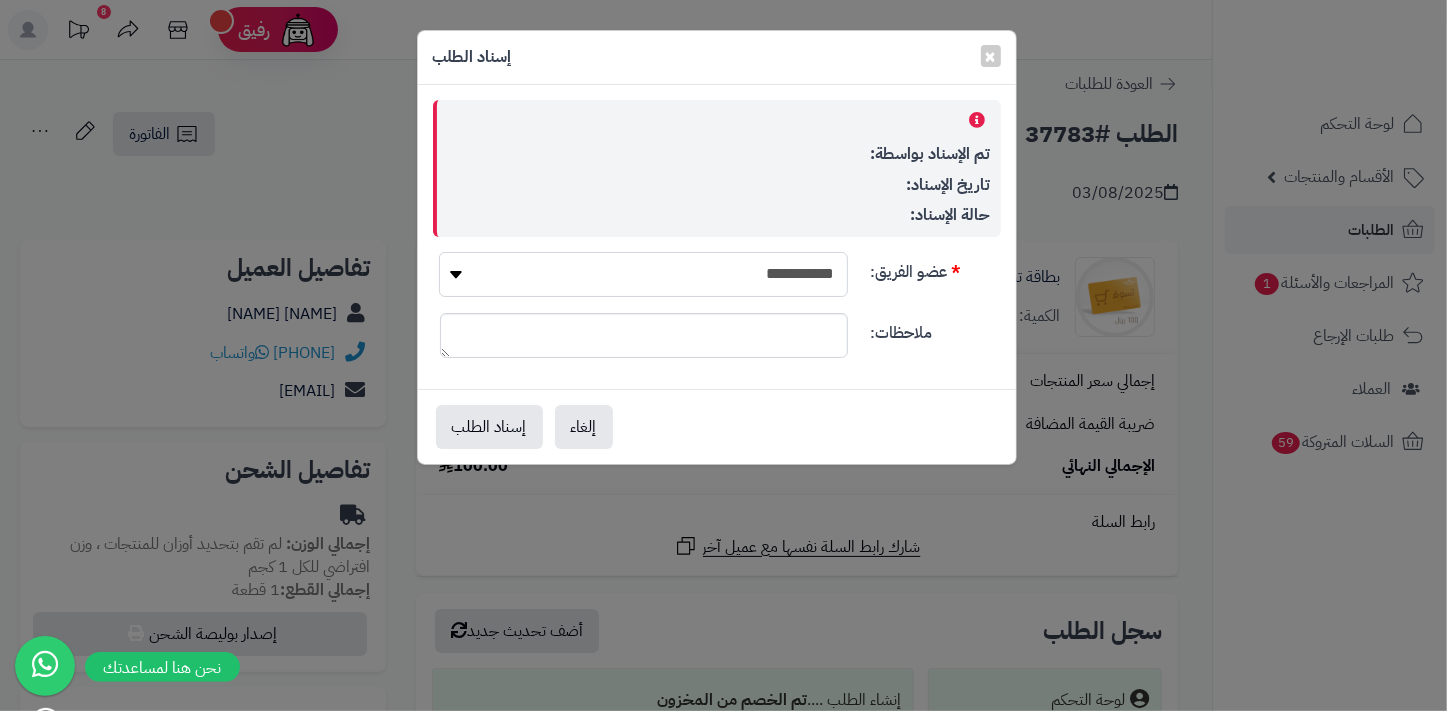 select on "**" 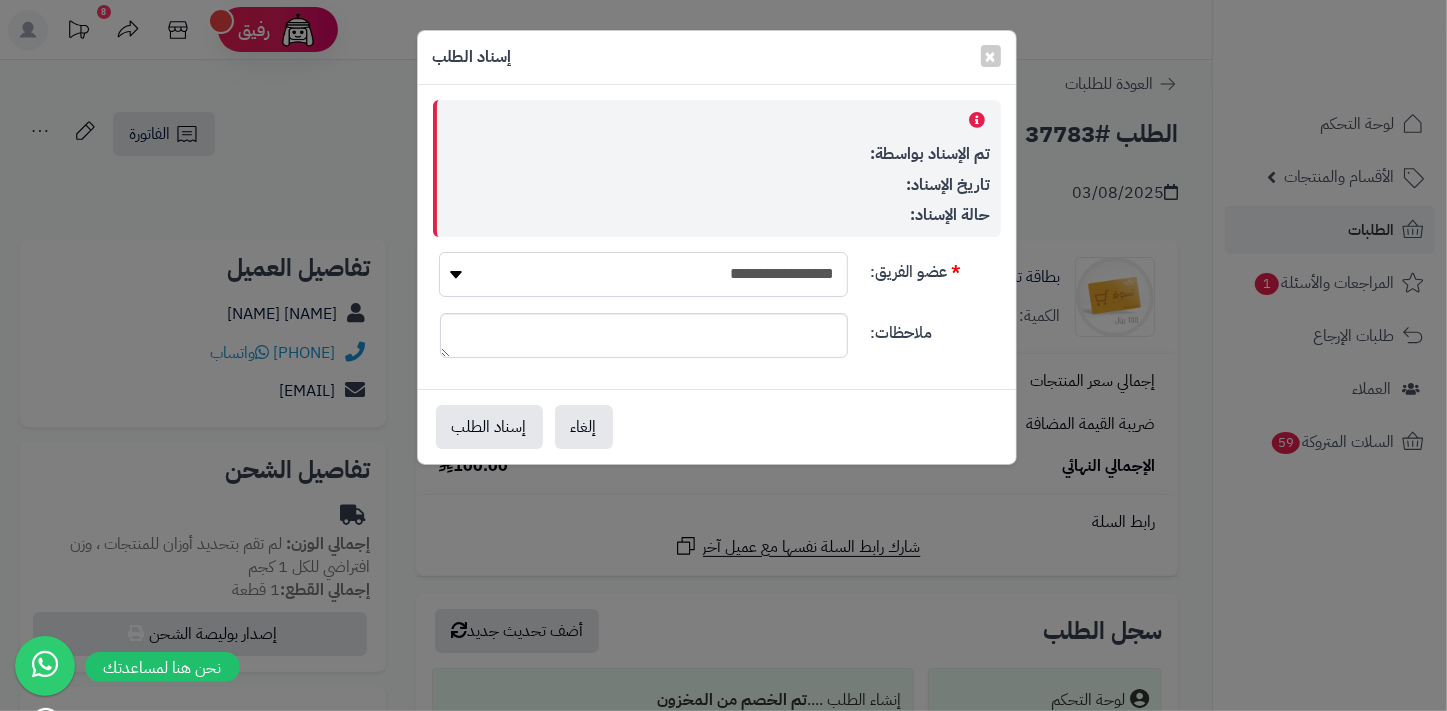 click on "**********" at bounding box center (643, 274) 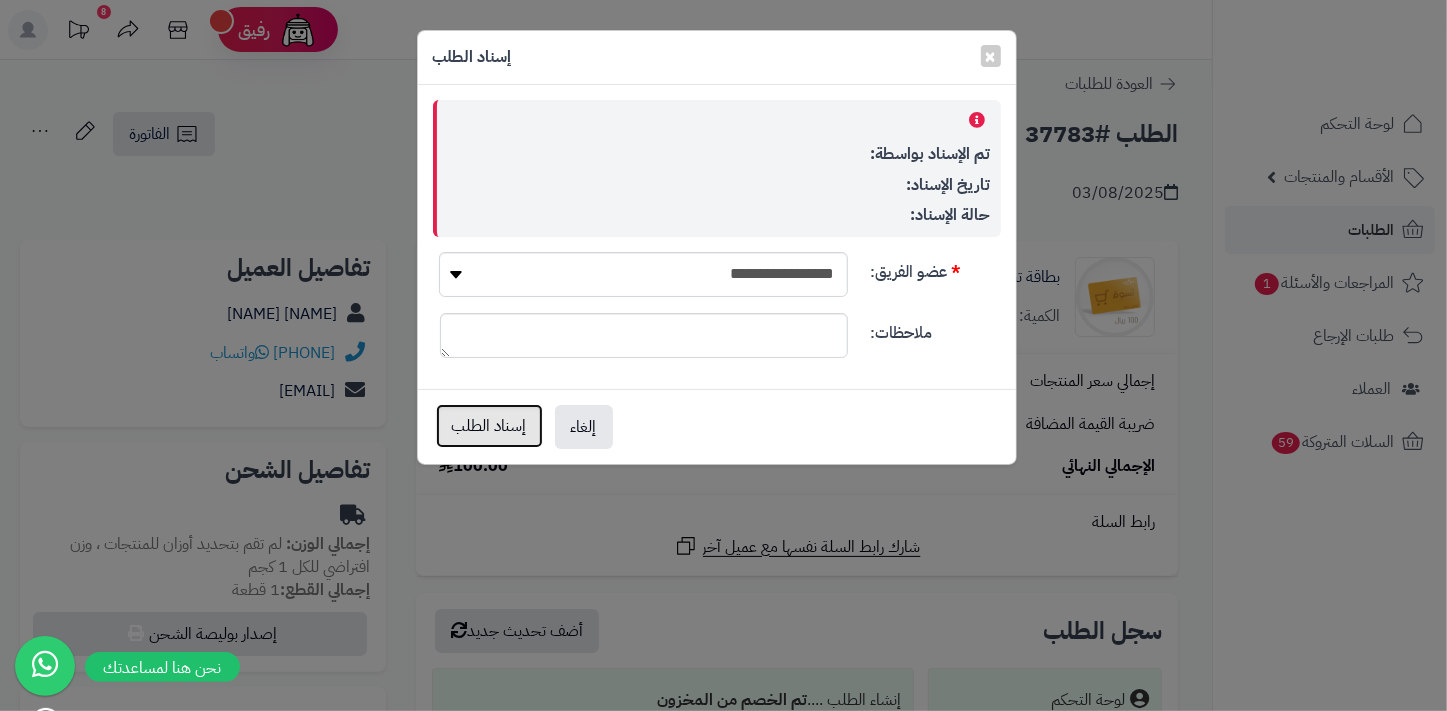 click on "إسناد الطلب" at bounding box center [489, 426] 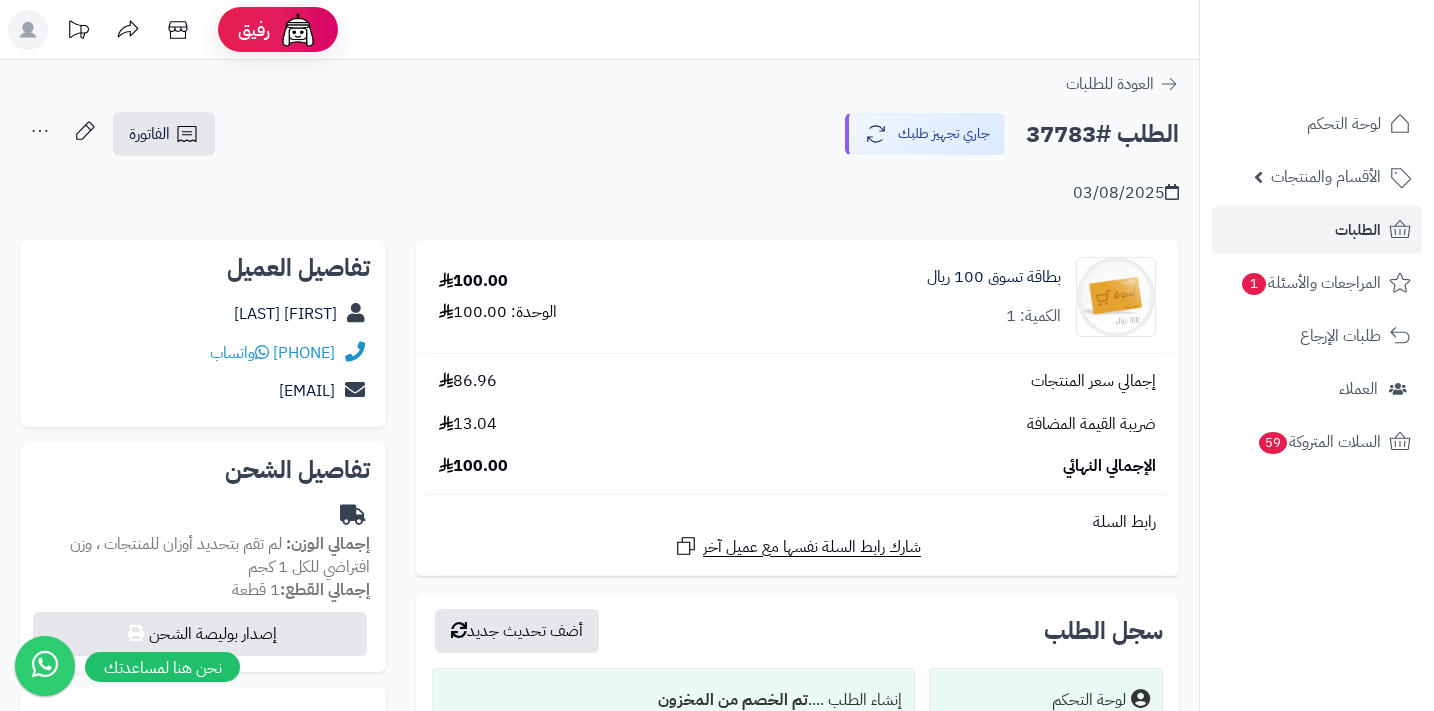 scroll, scrollTop: 0, scrollLeft: 0, axis: both 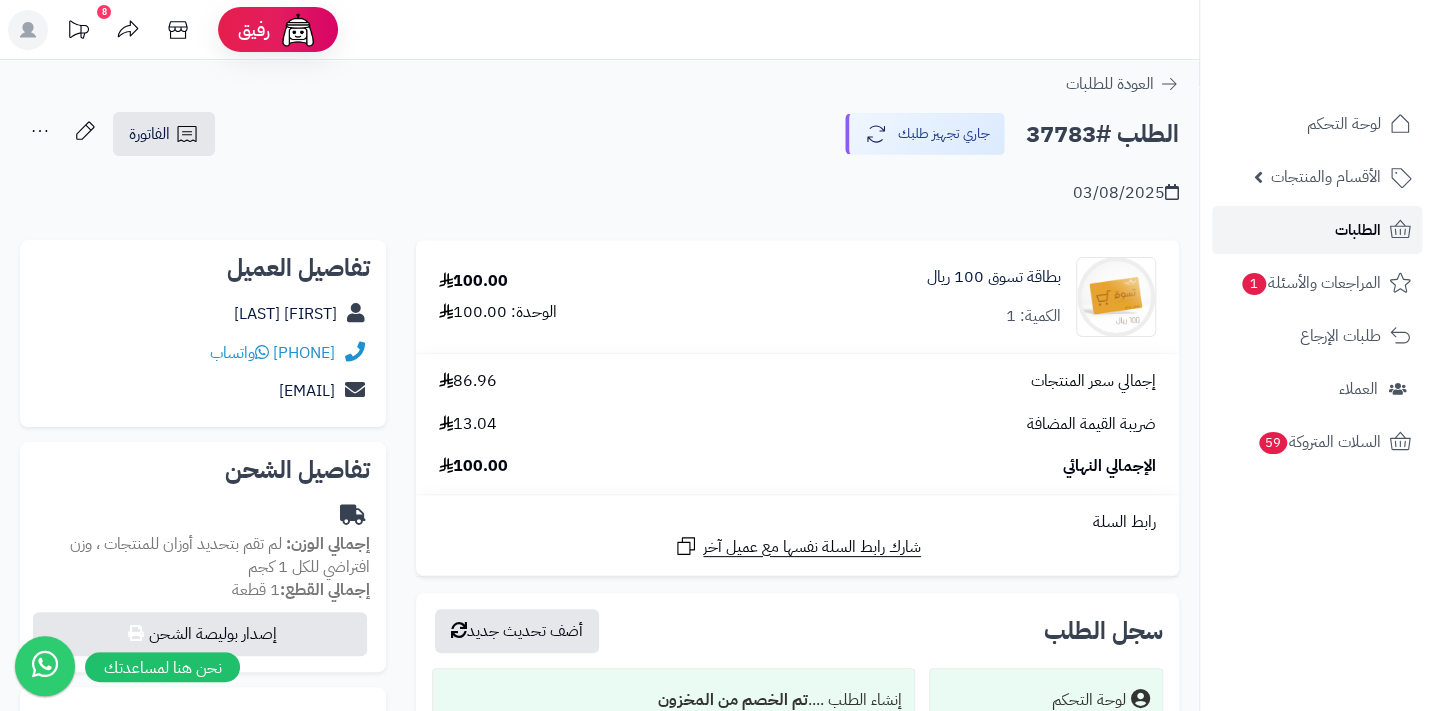 click on "الطلبات" at bounding box center (1358, 230) 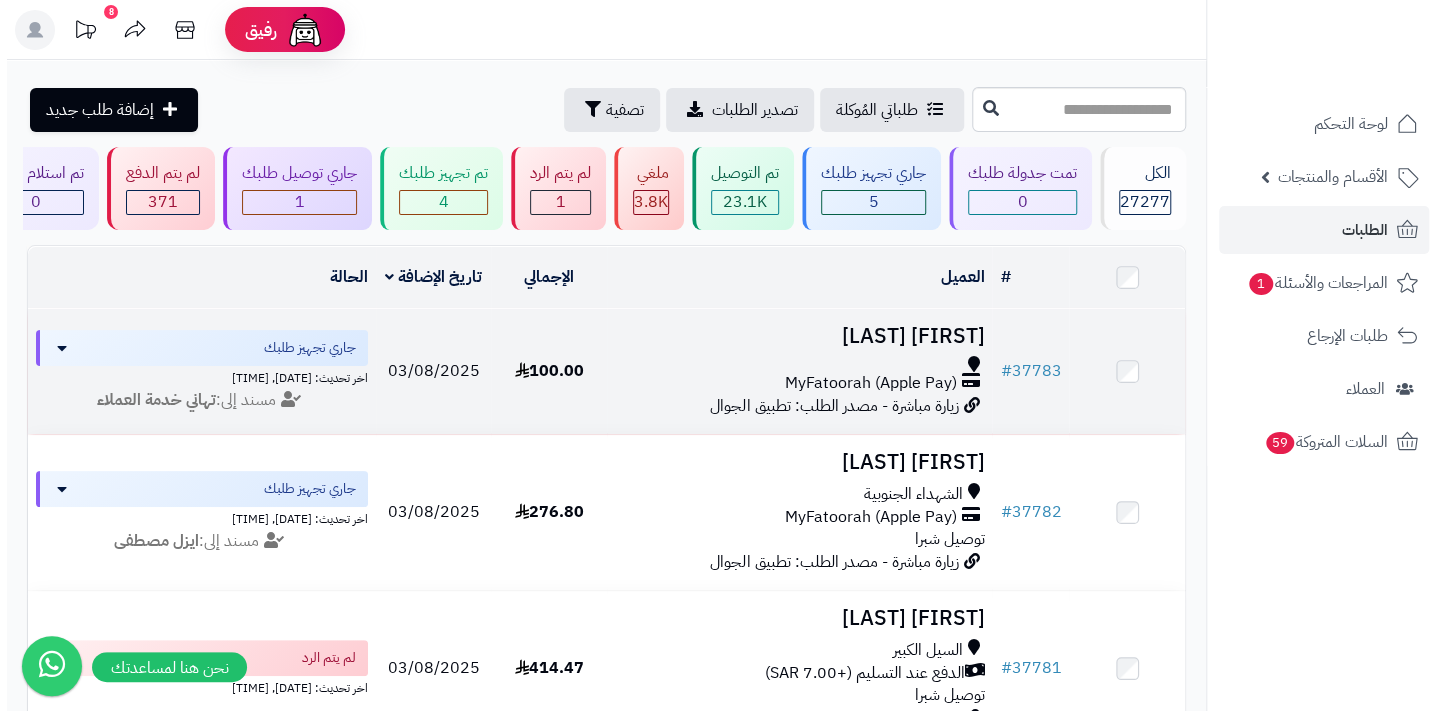 scroll, scrollTop: 272, scrollLeft: 0, axis: vertical 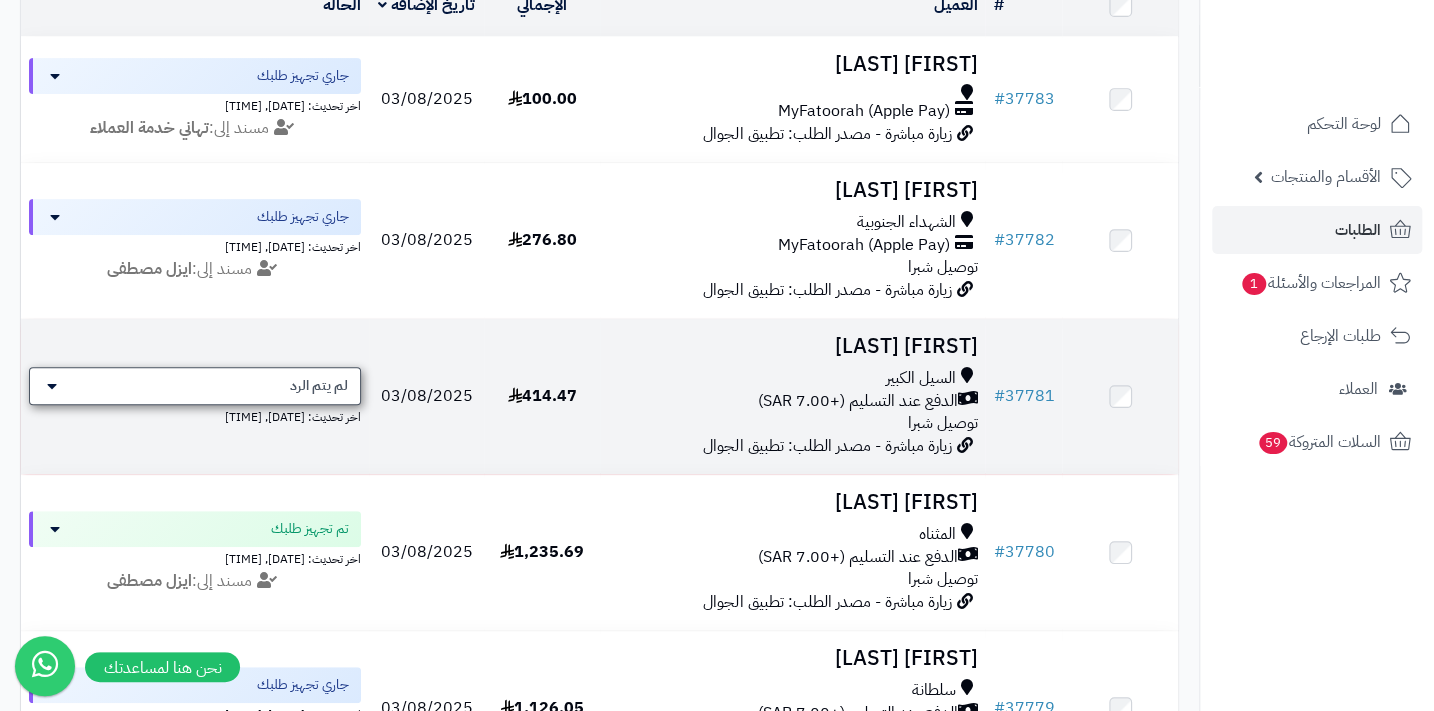 click on "لم يتم الرد" at bounding box center [319, 386] 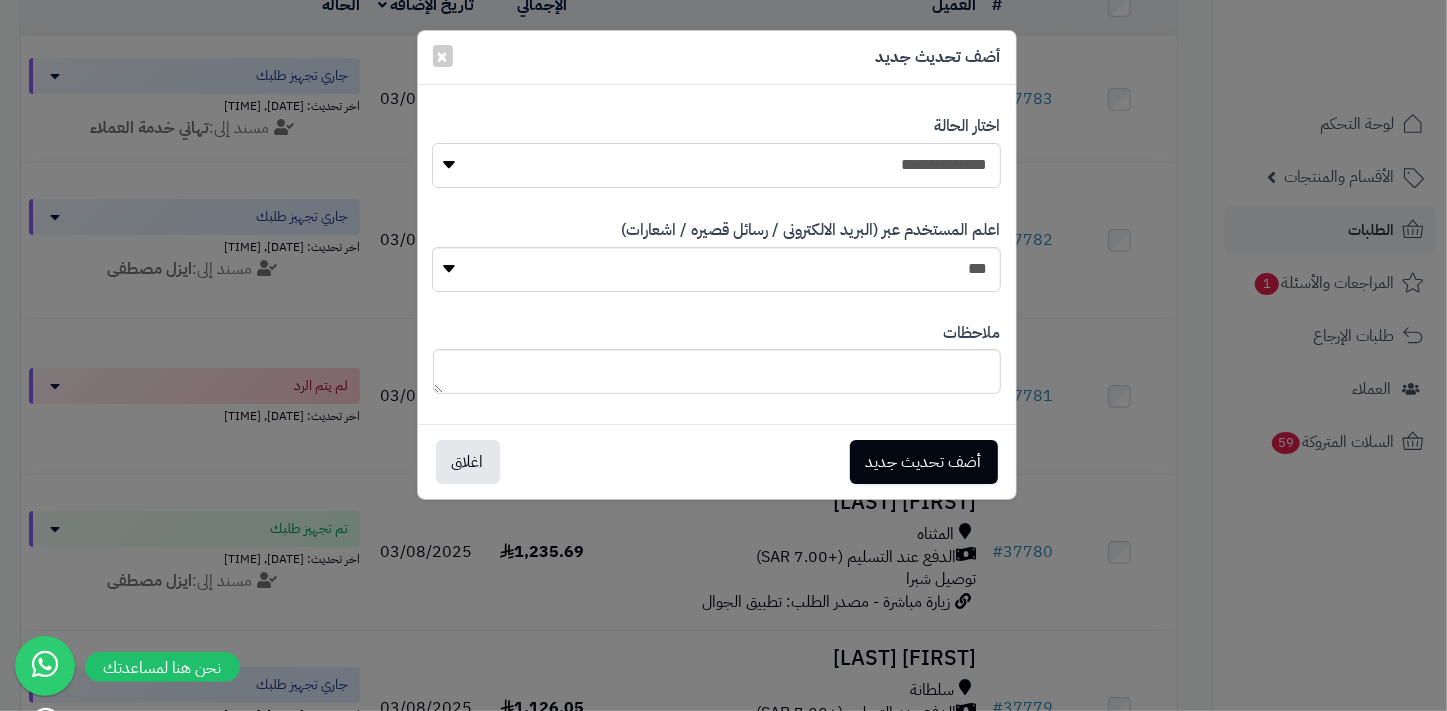 click on "**********" at bounding box center [716, 165] 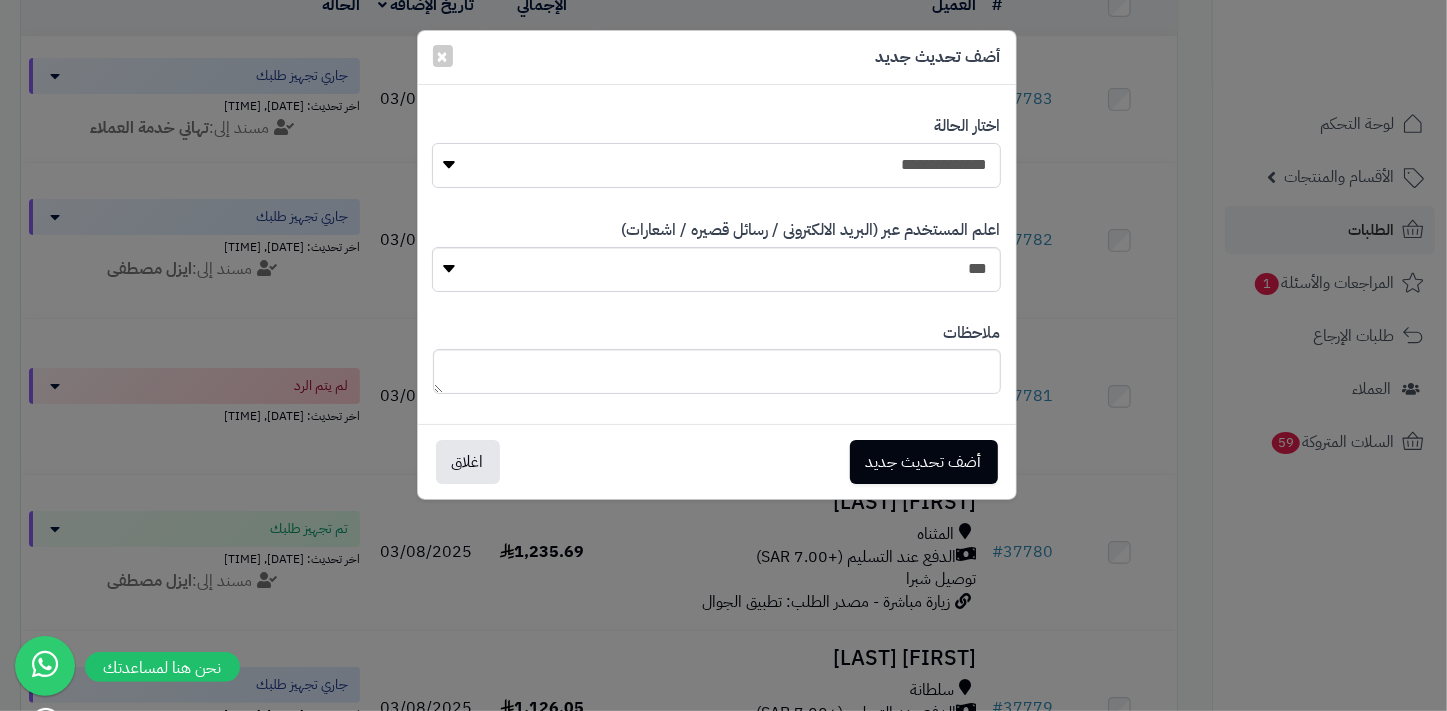 select on "*" 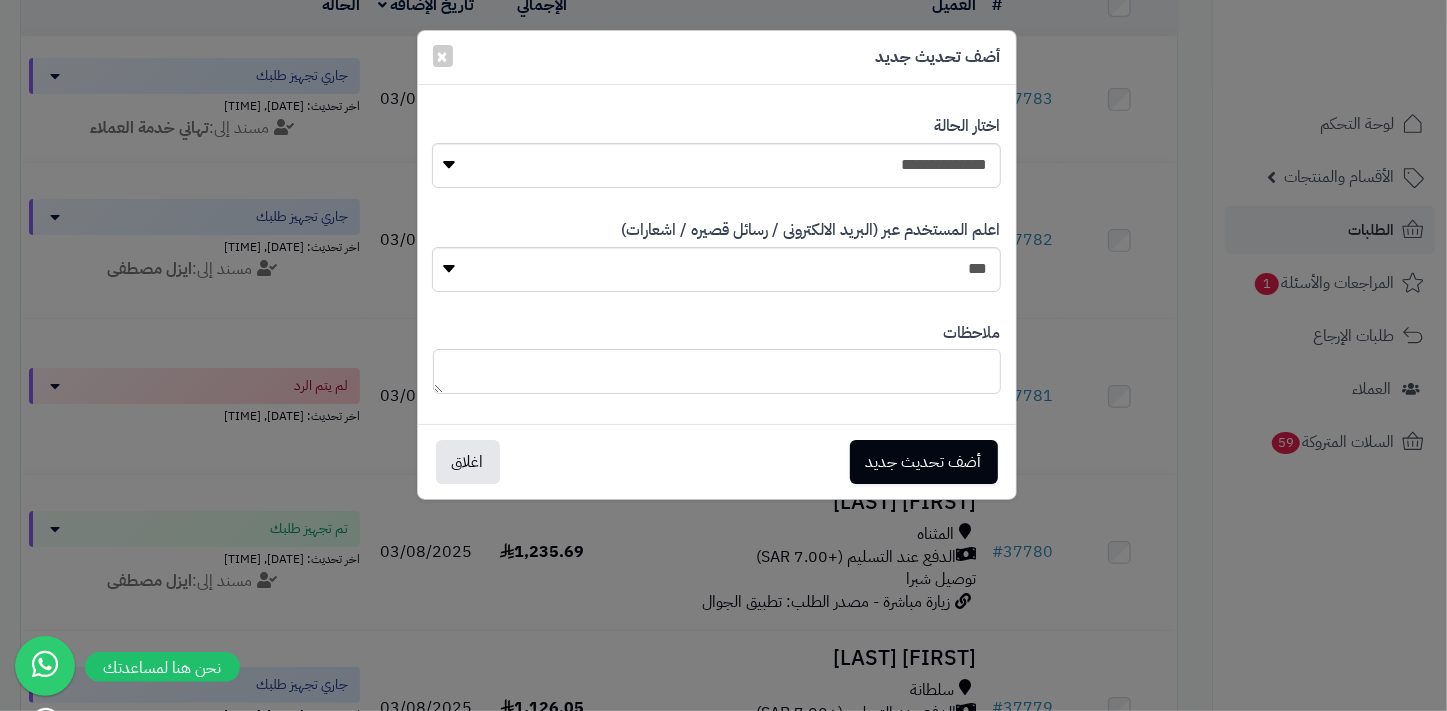 click at bounding box center [717, 371] 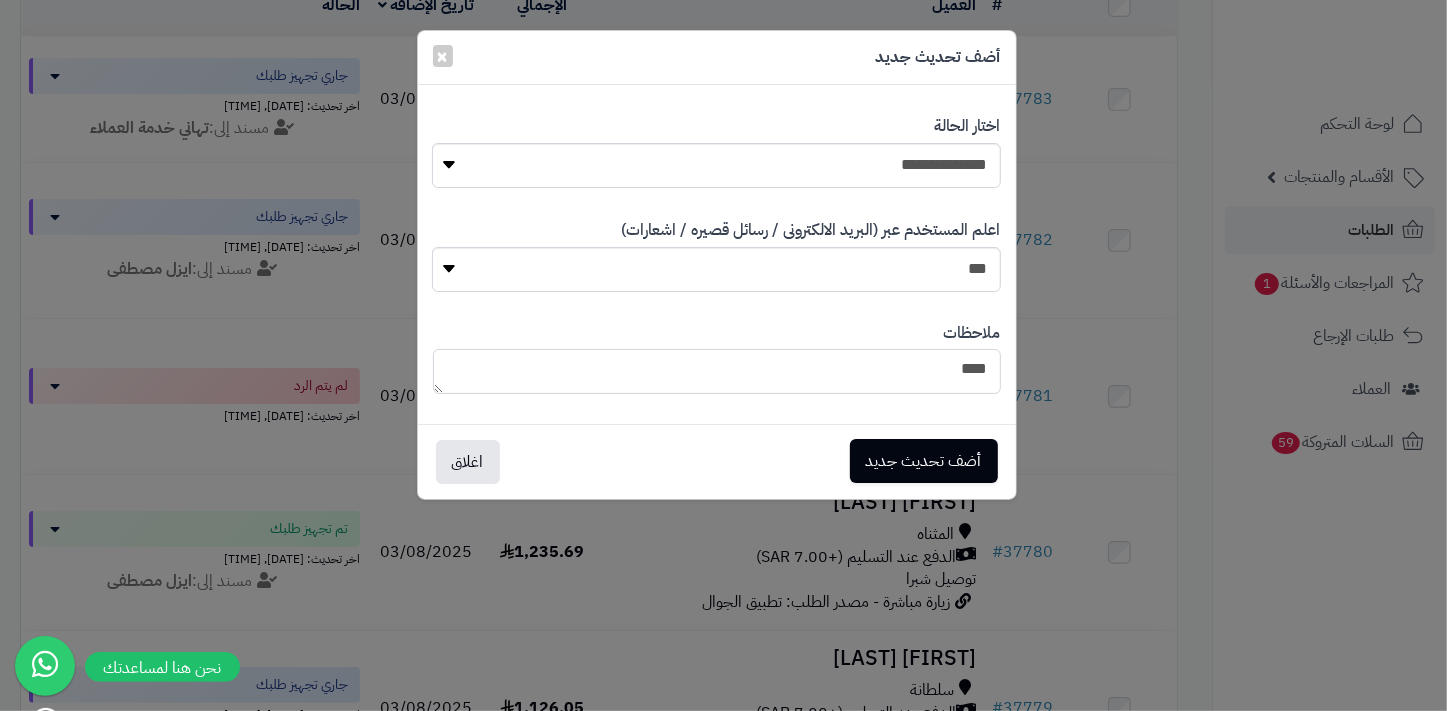 type on "****" 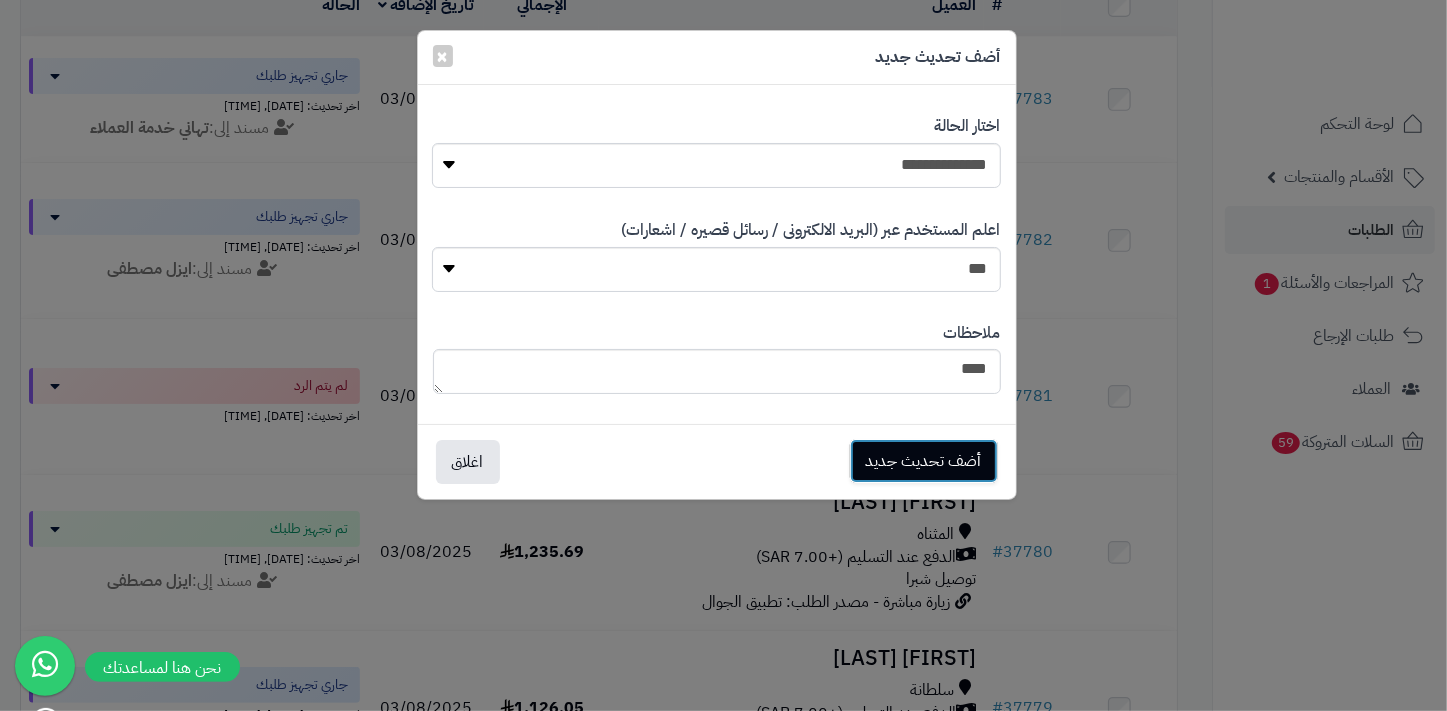 click on "أضف تحديث جديد" at bounding box center [924, 461] 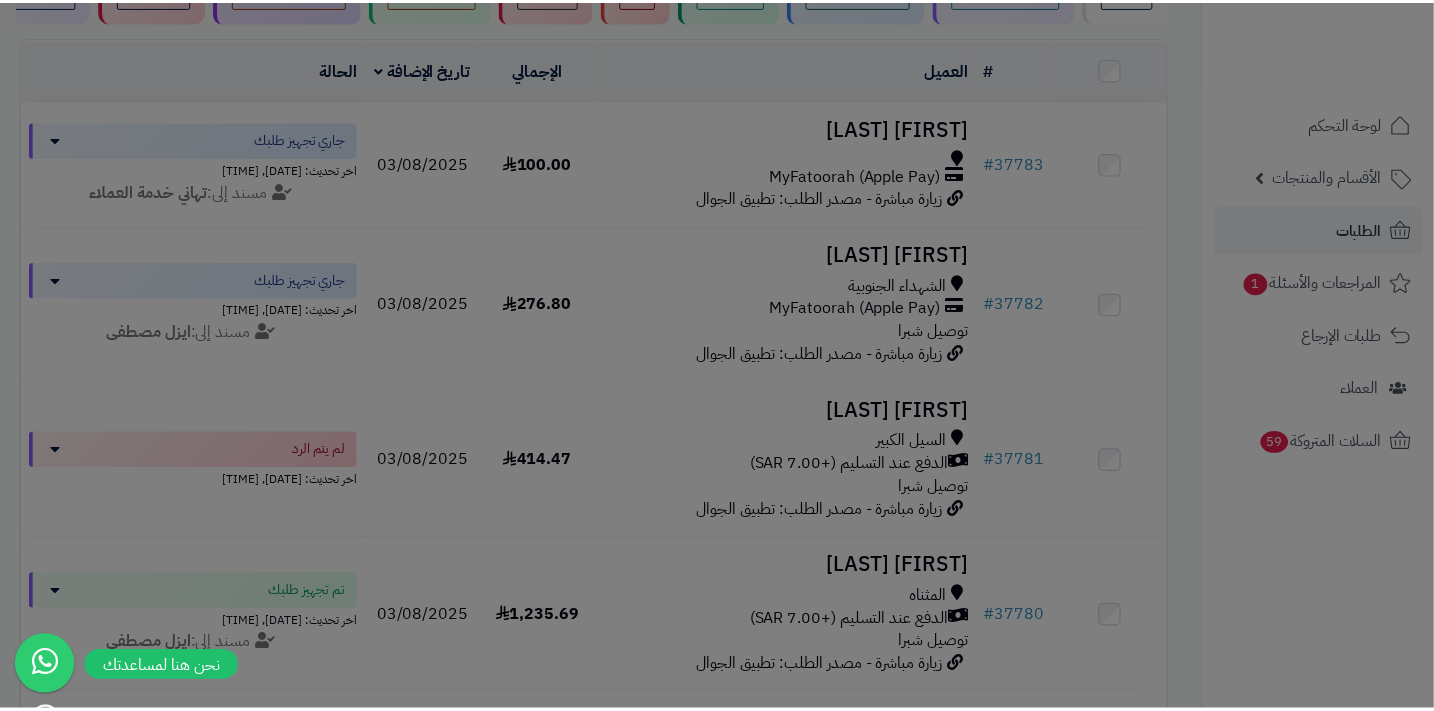scroll, scrollTop: 337, scrollLeft: 0, axis: vertical 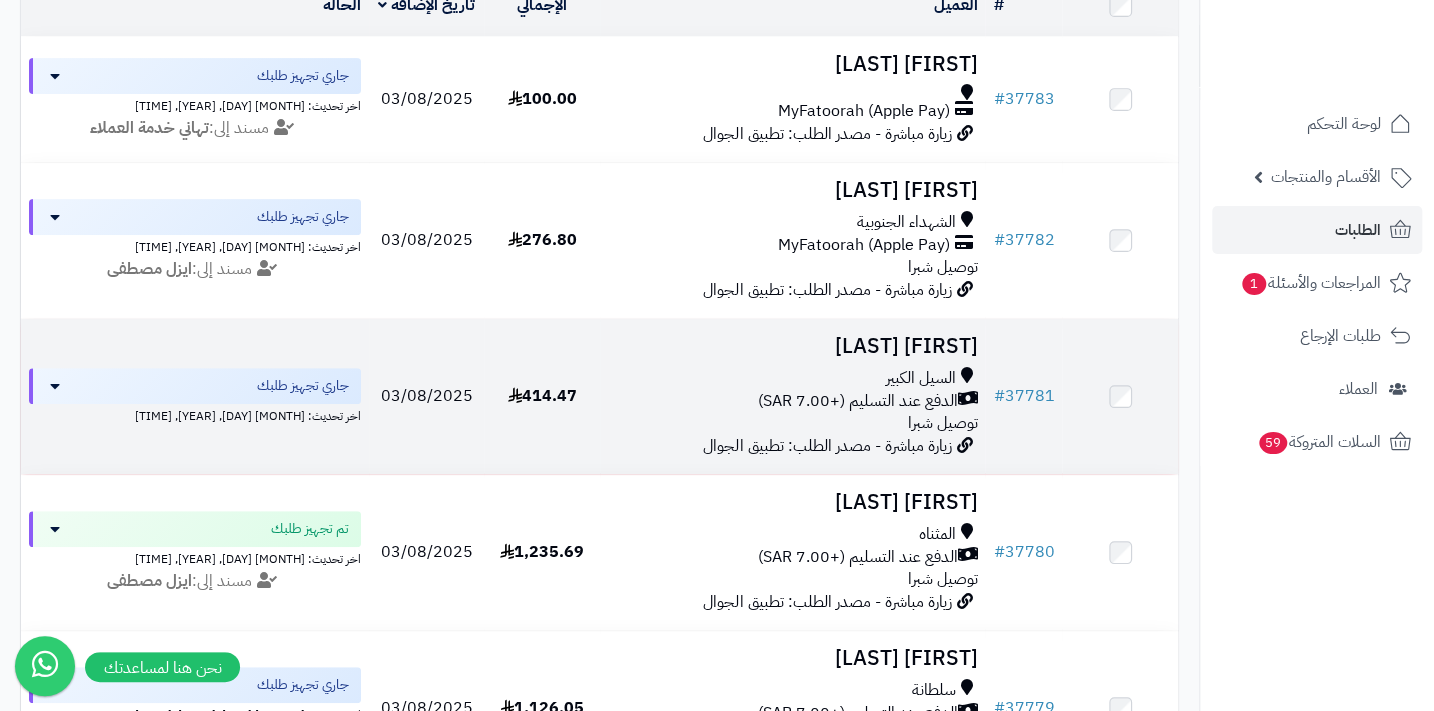 click on "السيل الكبير" at bounding box center (792, 378) 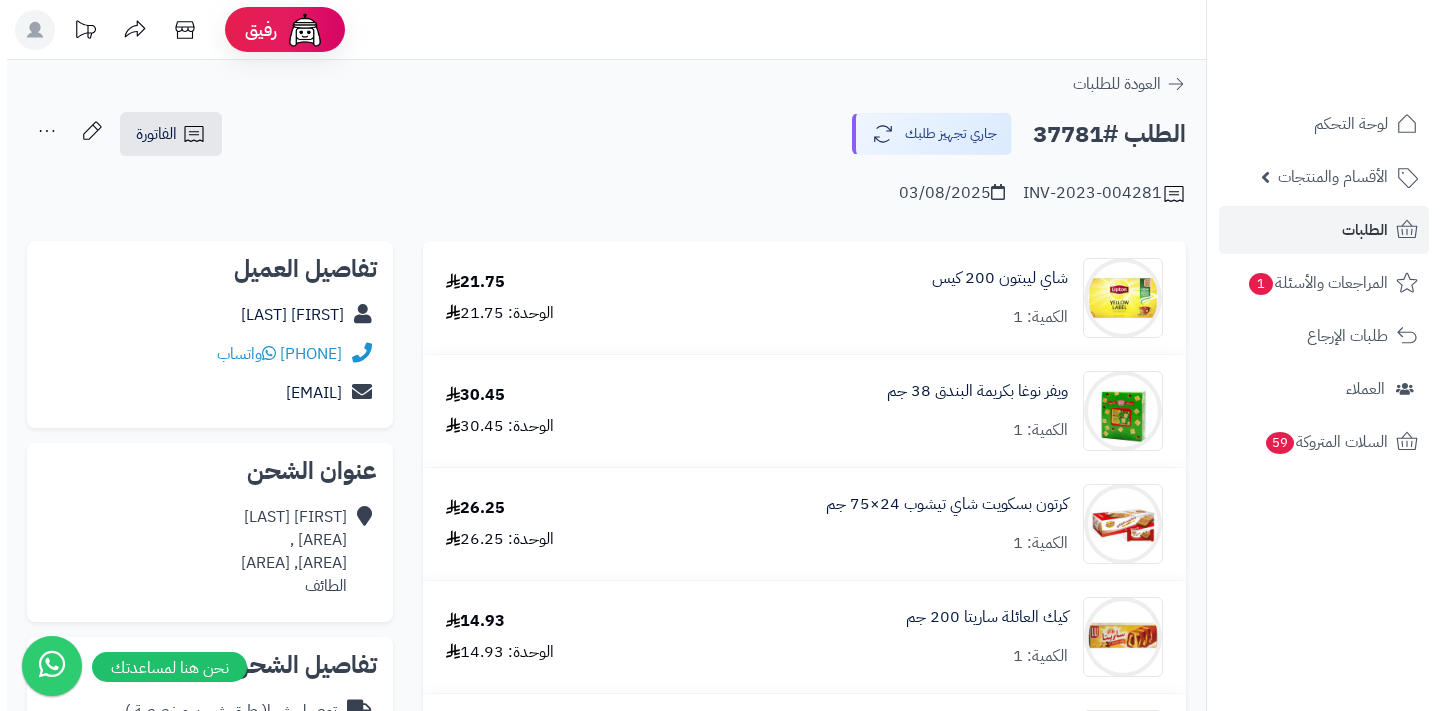scroll, scrollTop: 0, scrollLeft: 0, axis: both 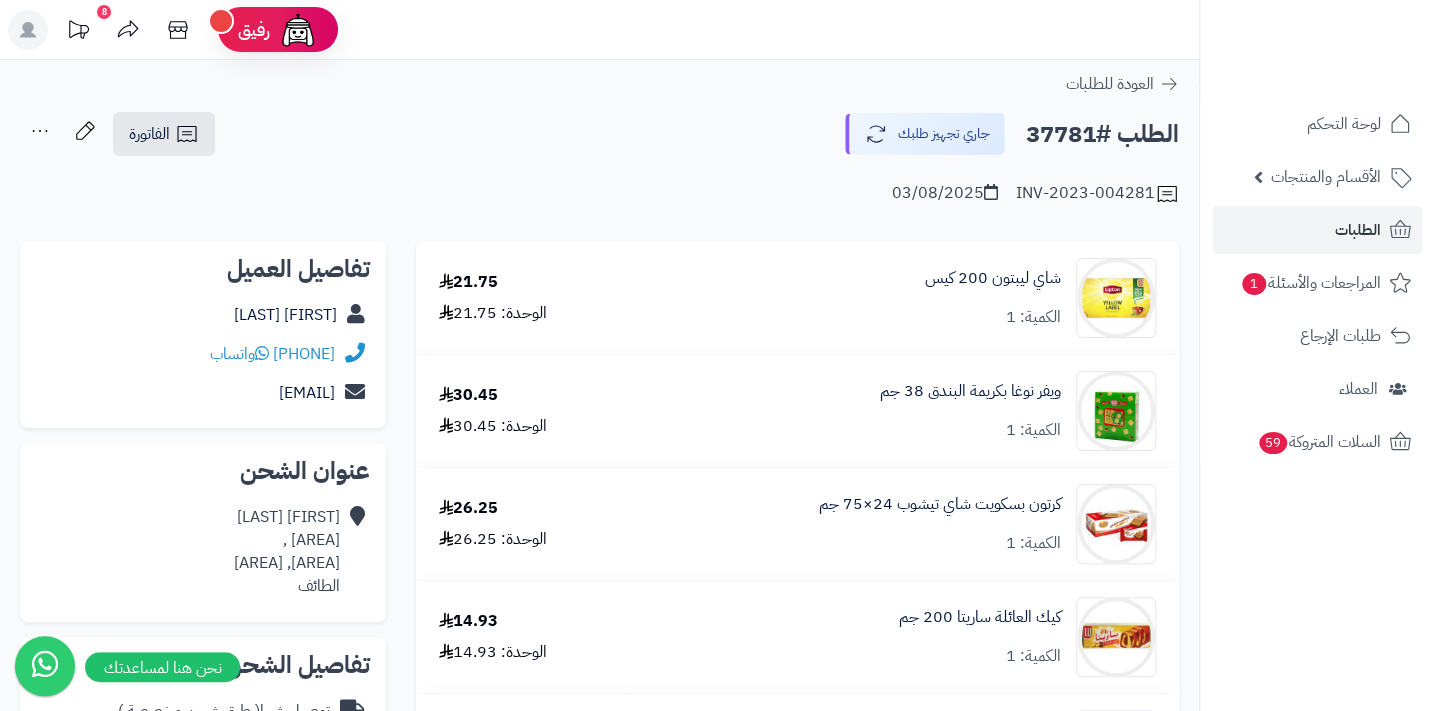 click 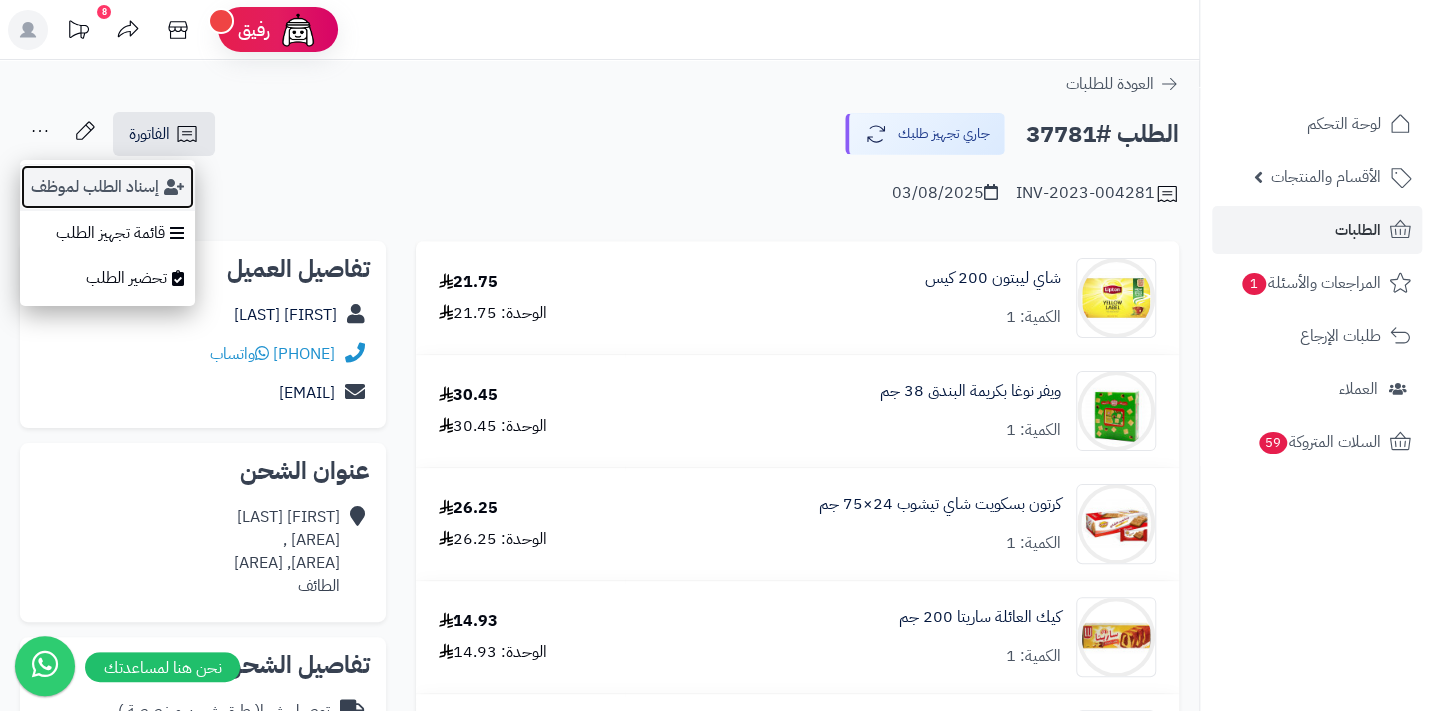 click on "إسناد الطلب لموظف" at bounding box center (107, 187) 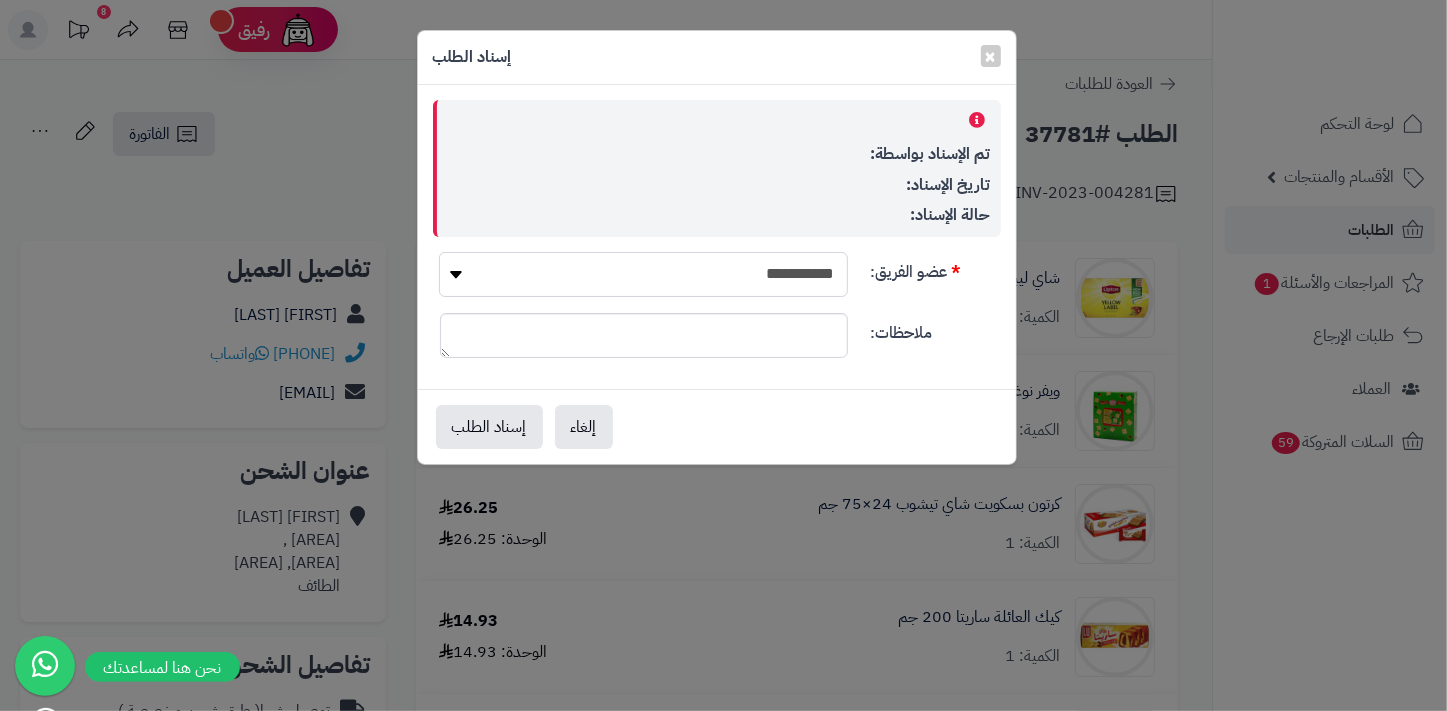 click on "**********" at bounding box center [643, 274] 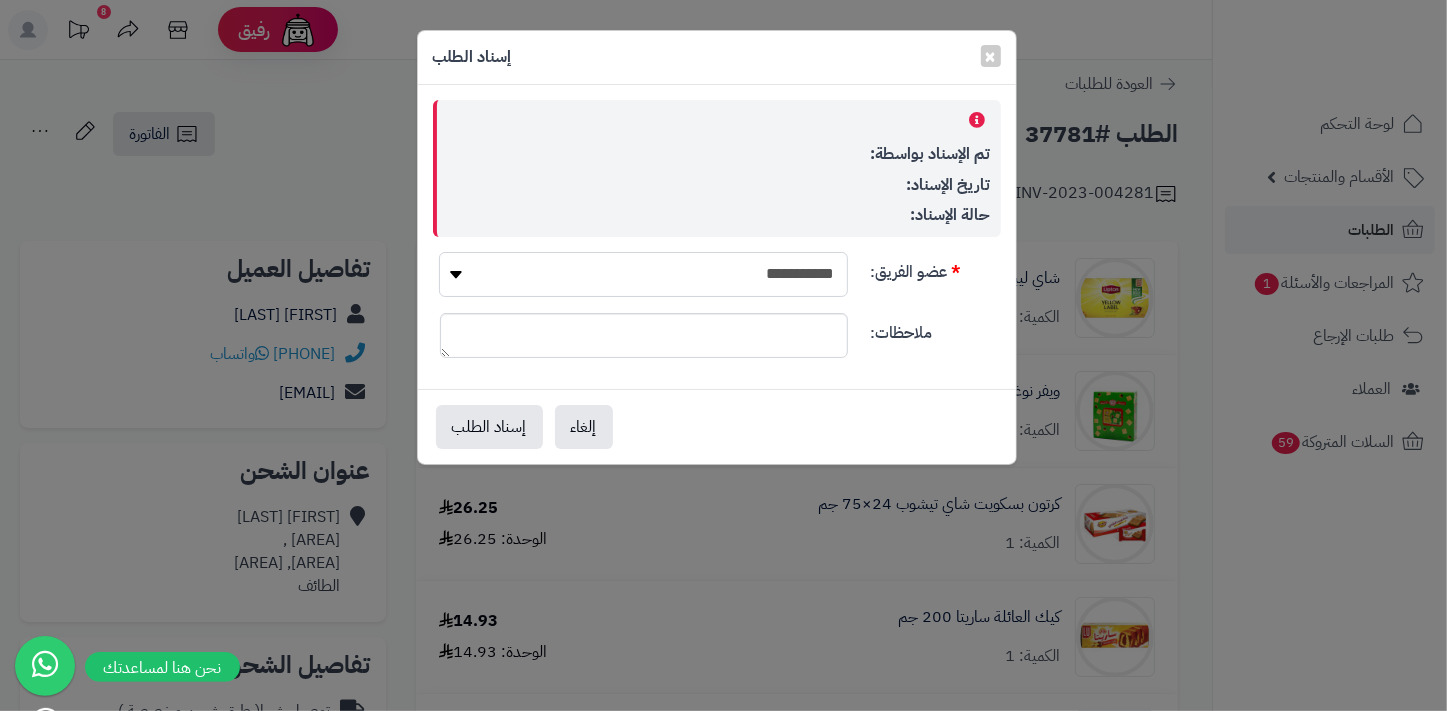 select on "**" 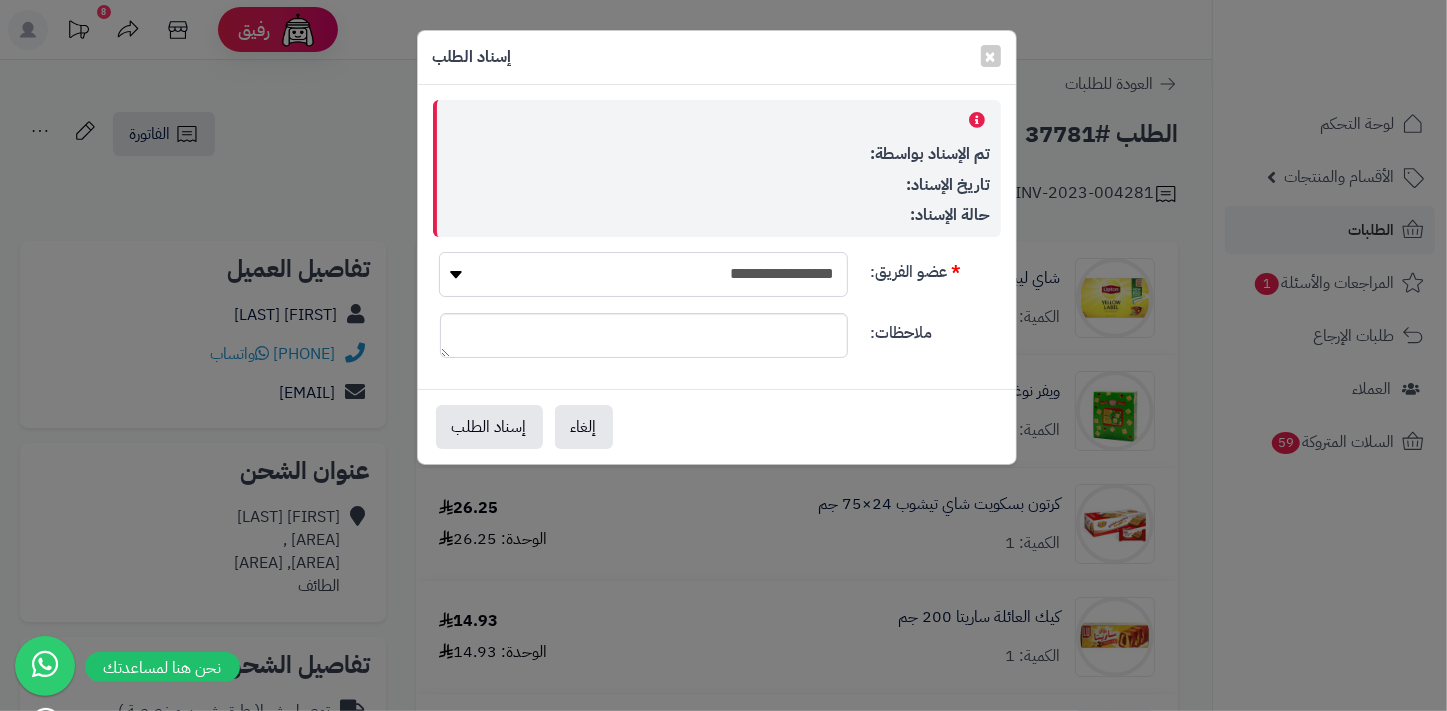 click on "**********" at bounding box center (643, 274) 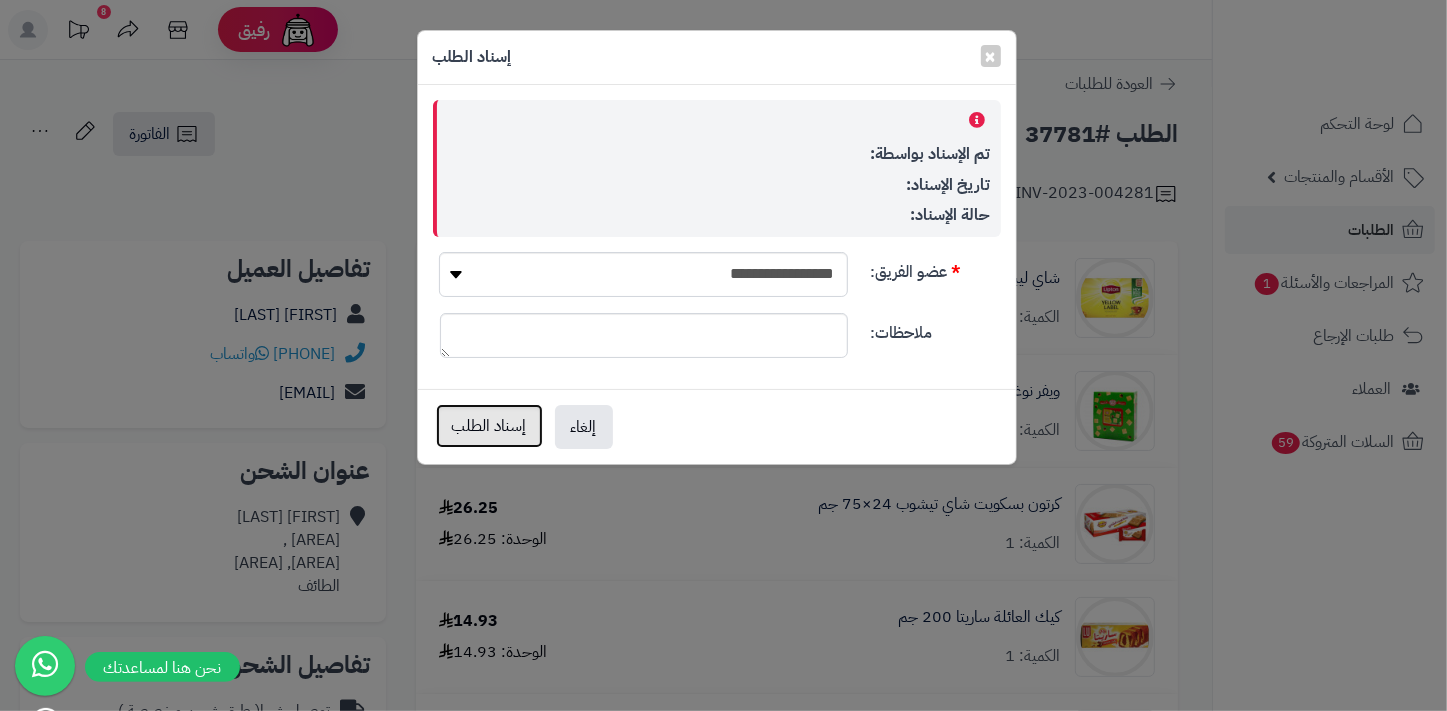 click on "إسناد الطلب" at bounding box center (489, 426) 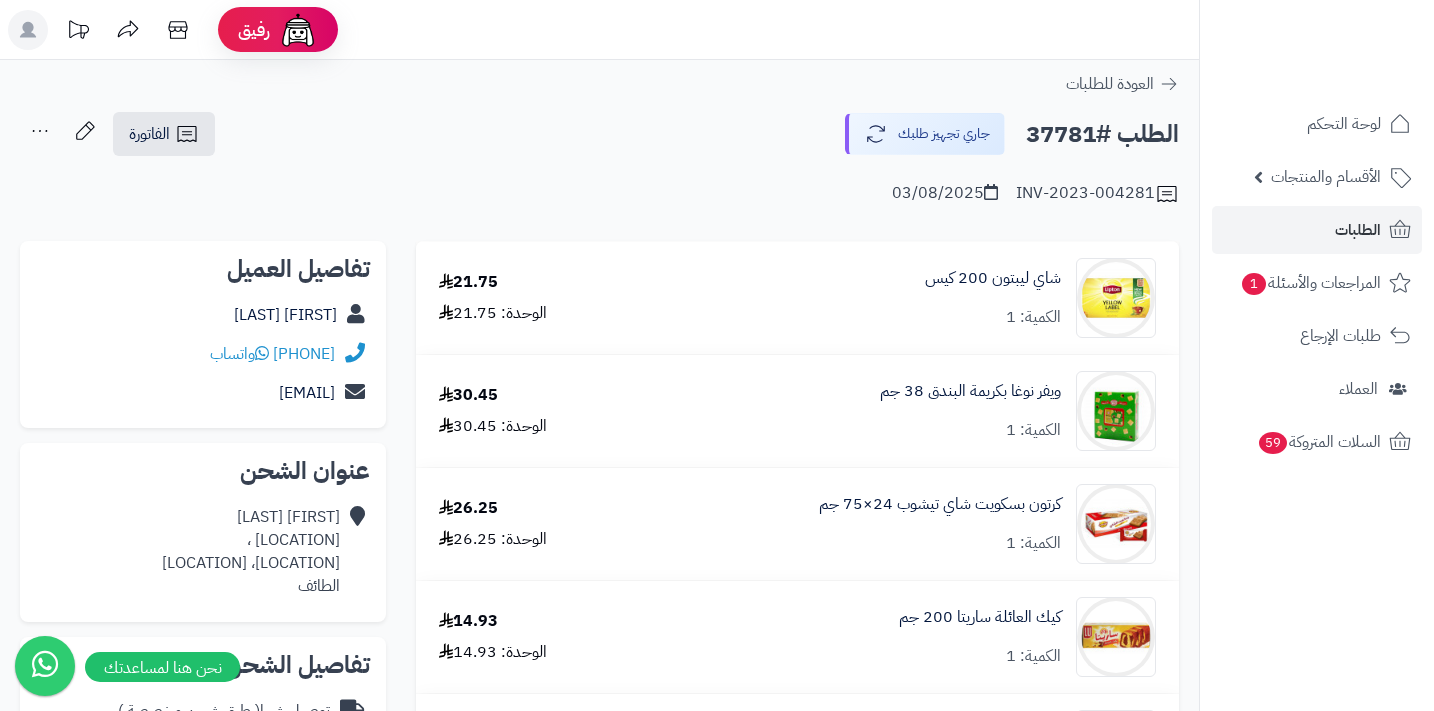 scroll, scrollTop: 0, scrollLeft: 0, axis: both 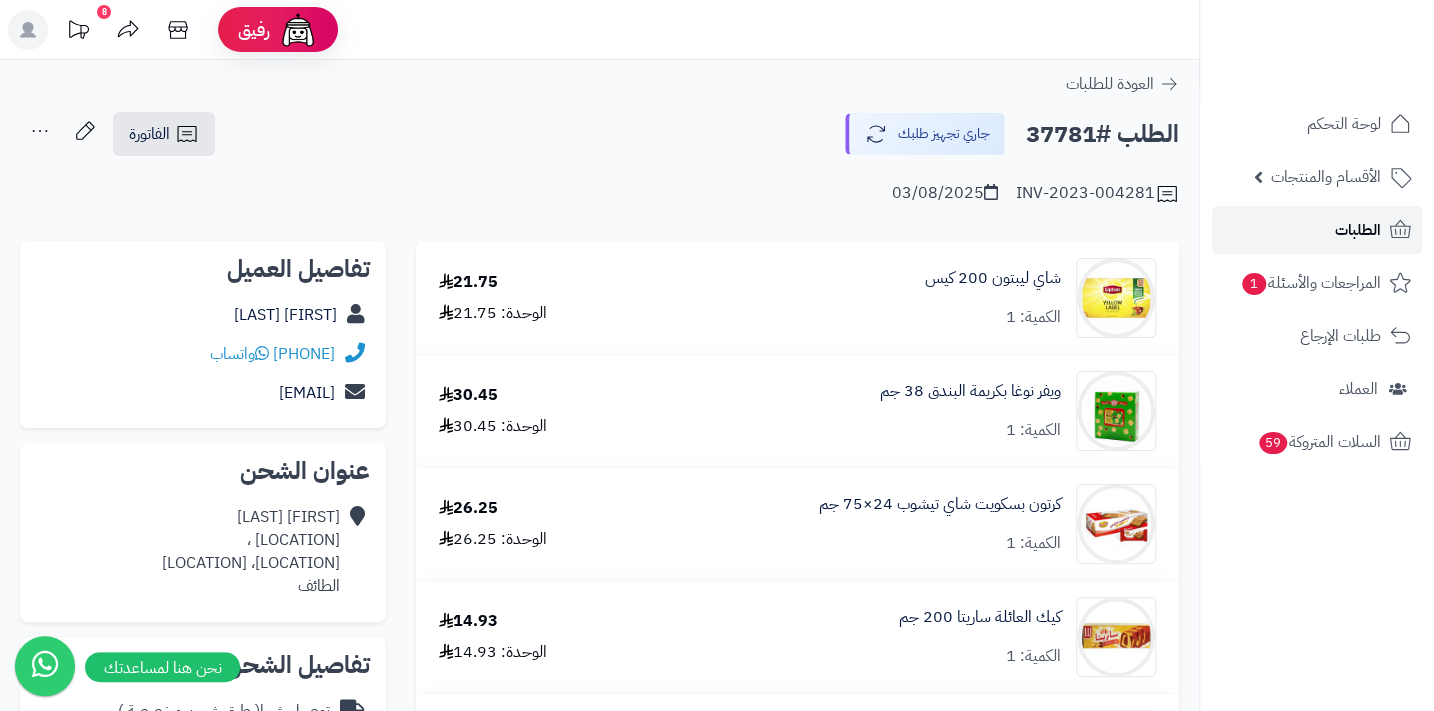 click on "الطلبات" at bounding box center [1358, 230] 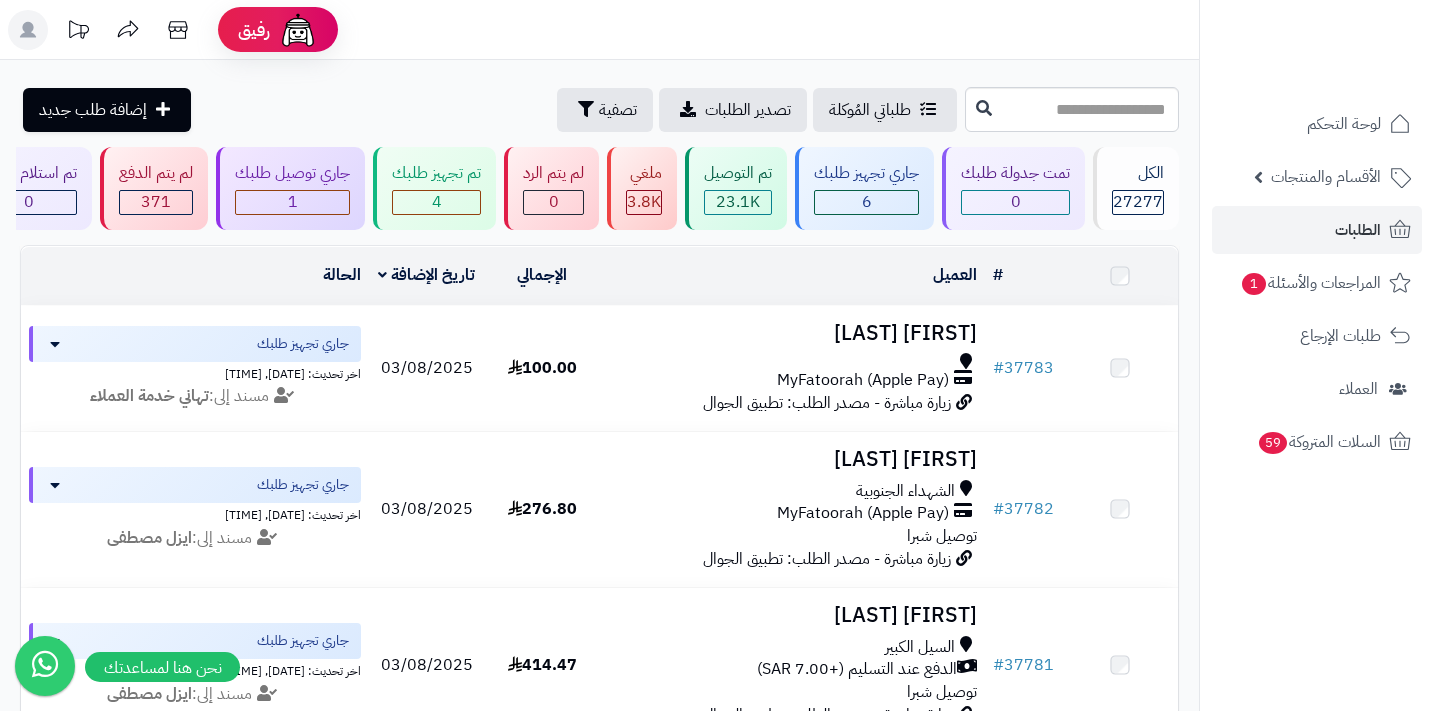 scroll, scrollTop: 0, scrollLeft: 0, axis: both 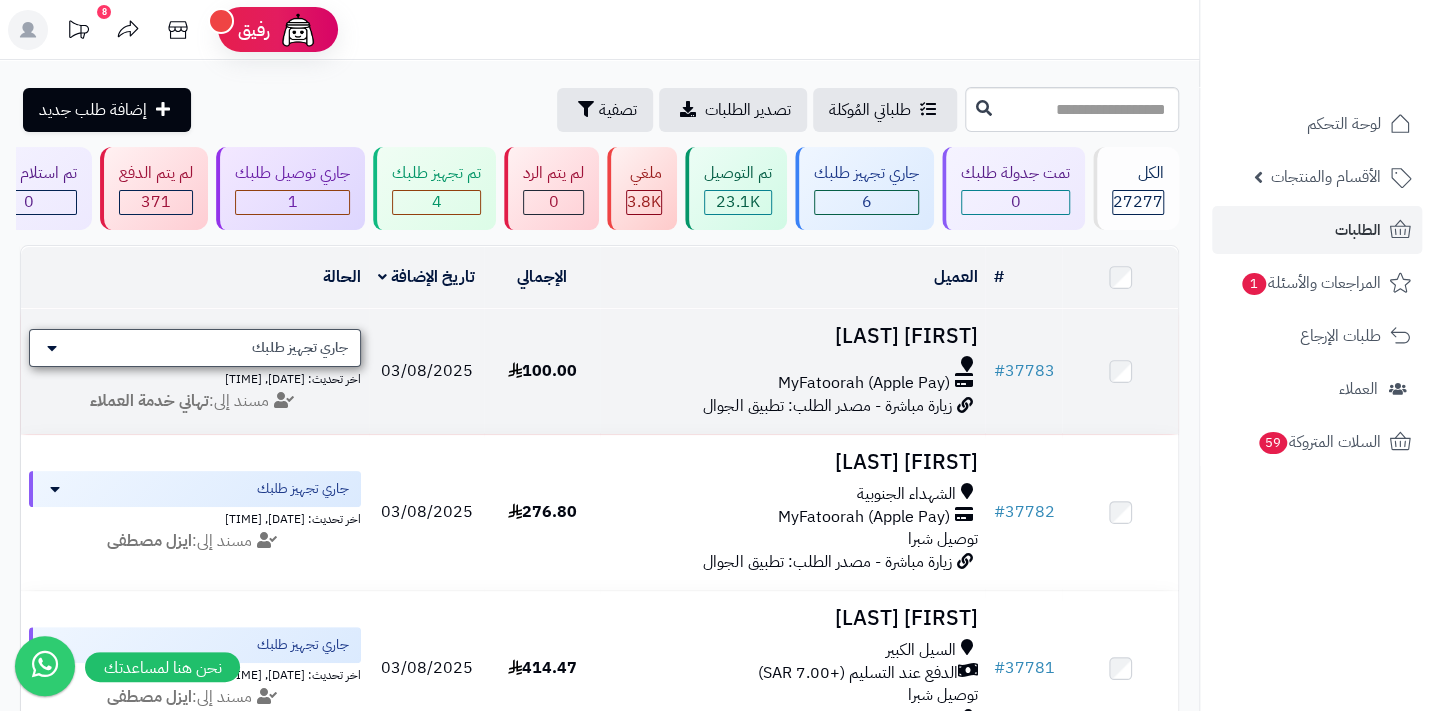 click on "جاري تجهيز طلبك" at bounding box center [300, 348] 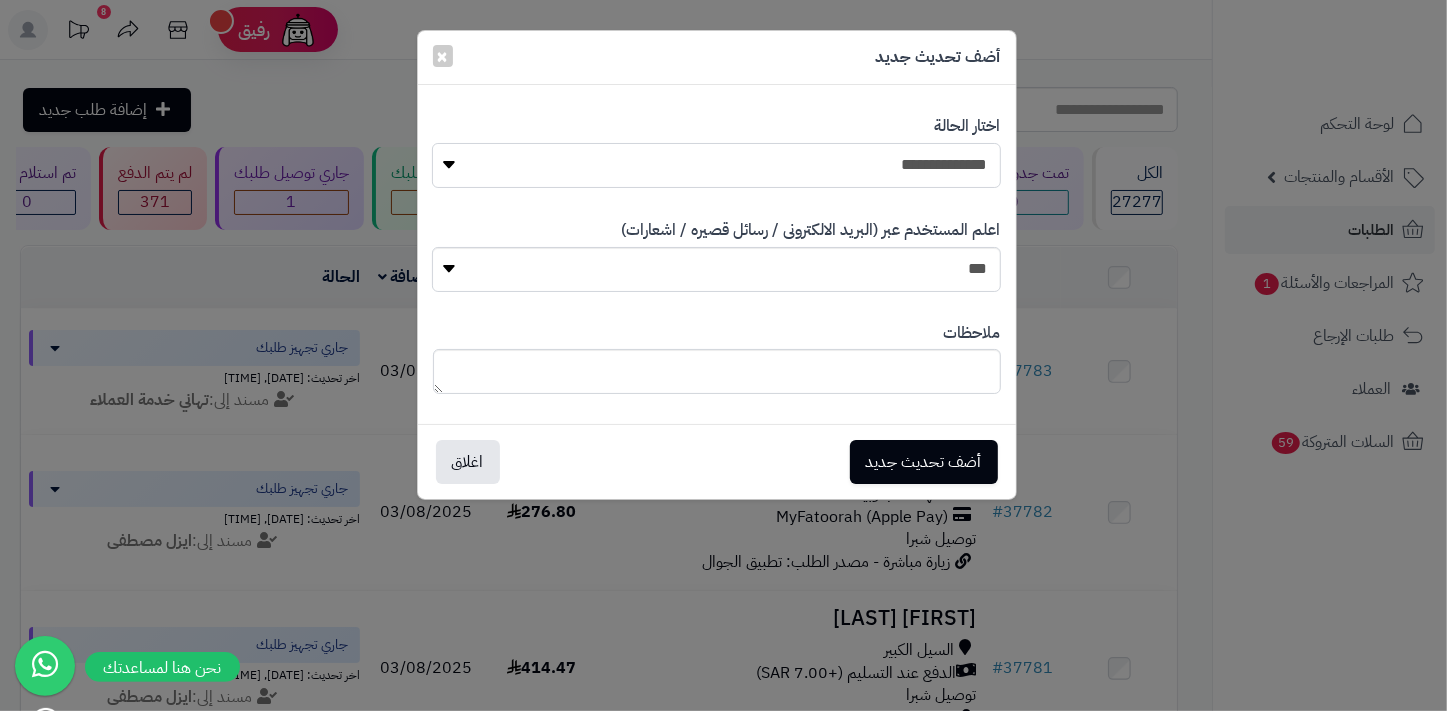 click on "**********" at bounding box center (716, 165) 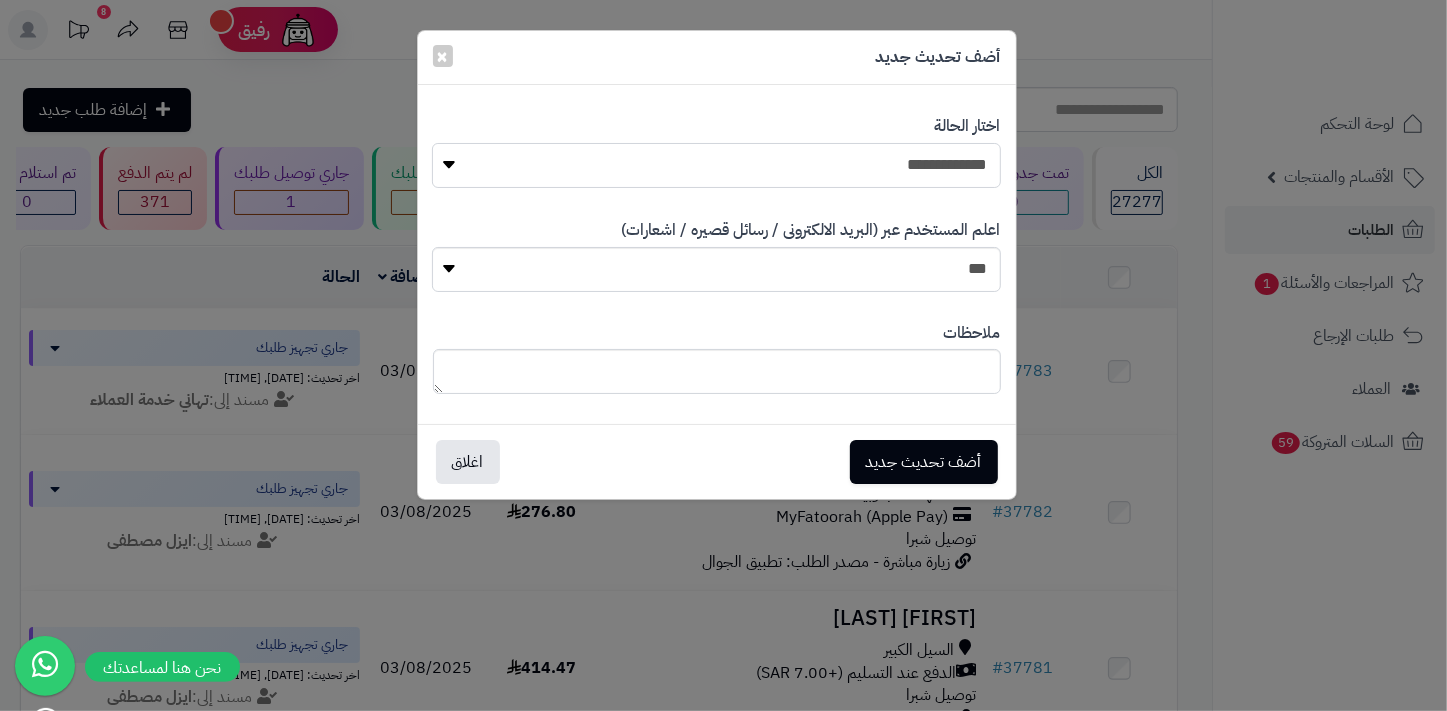 click on "**********" at bounding box center [716, 165] 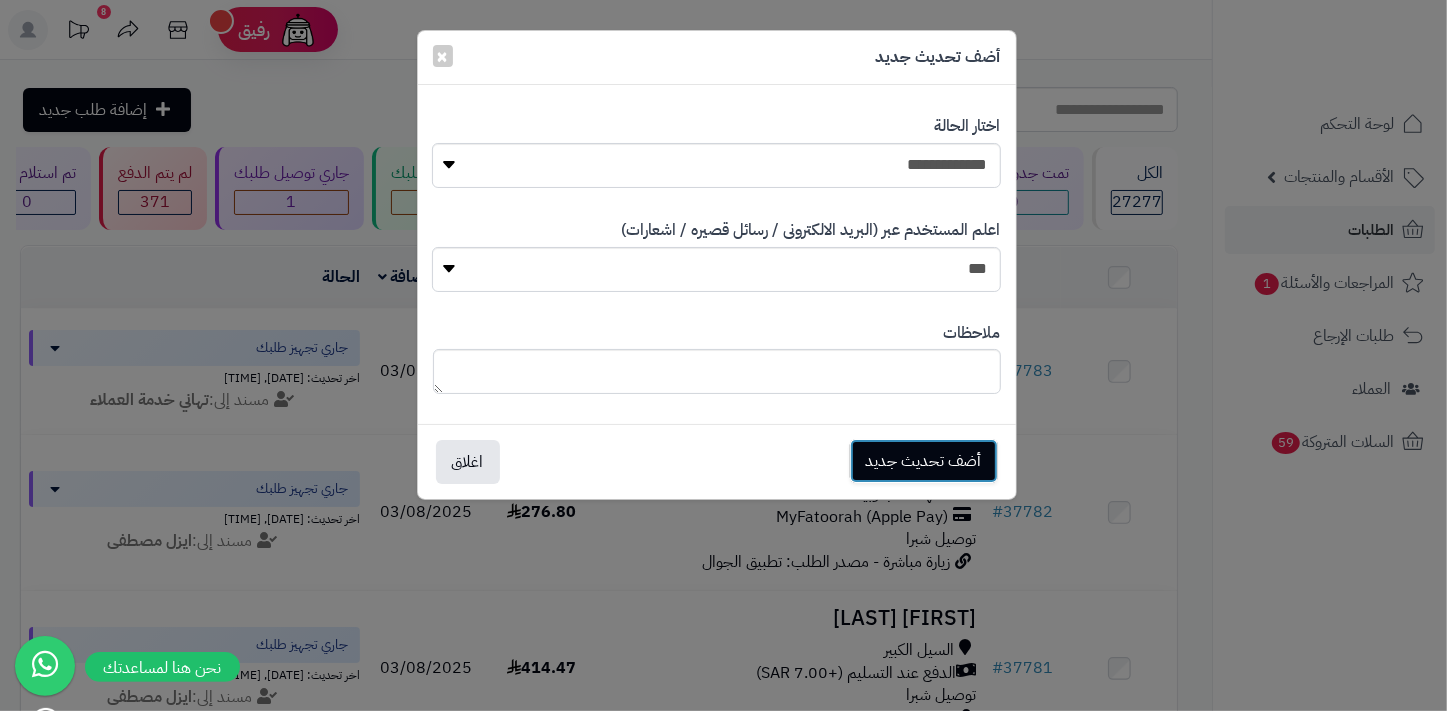 click on "أضف تحديث جديد" at bounding box center [924, 461] 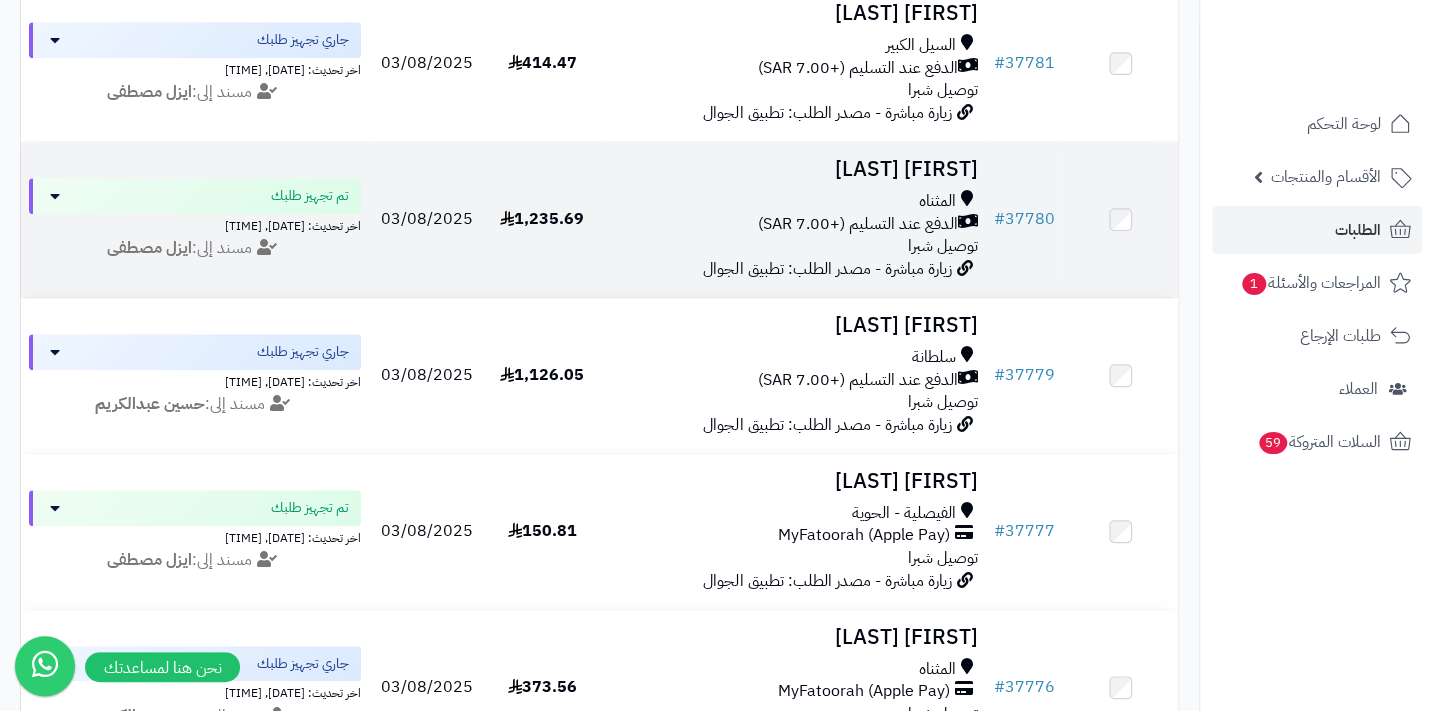 scroll, scrollTop: 636, scrollLeft: 0, axis: vertical 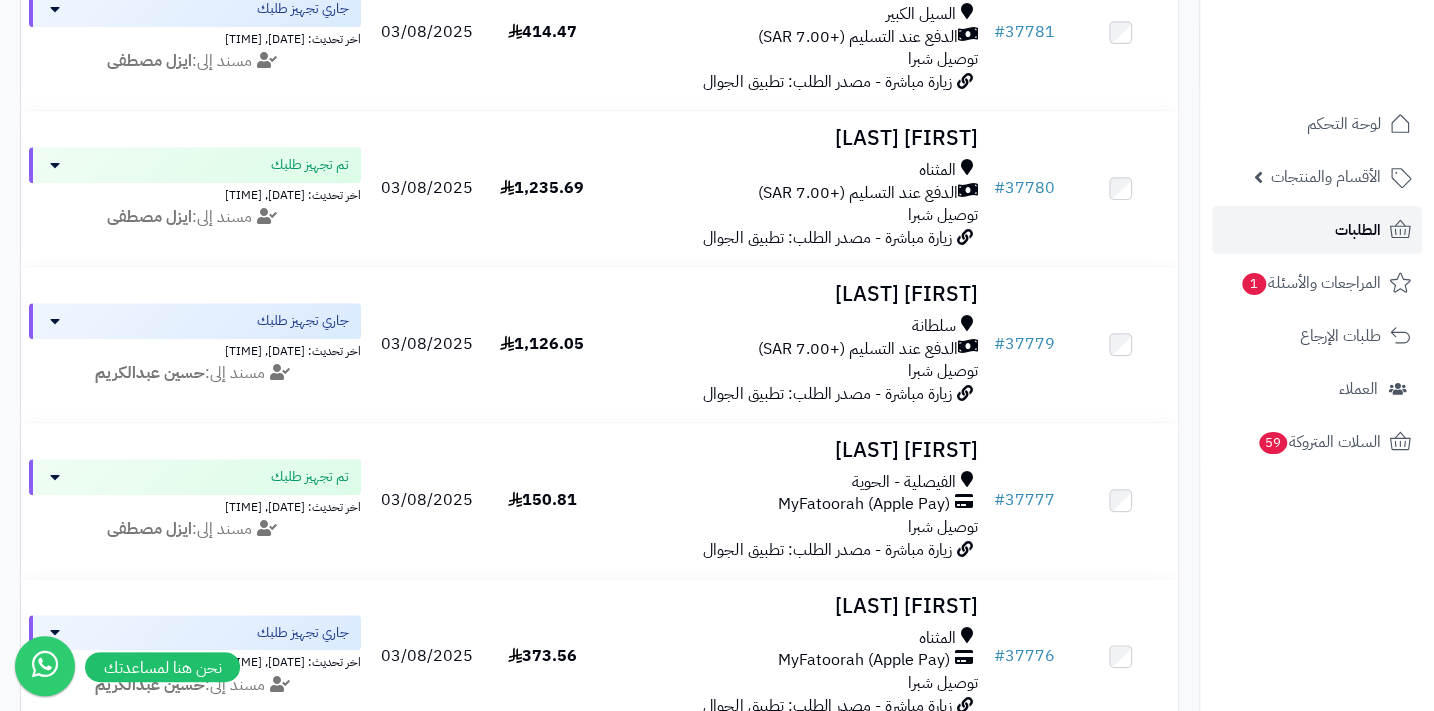 click on "الطلبات" at bounding box center (1358, 230) 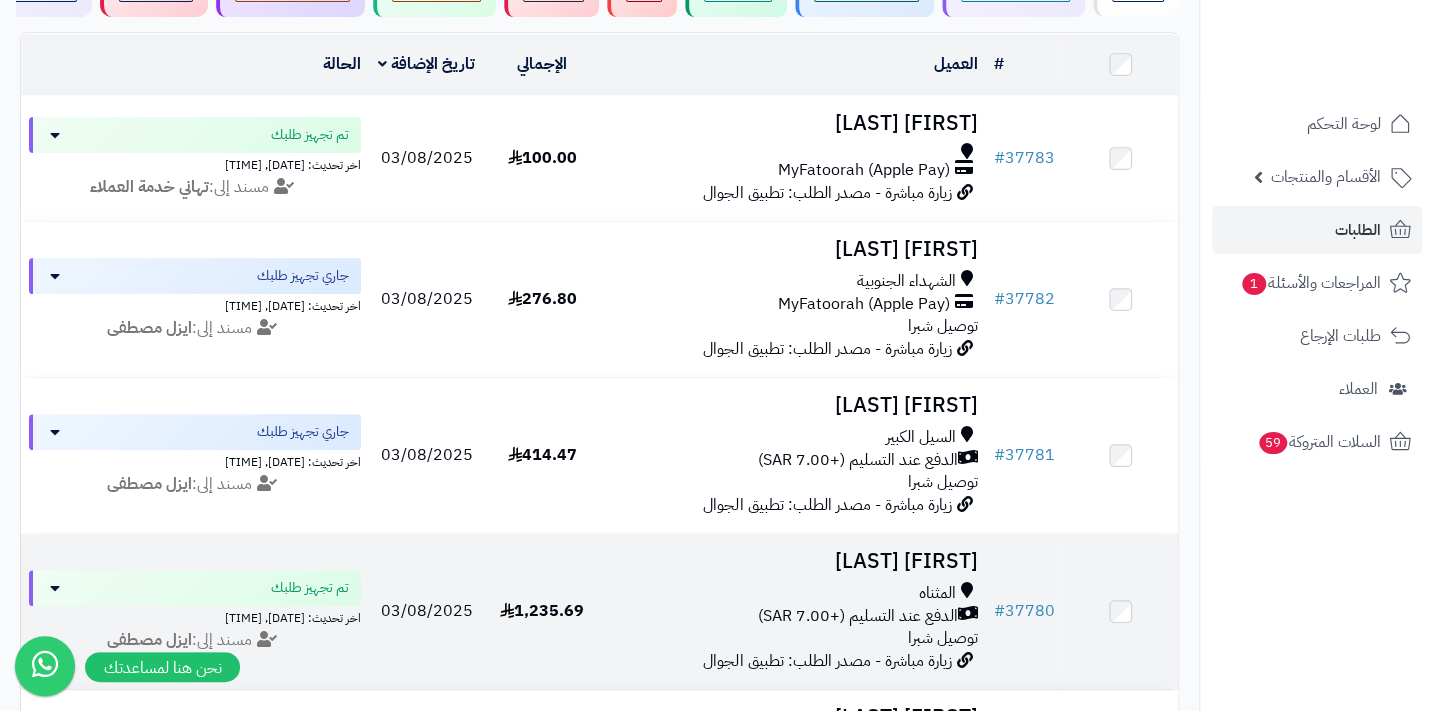 scroll, scrollTop: 181, scrollLeft: 0, axis: vertical 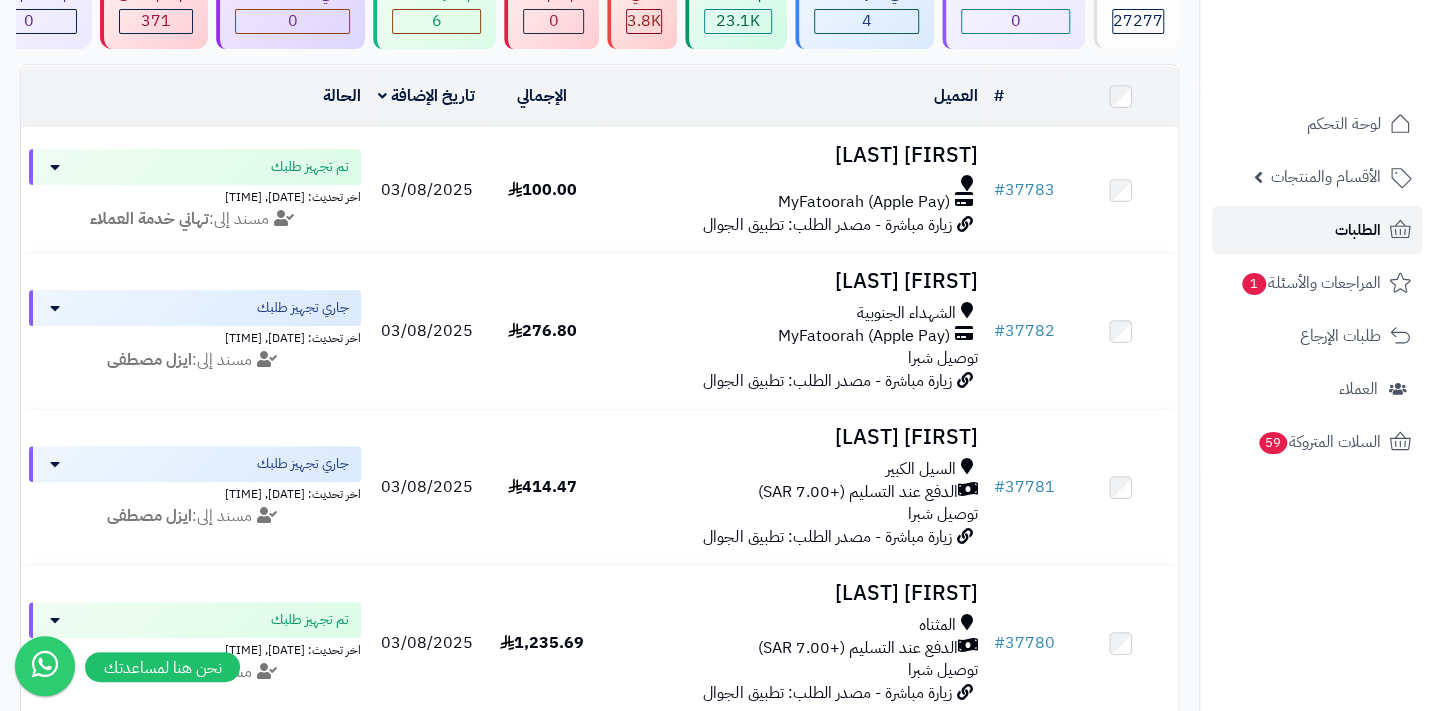 click on "الطلبات" at bounding box center (1358, 230) 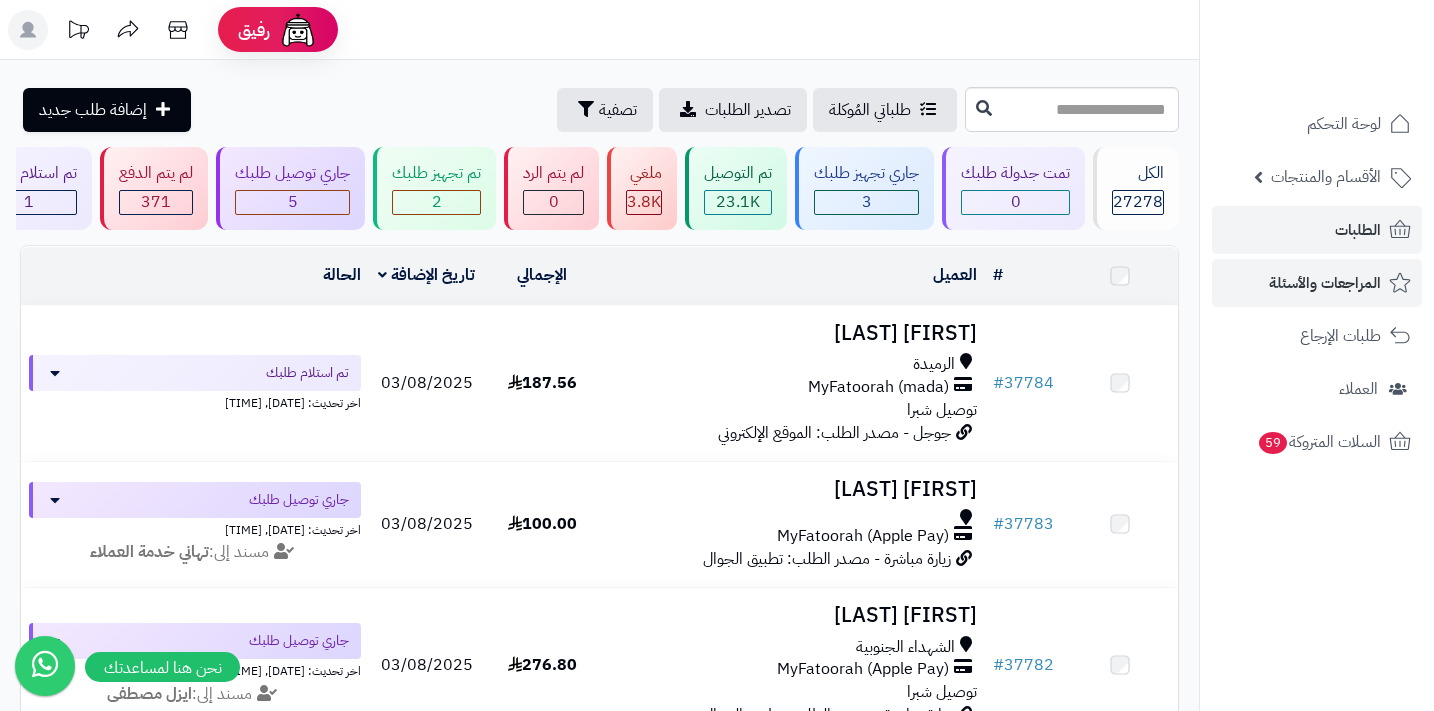 scroll, scrollTop: 0, scrollLeft: 0, axis: both 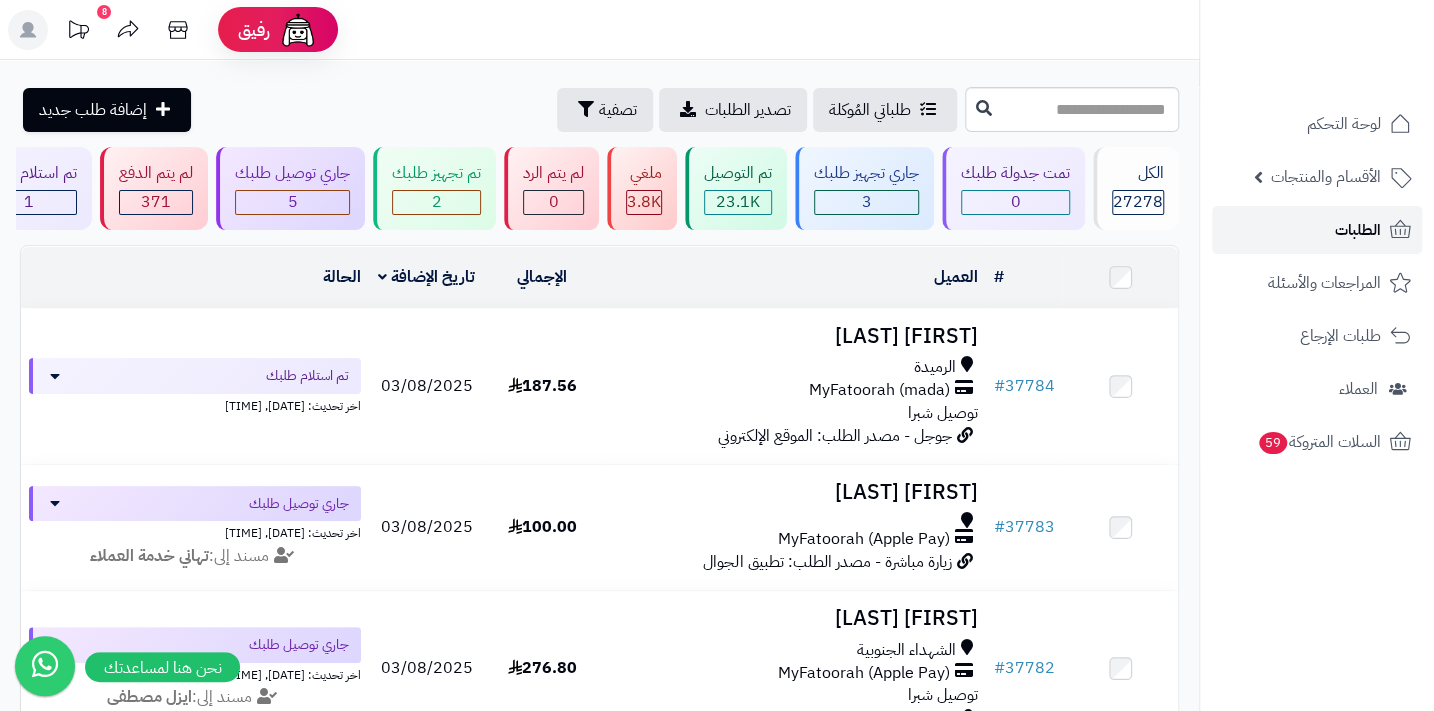 click on "الطلبات" at bounding box center (1317, 230) 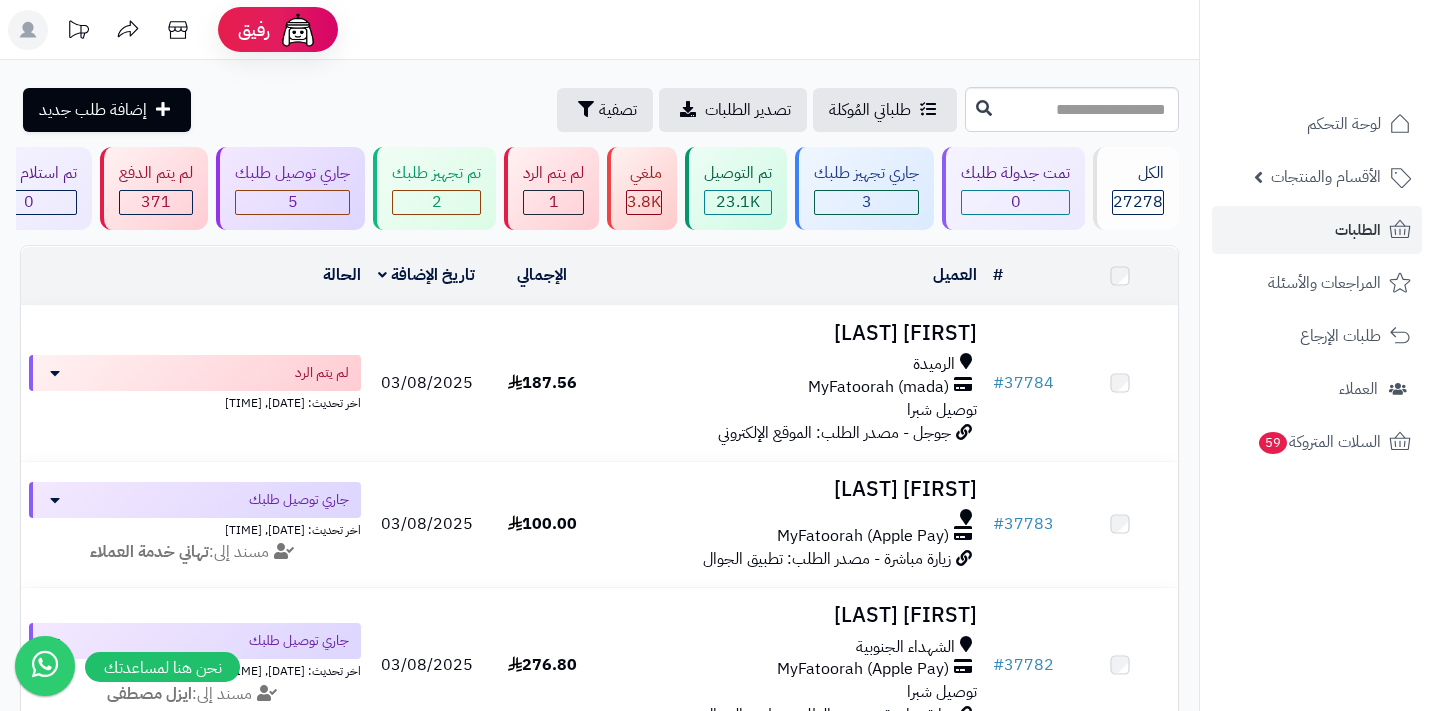scroll, scrollTop: 0, scrollLeft: 0, axis: both 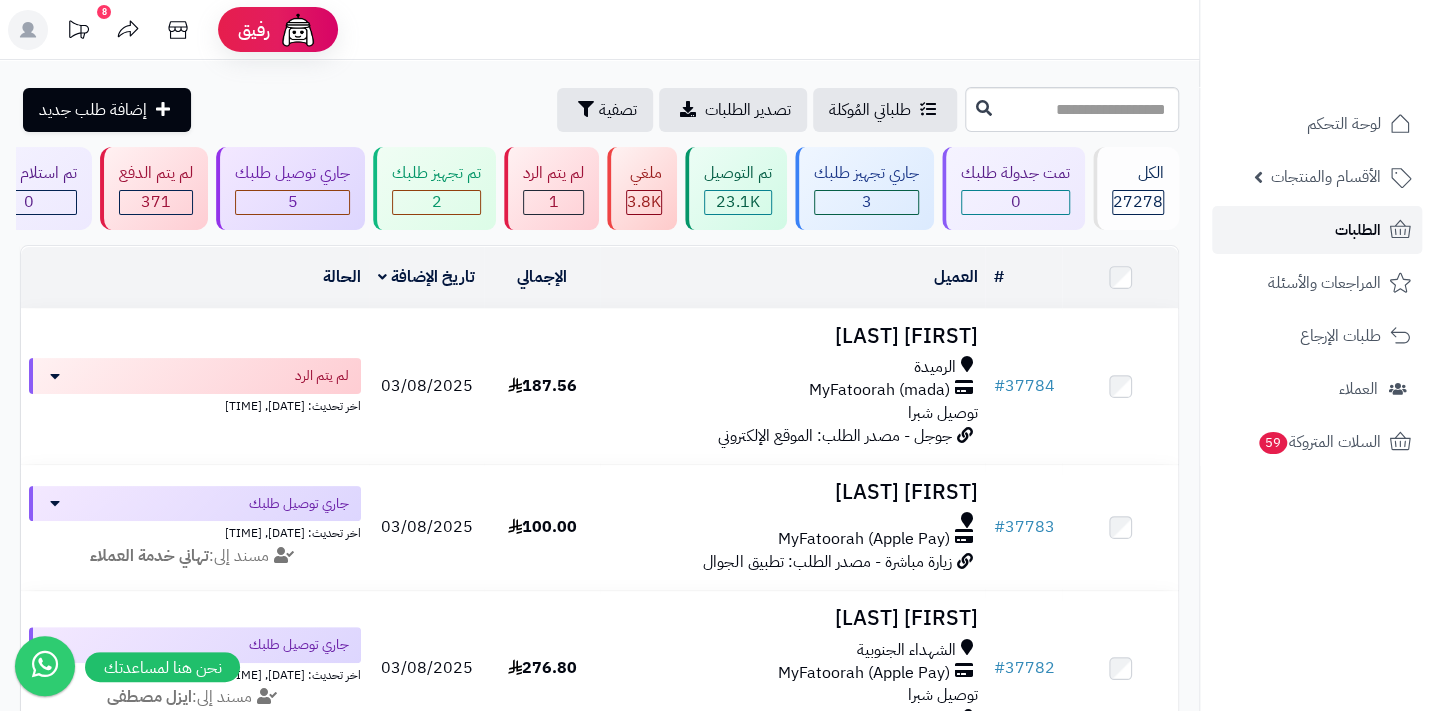 click on "الطلبات" at bounding box center [1317, 230] 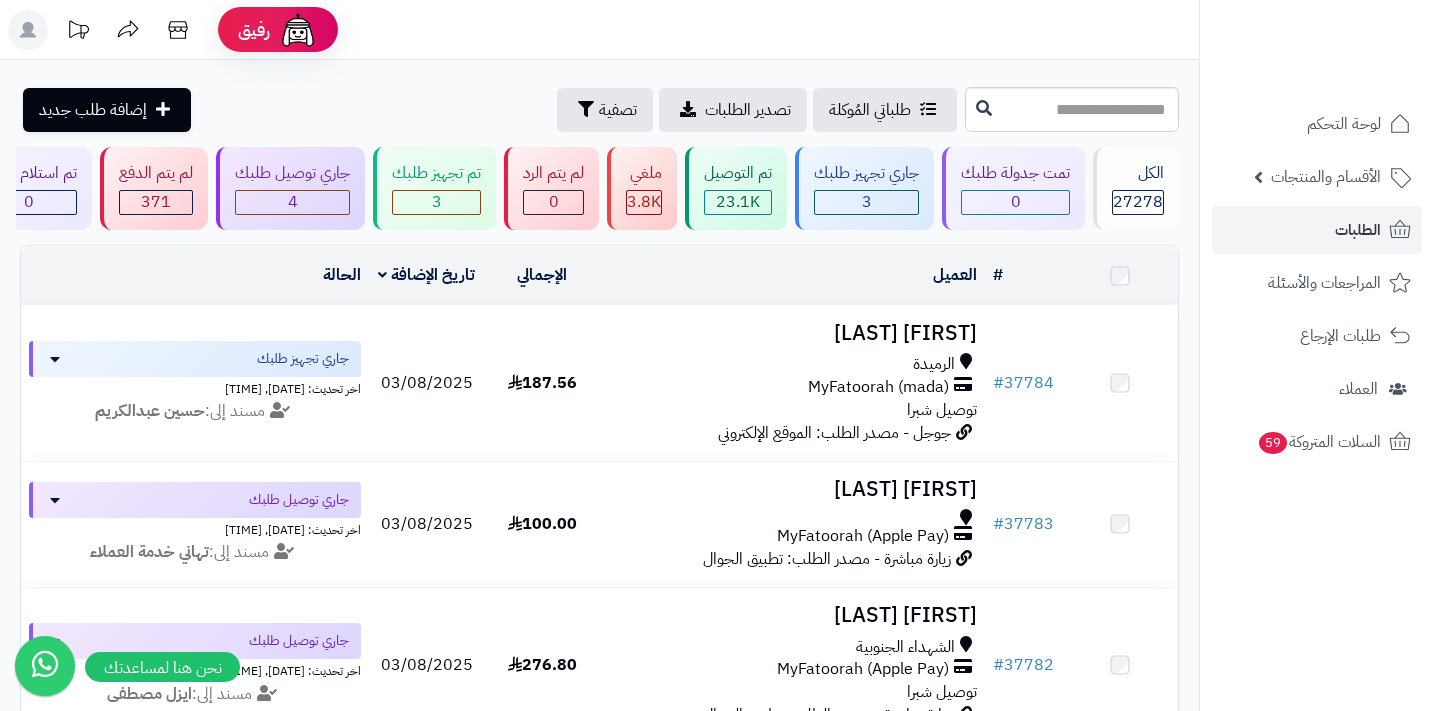 scroll, scrollTop: 0, scrollLeft: 0, axis: both 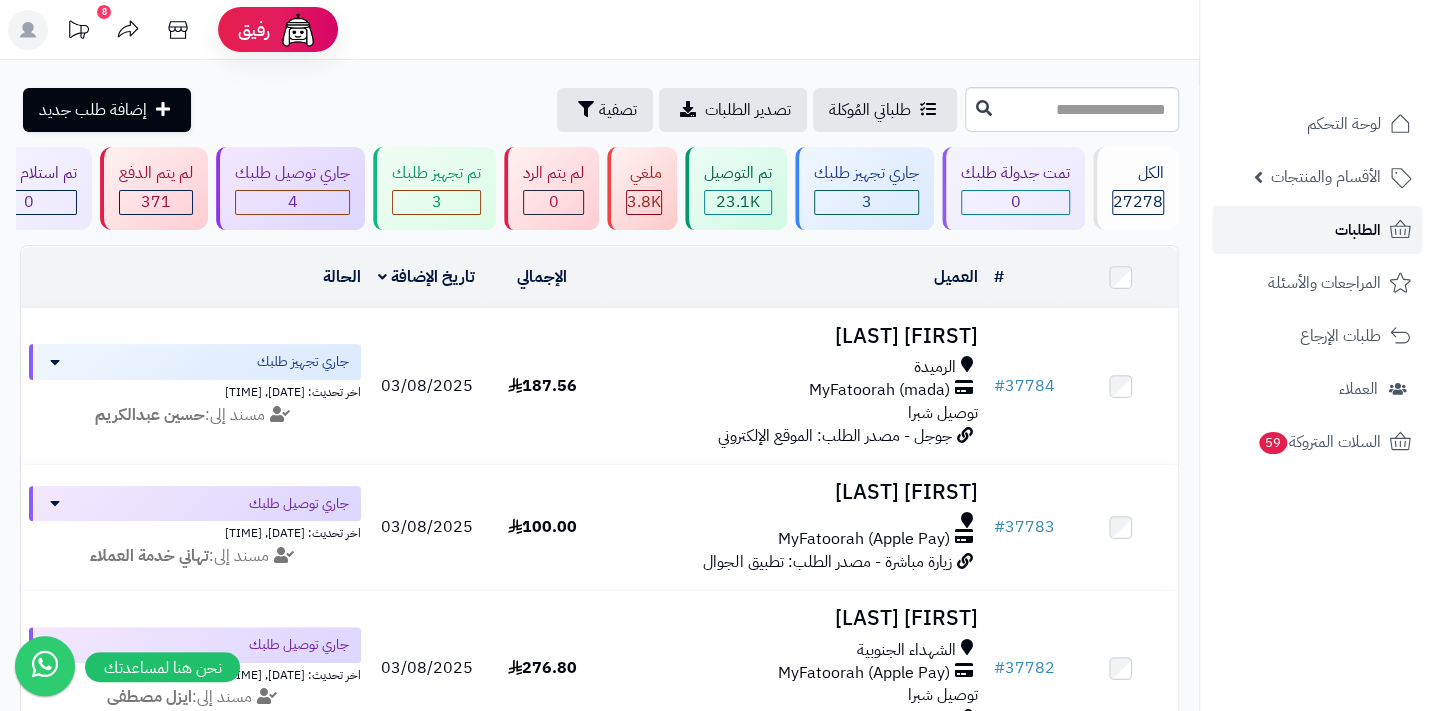 click on "الطلبات" at bounding box center (1358, 230) 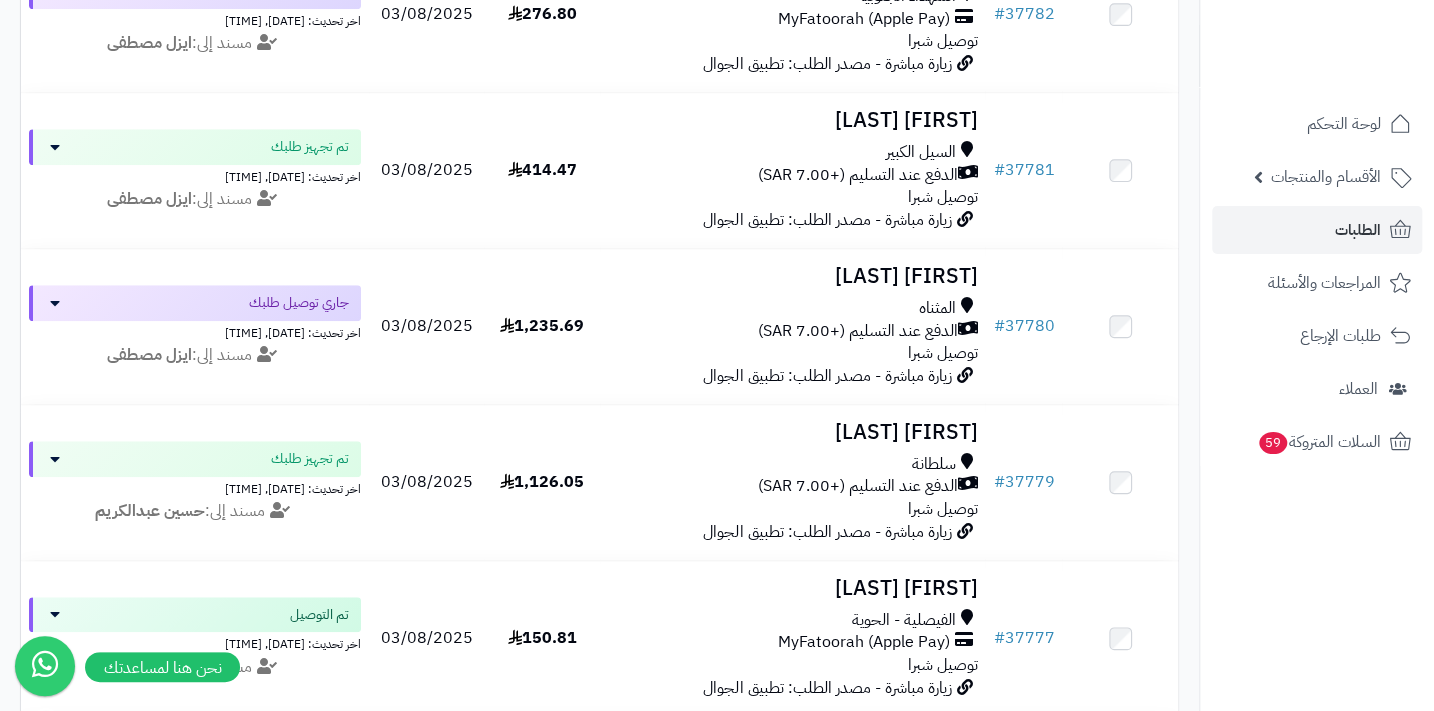 scroll, scrollTop: 727, scrollLeft: 0, axis: vertical 